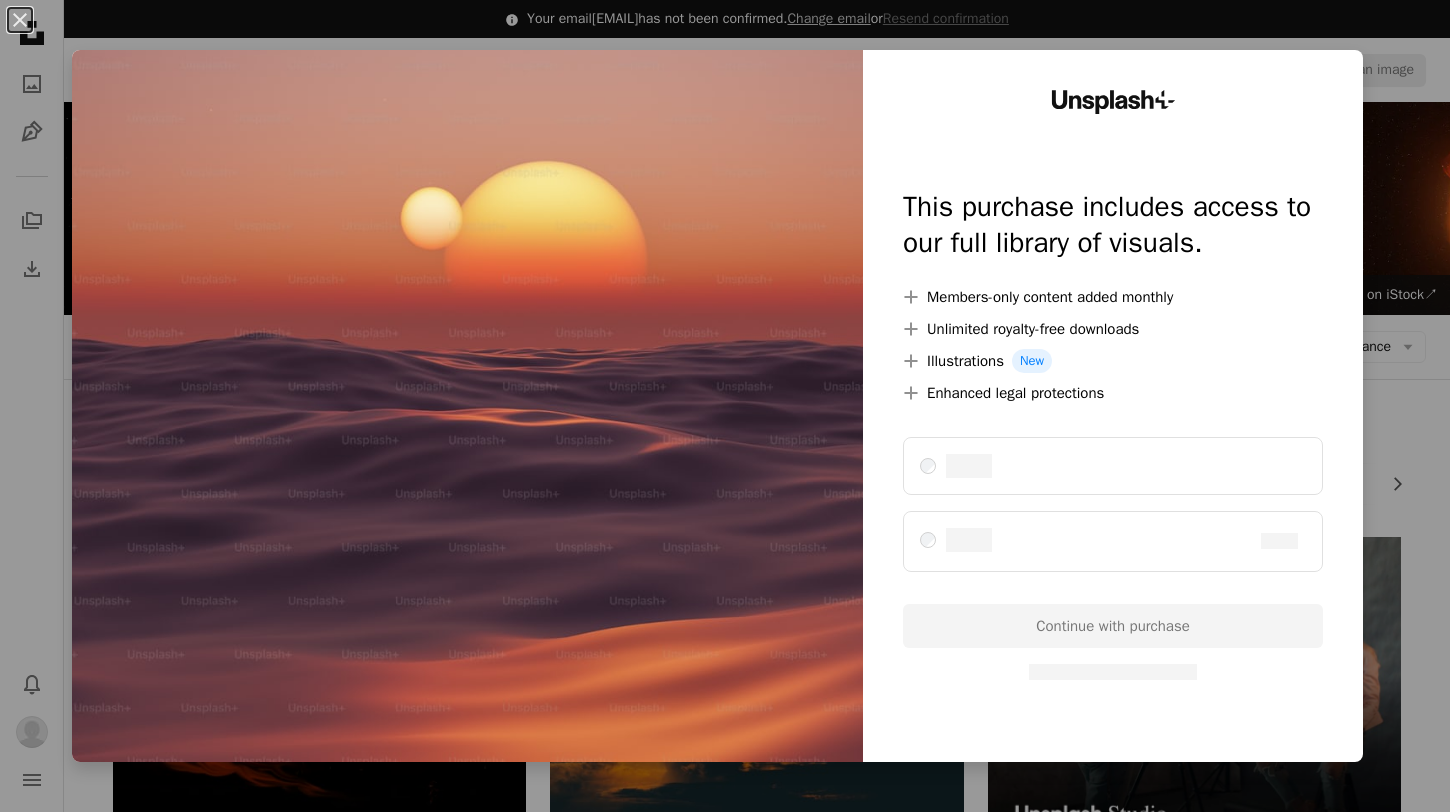 scroll, scrollTop: 8033, scrollLeft: 0, axis: vertical 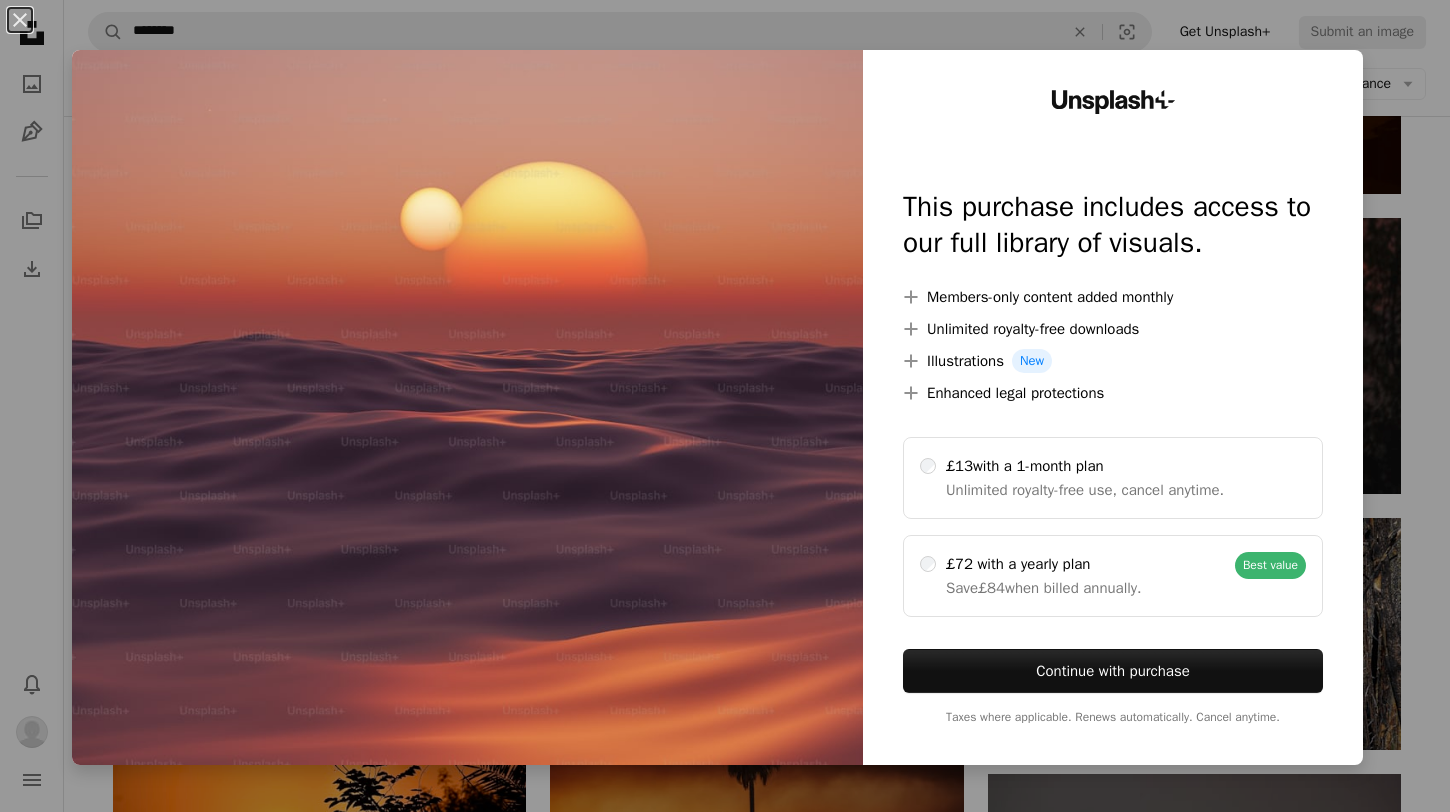 click on "An X shape Unsplash+ This purchase includes access to our full library of visuals. A plus sign Members-only content added monthly A plus sign Unlimited royalty-free downloads A plus sign Illustrations  New A plus sign Enhanced legal protections £13  with a 1-month plan Unlimited royalty-free use, cancel anytime. £72   with a yearly plan Save  £84  when billed annually. Best value Continue with purchase Taxes where applicable. Renews automatically. Cancel anytime." at bounding box center (725, 406) 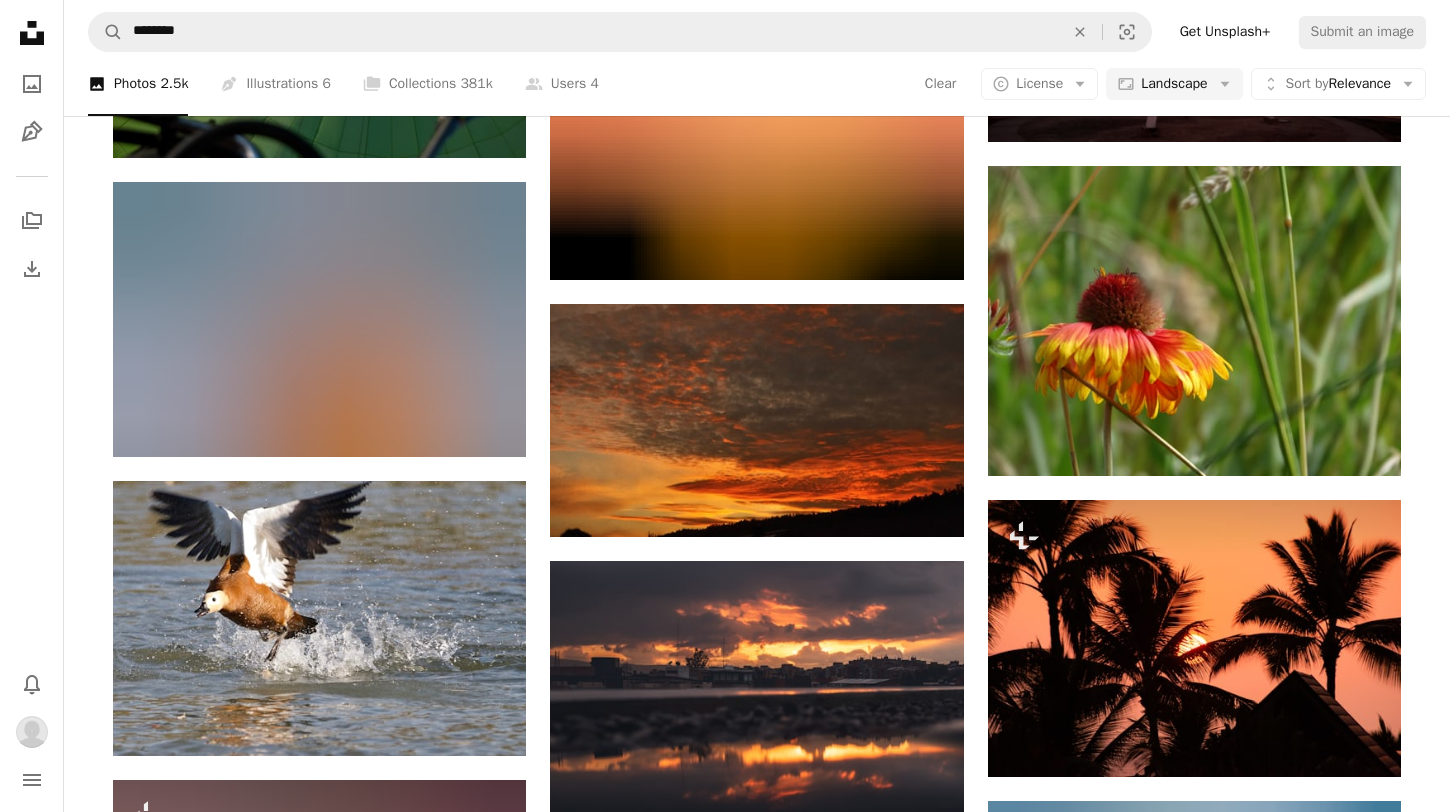 scroll, scrollTop: 11057, scrollLeft: 0, axis: vertical 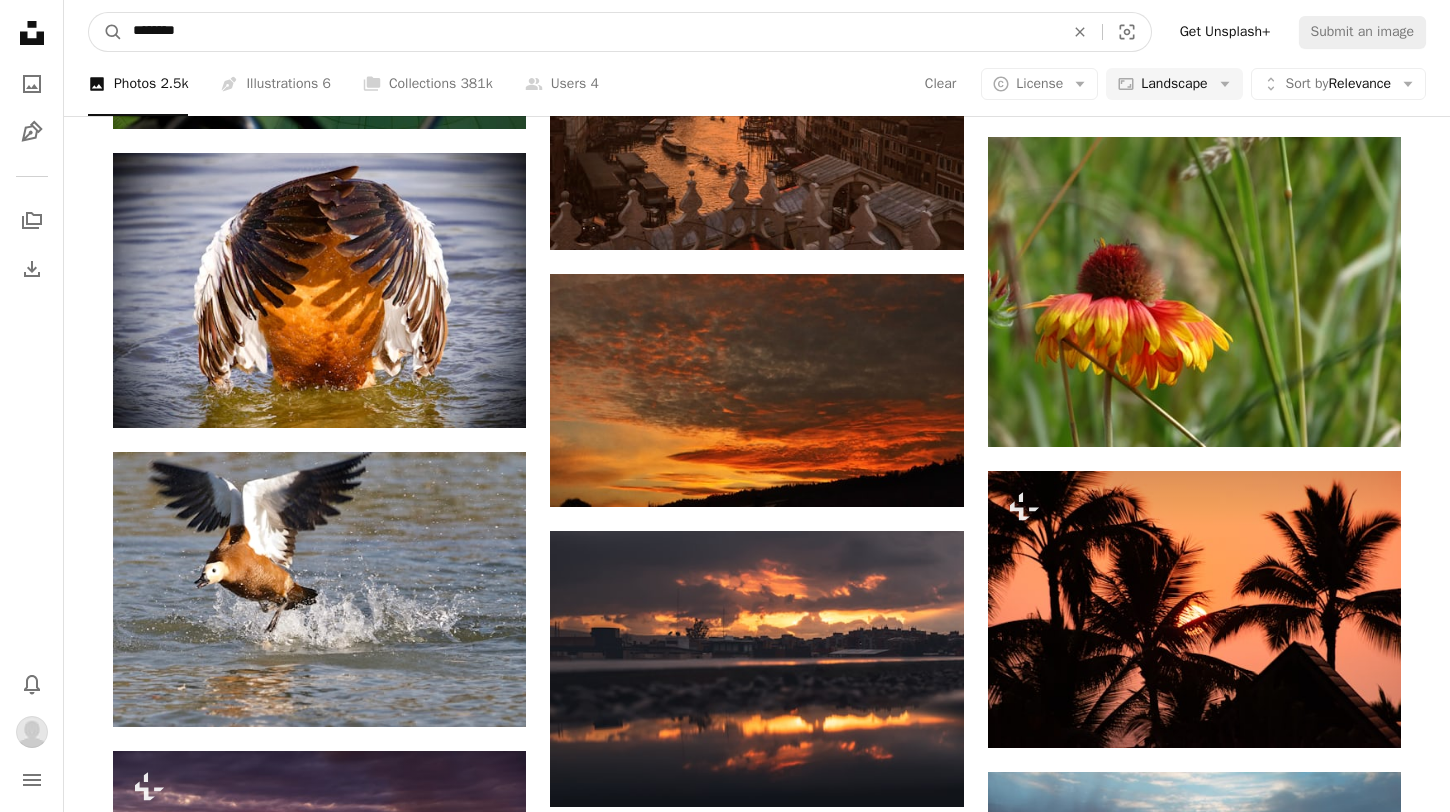 click on "********" at bounding box center (590, 32) 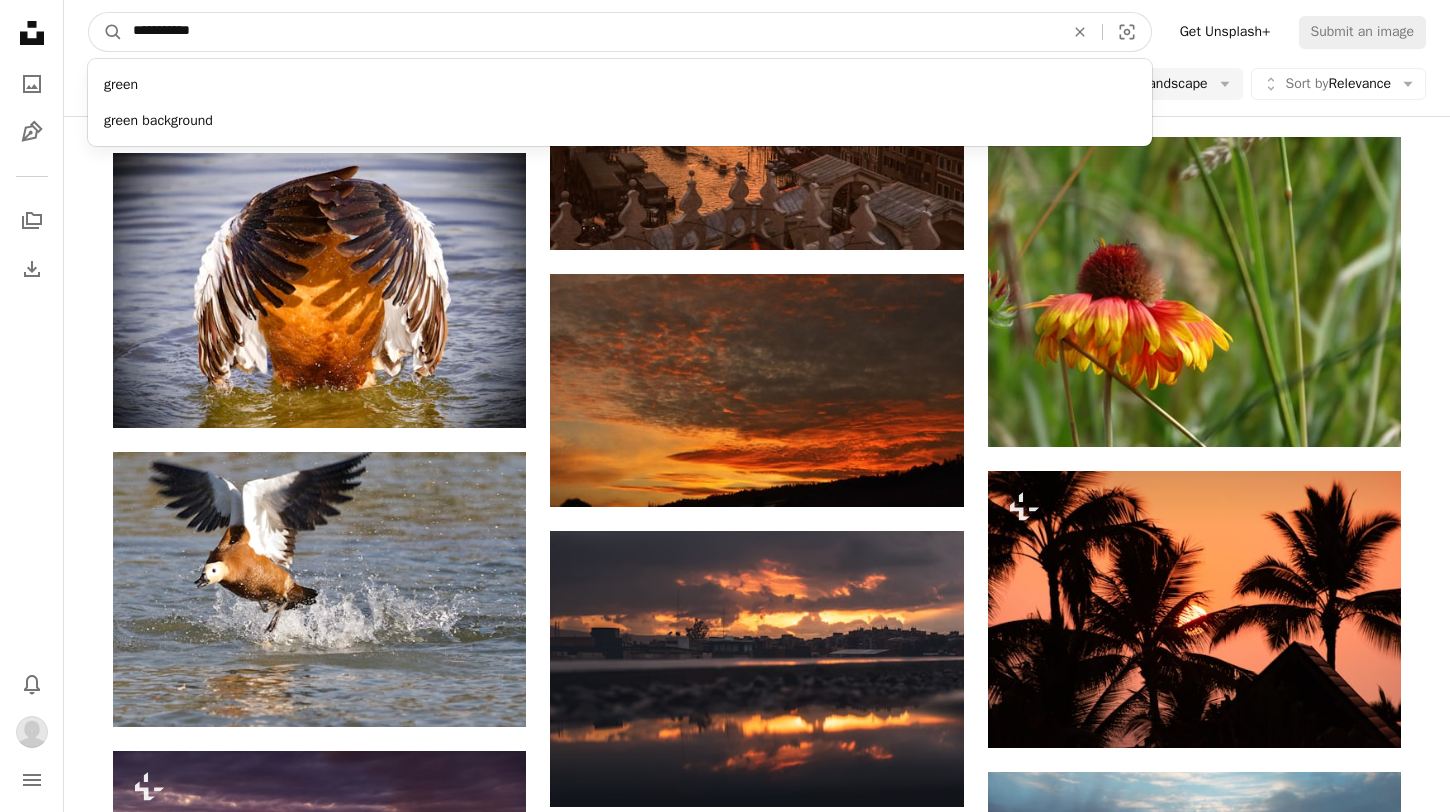 type on "**********" 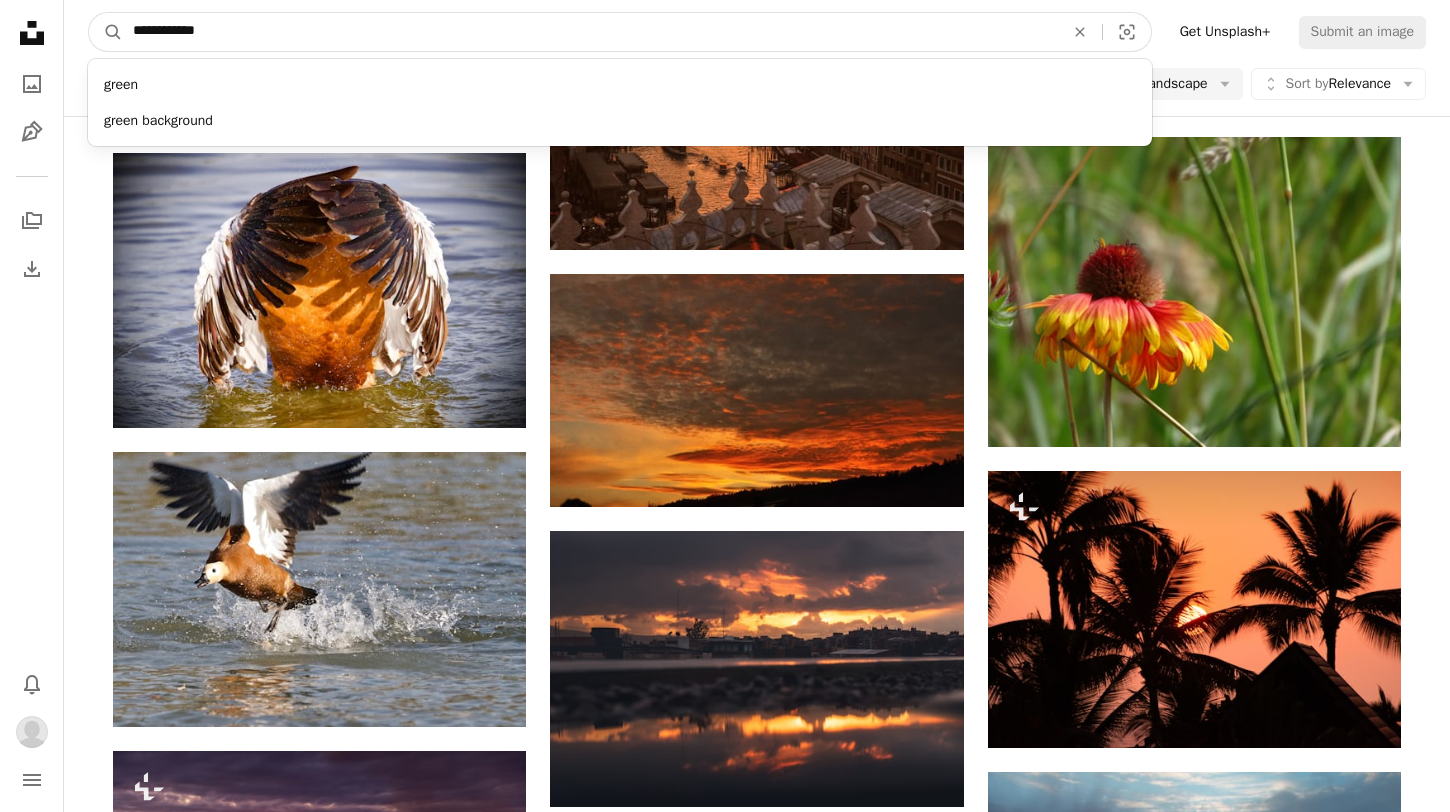 click on "A magnifying glass" at bounding box center (106, 32) 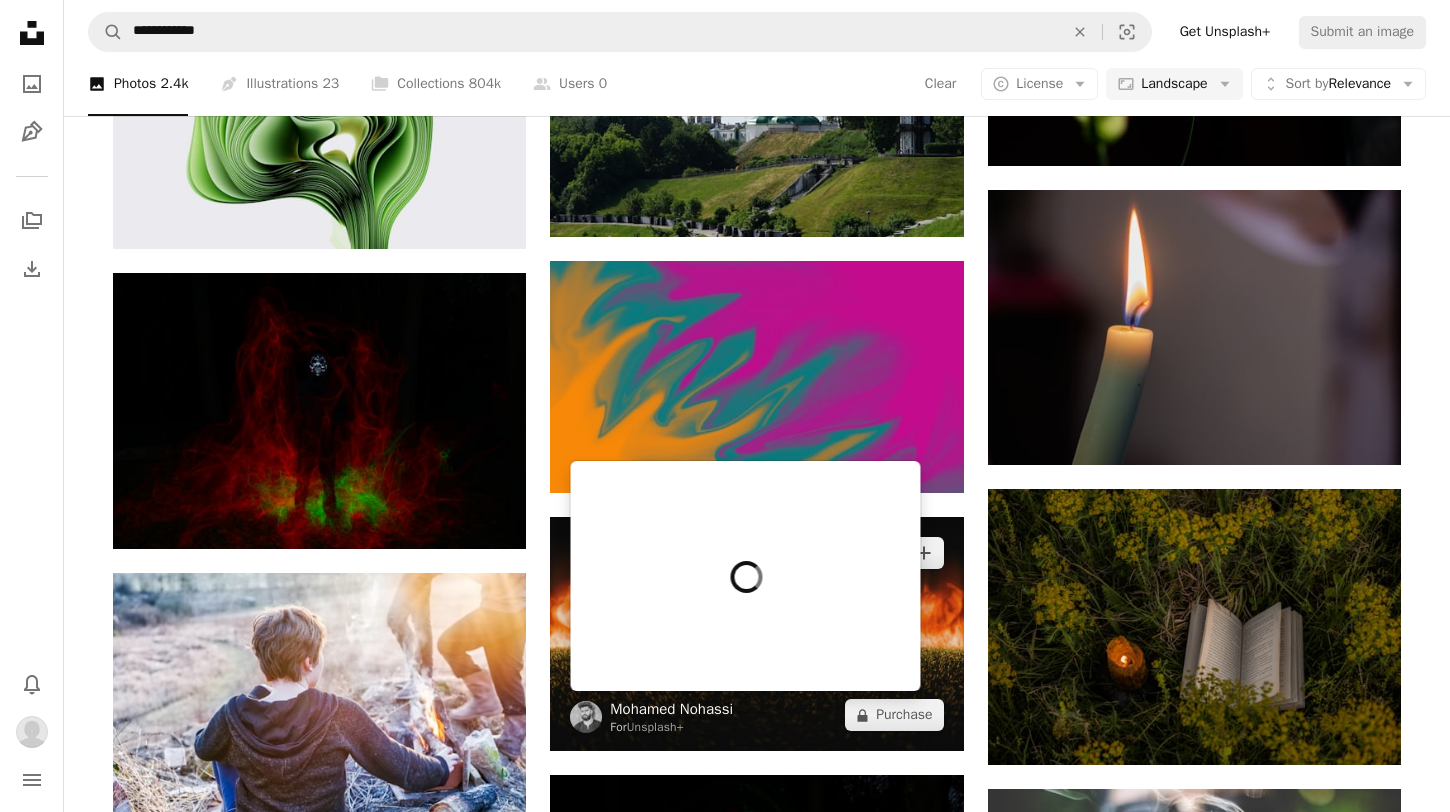 scroll, scrollTop: 1182, scrollLeft: 0, axis: vertical 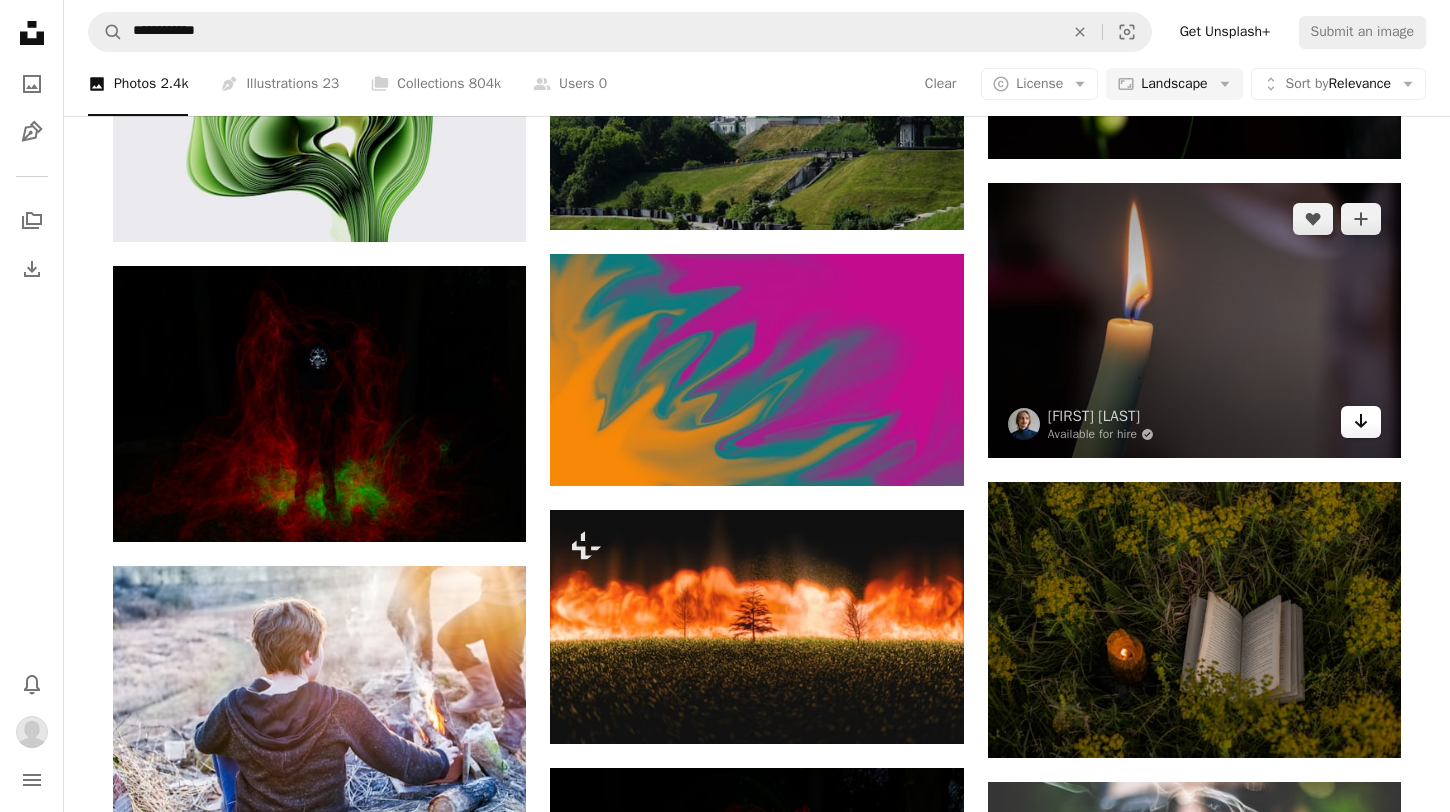click 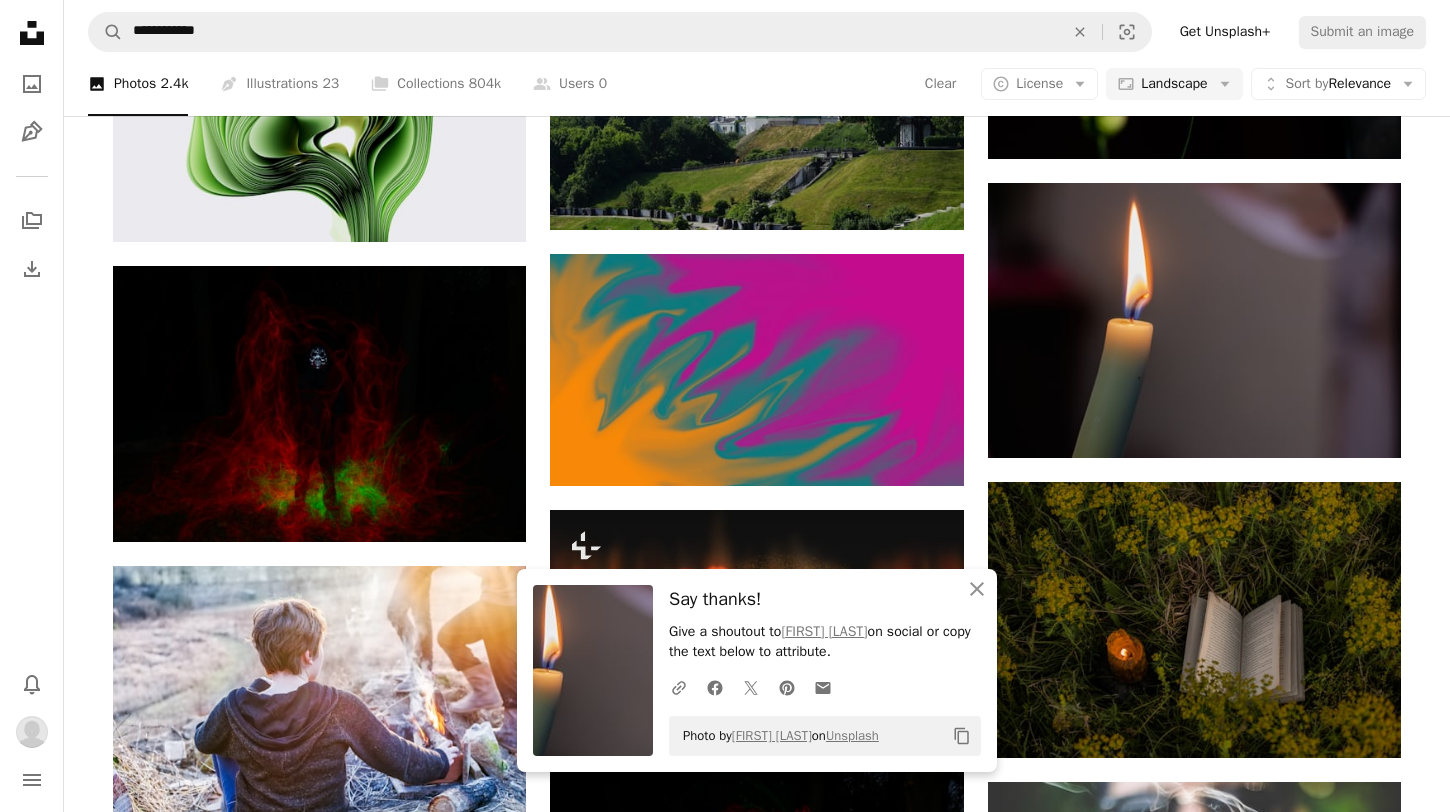 click 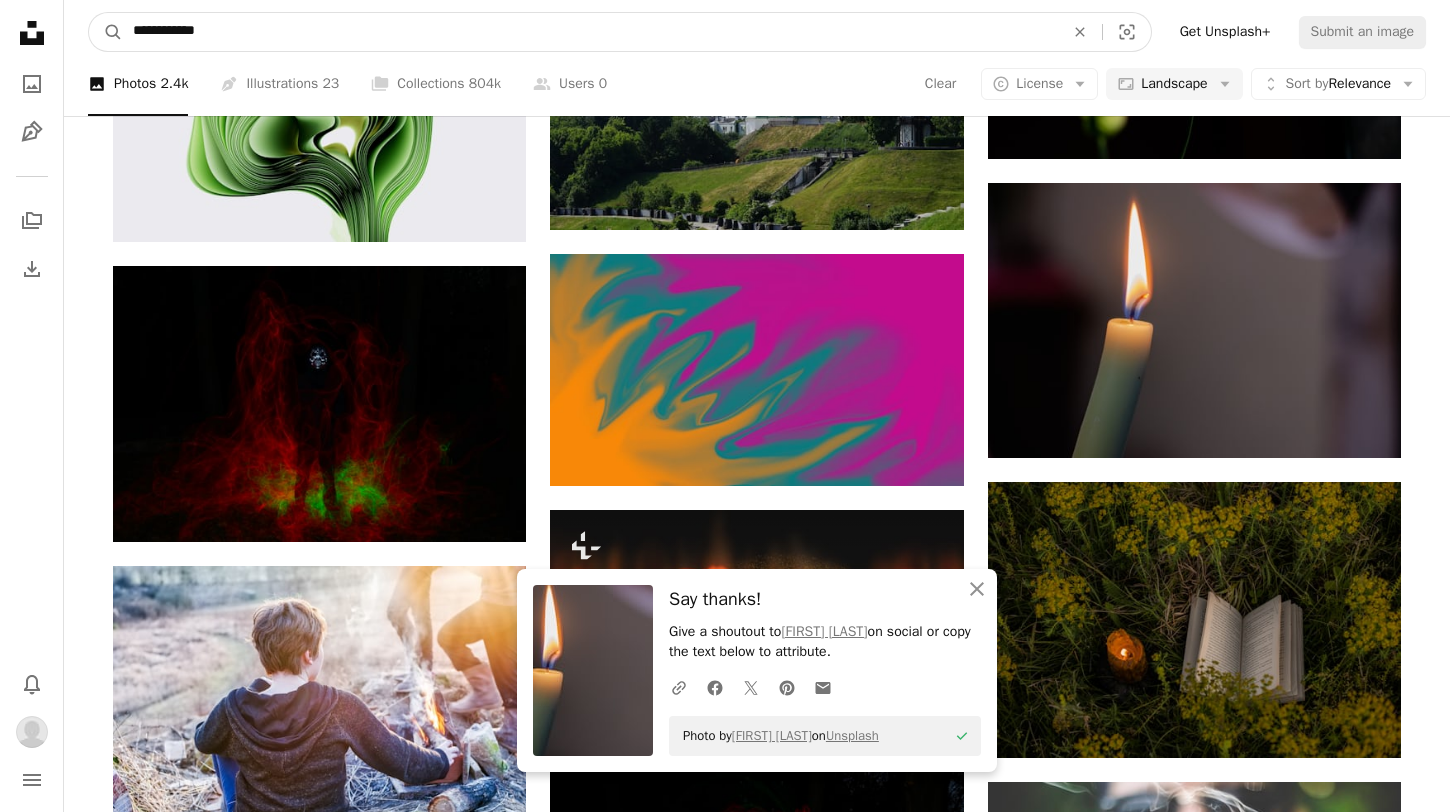 click on "**********" at bounding box center [590, 32] 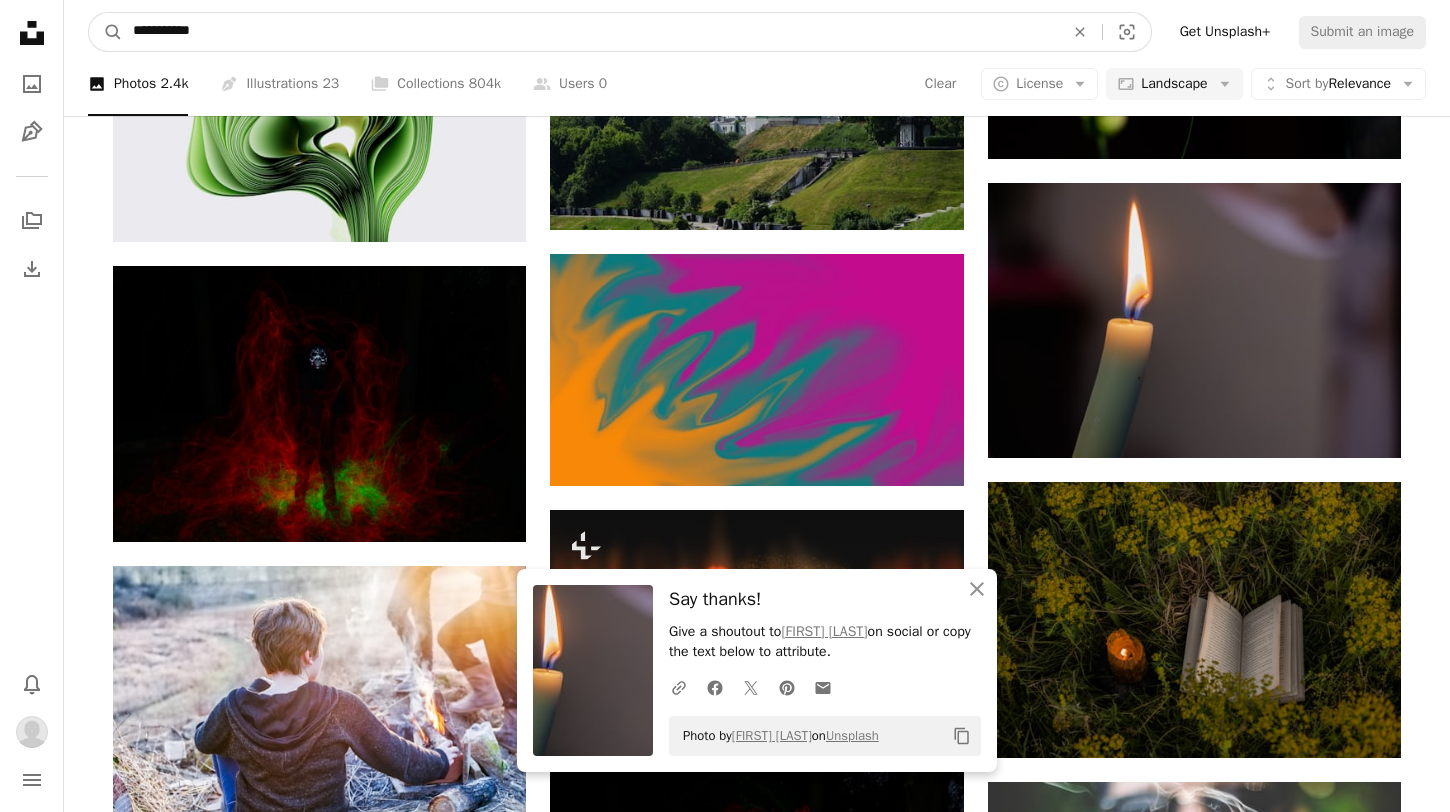 type on "**********" 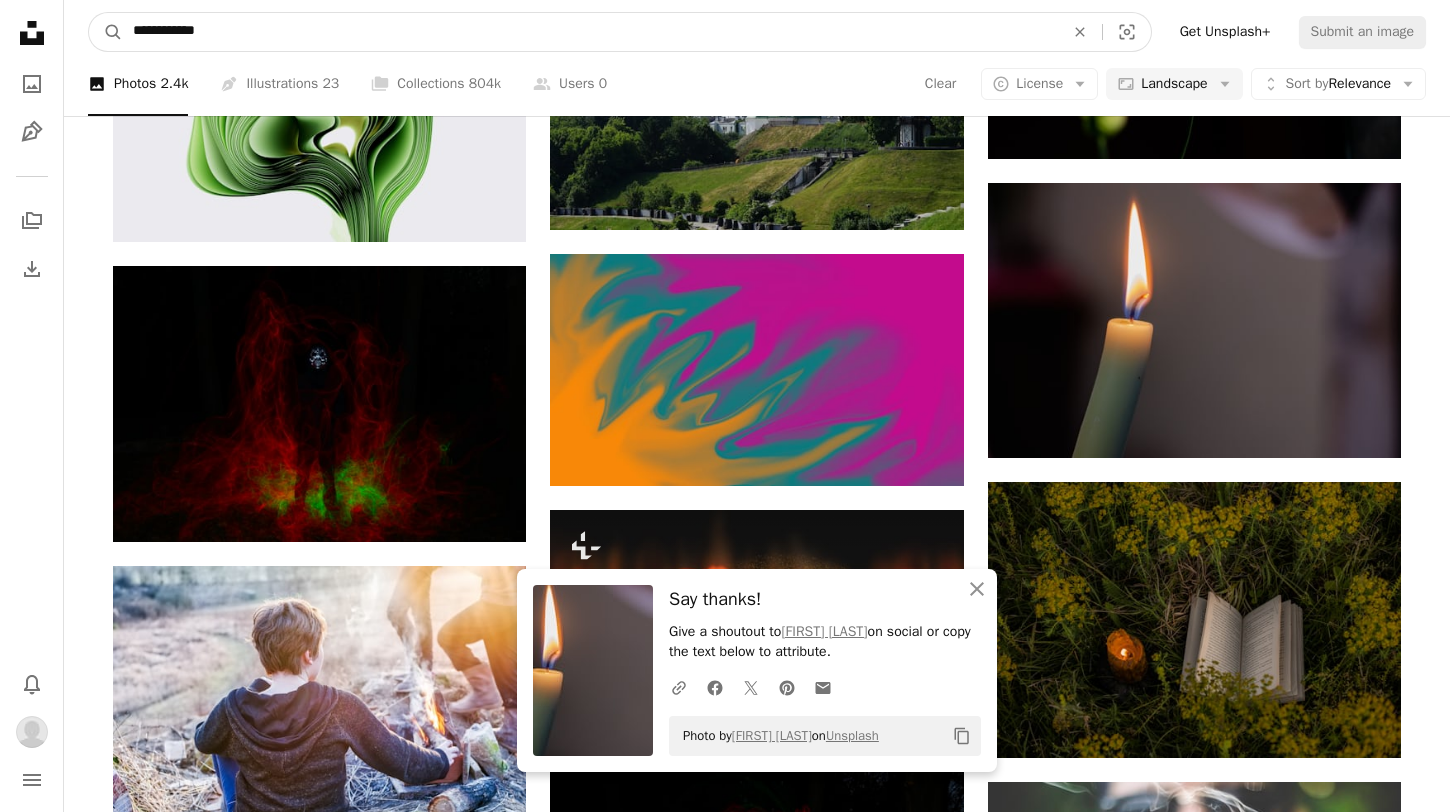 click on "A magnifying glass" at bounding box center [106, 32] 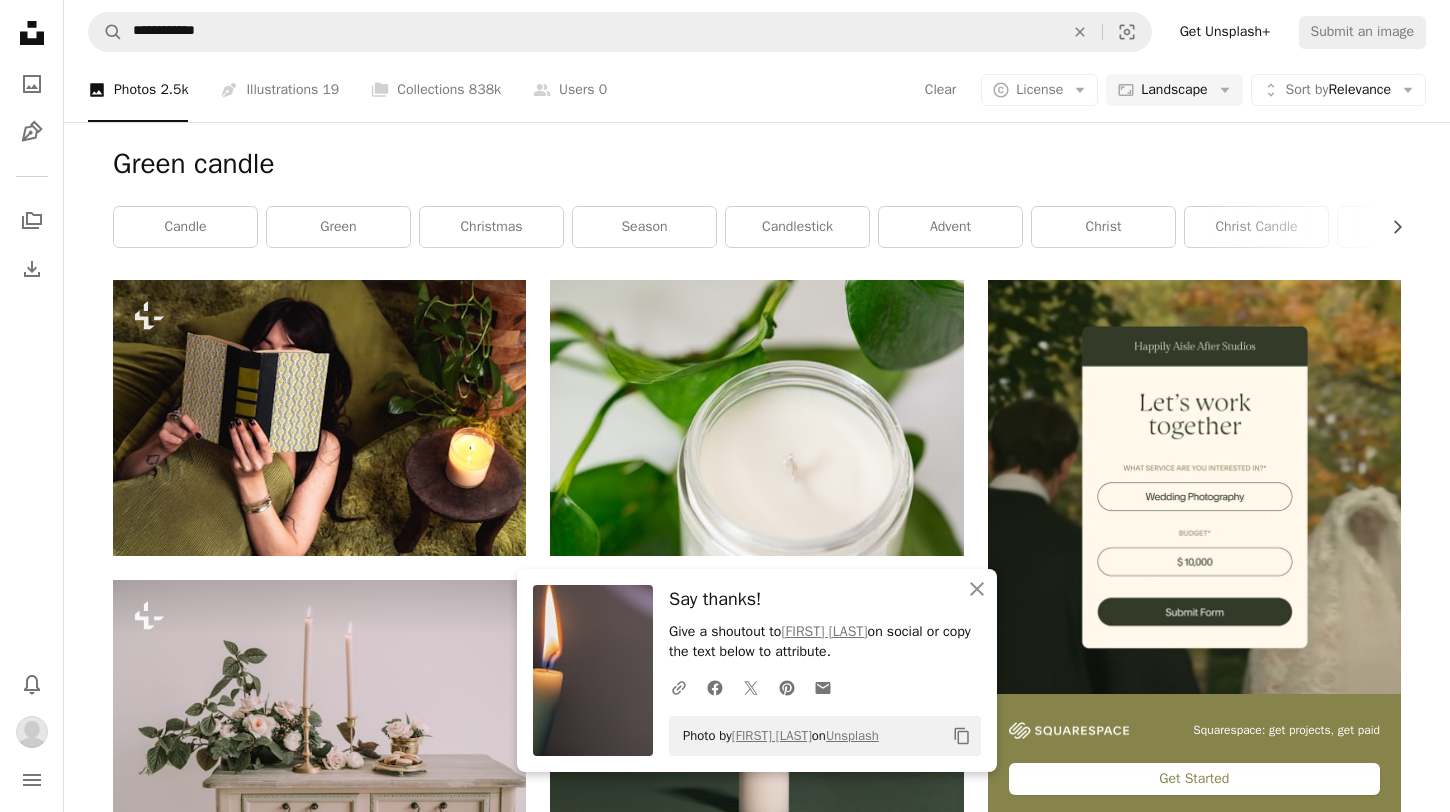 scroll, scrollTop: 296, scrollLeft: 0, axis: vertical 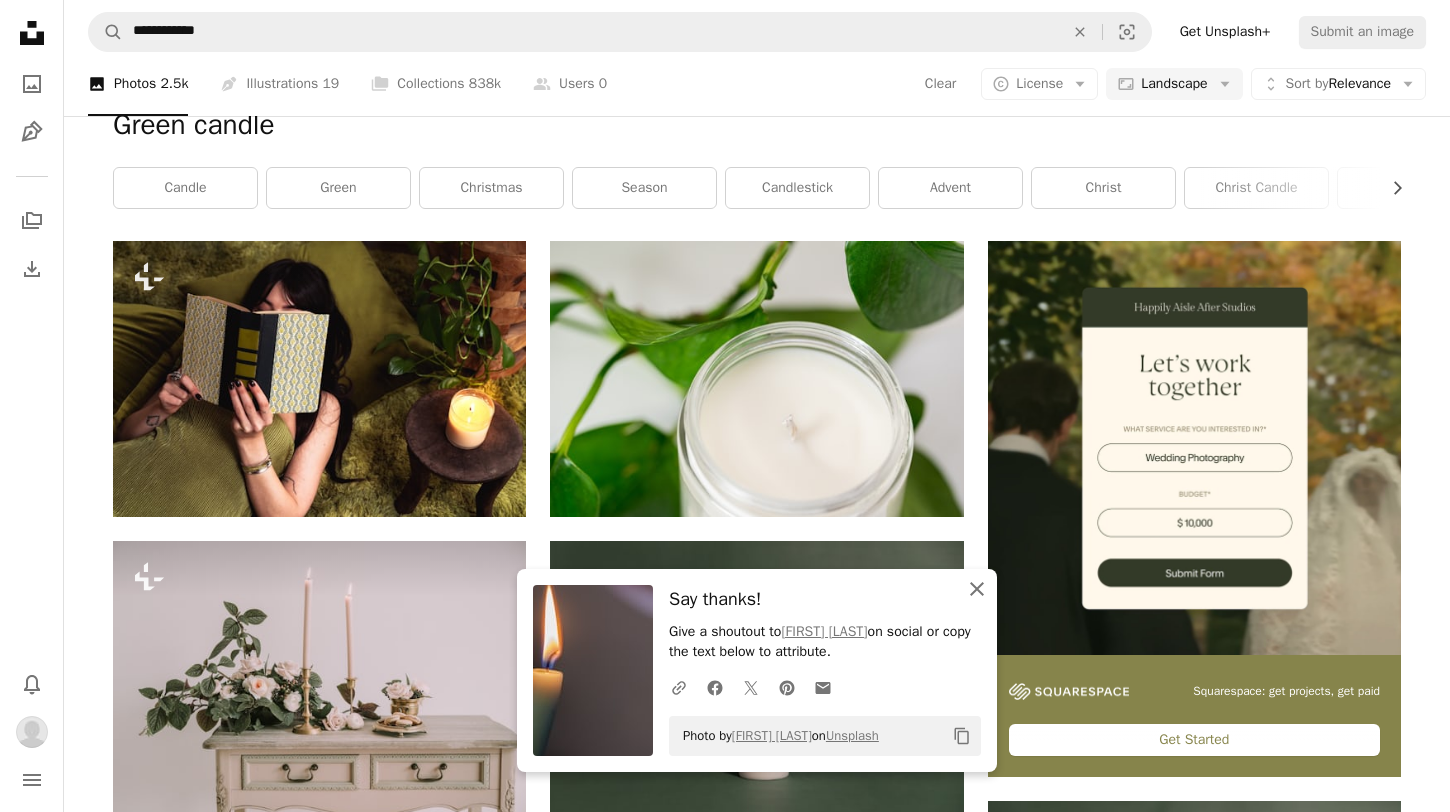 click on "An X shape" 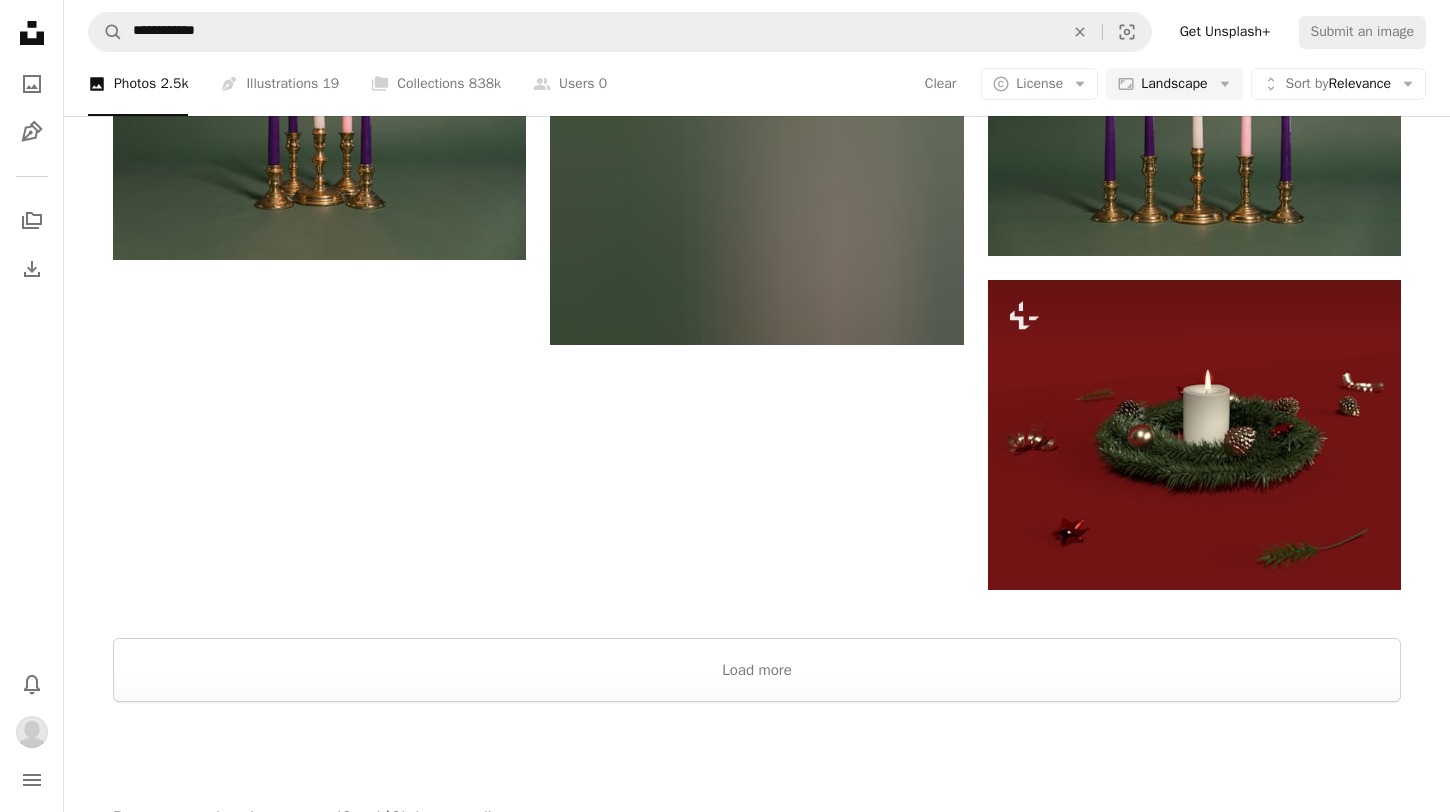 scroll, scrollTop: 2328, scrollLeft: 0, axis: vertical 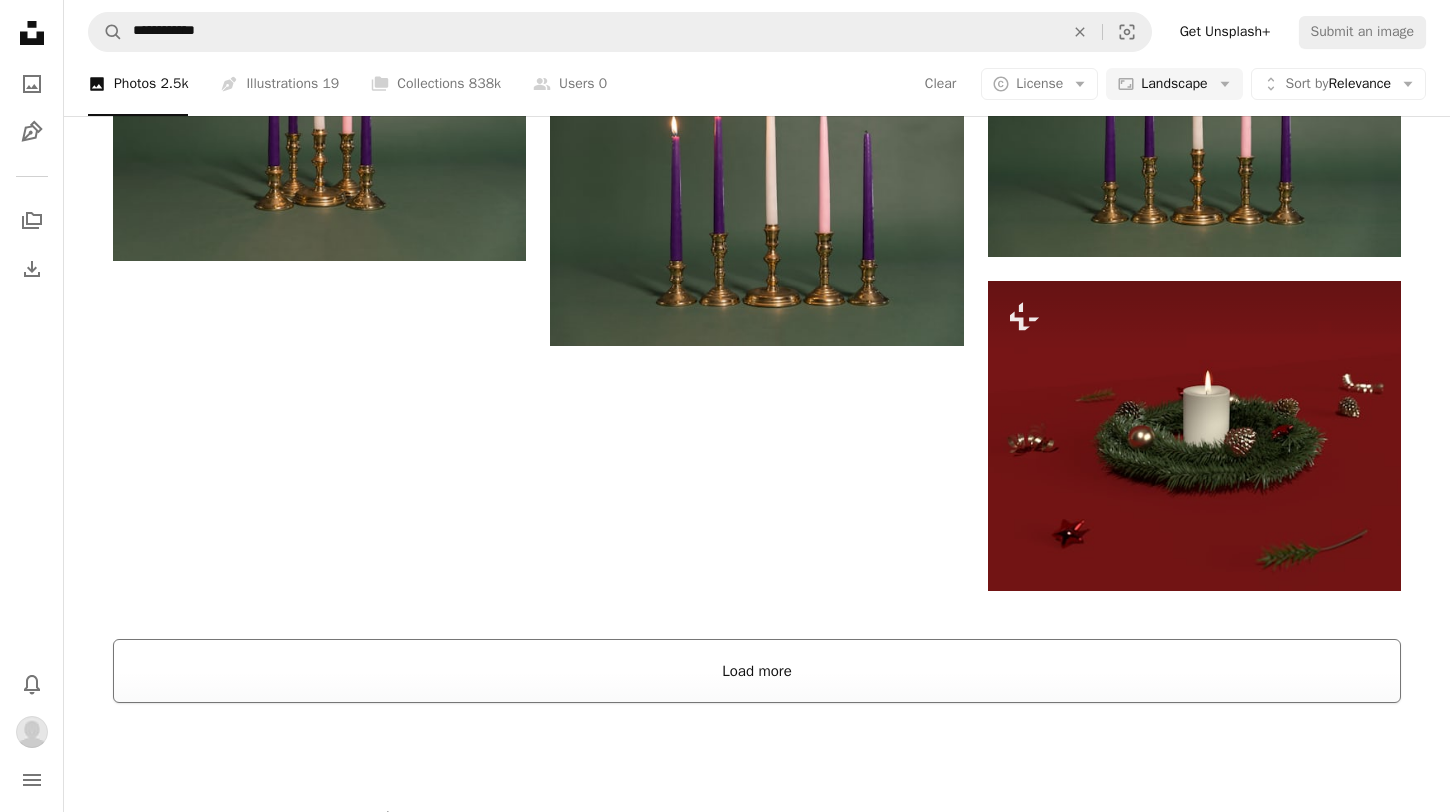 click on "Load more" at bounding box center [757, 671] 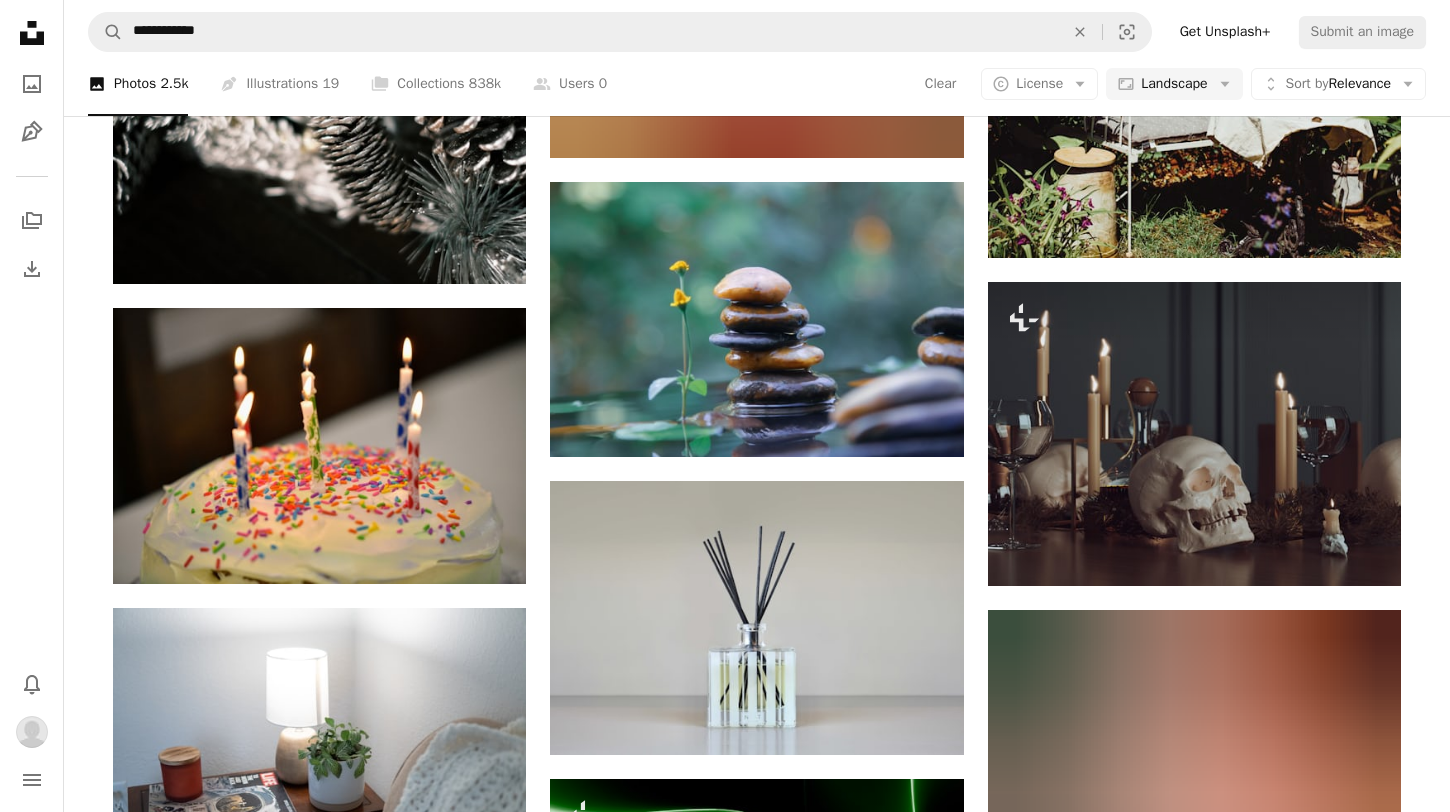 scroll, scrollTop: 7754, scrollLeft: 0, axis: vertical 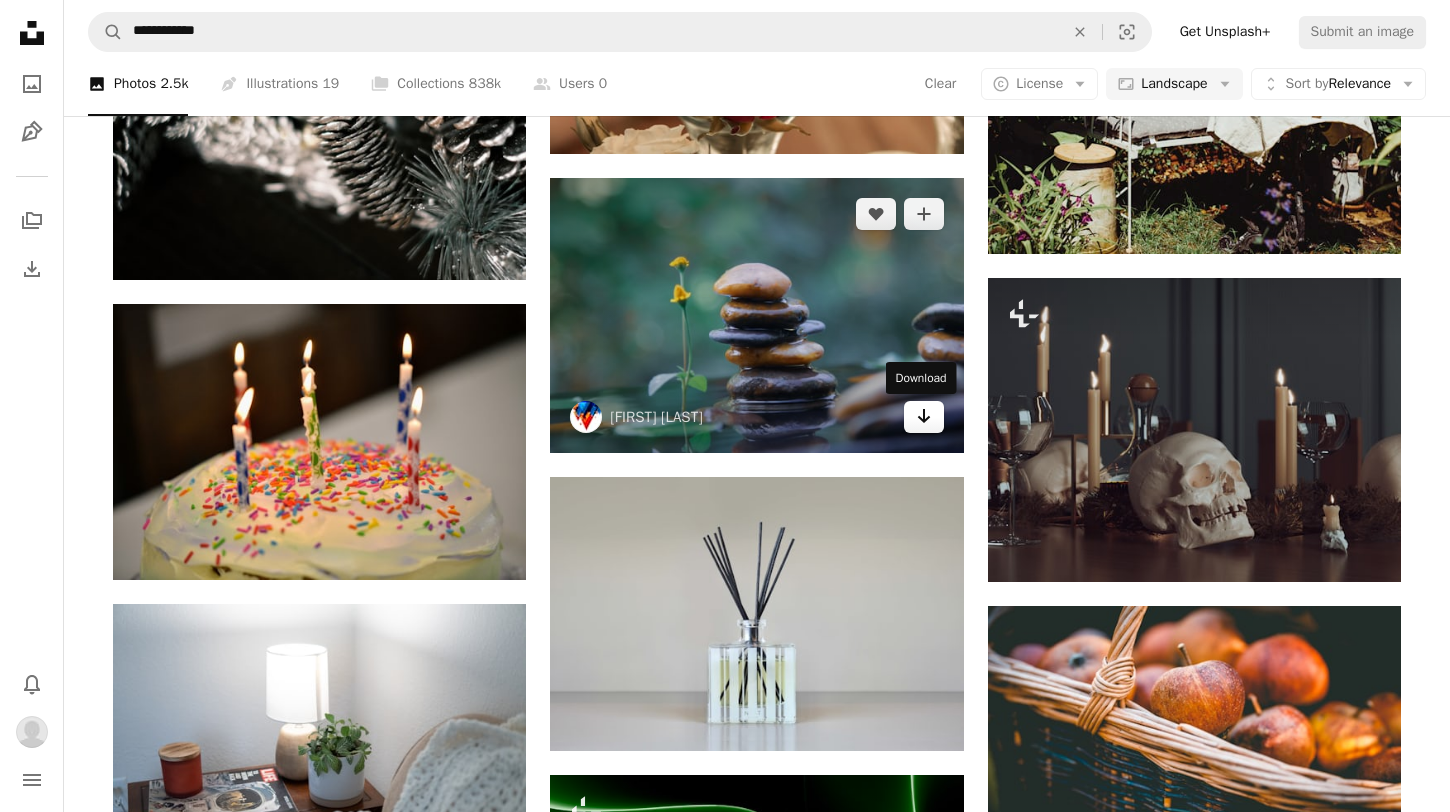 click on "Arrow pointing down" at bounding box center (924, 417) 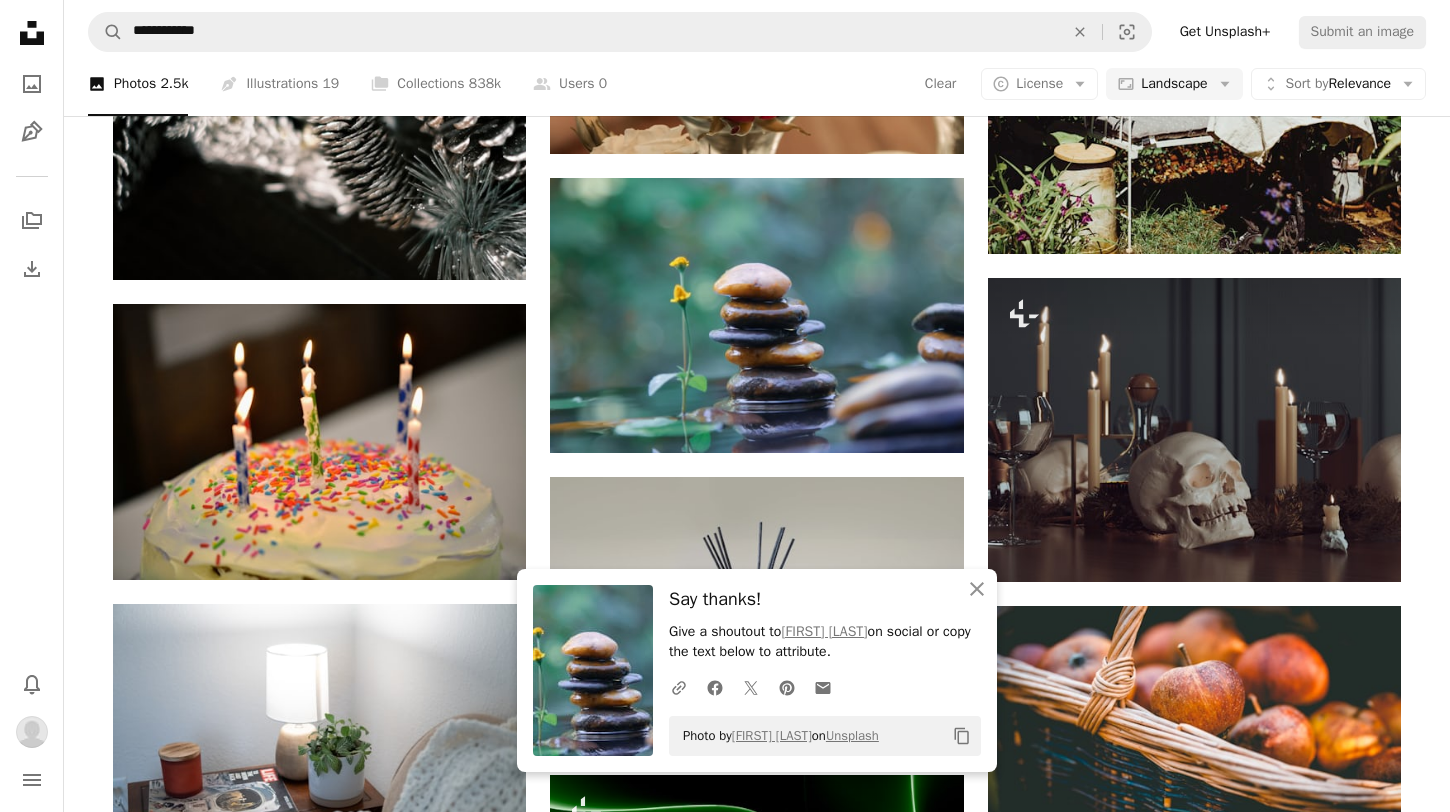 click on "Copy content" 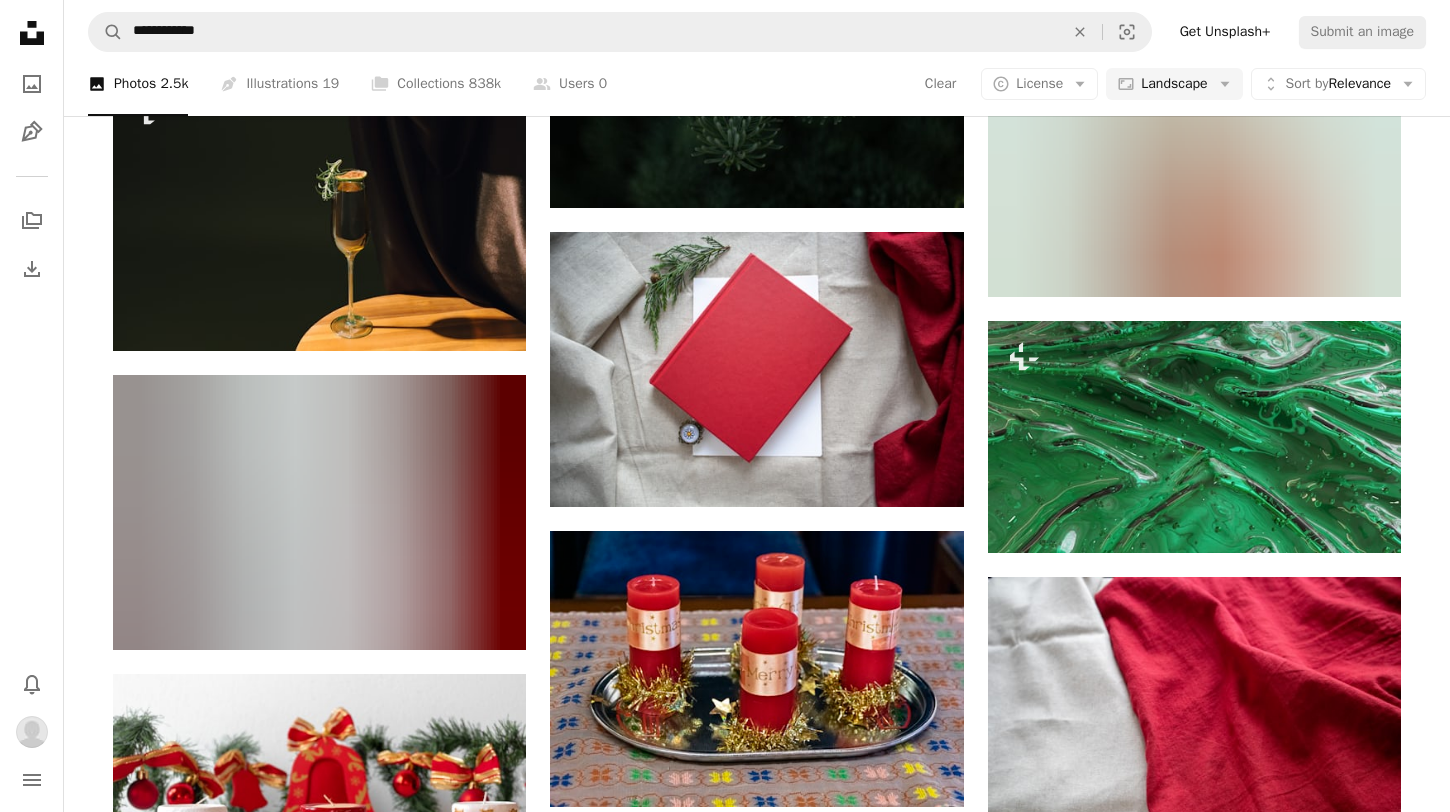scroll, scrollTop: 10950, scrollLeft: 0, axis: vertical 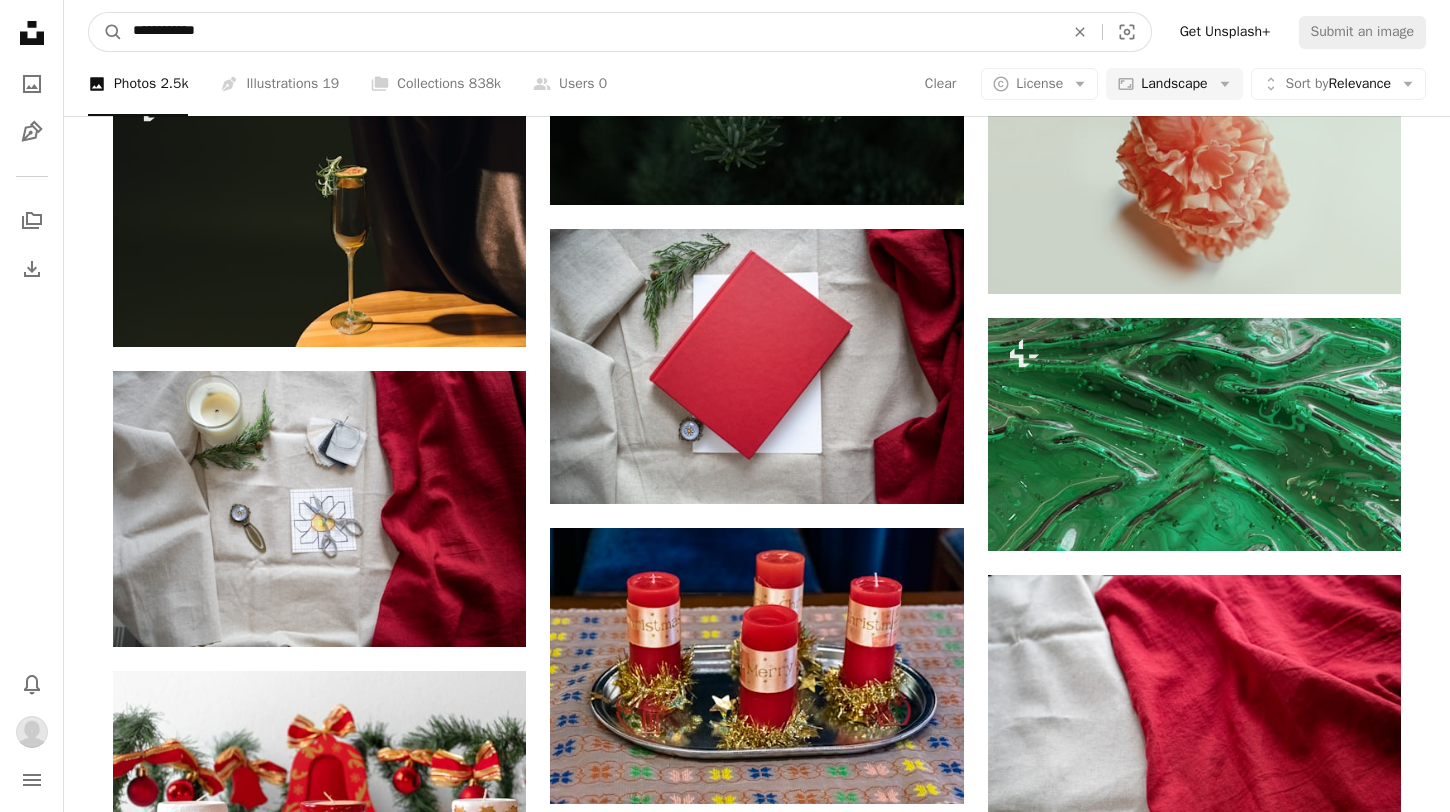 click on "**********" at bounding box center [590, 32] 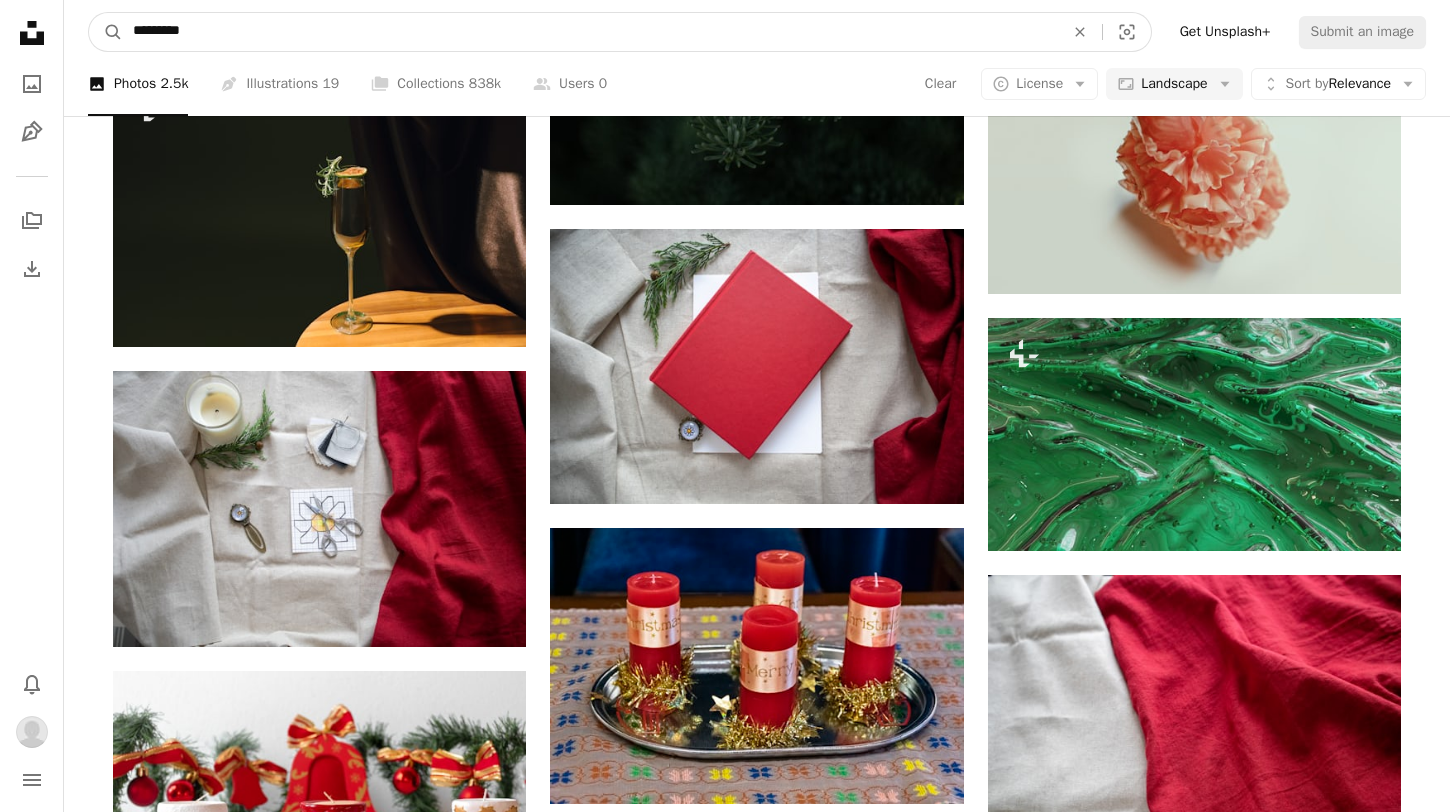 type on "**********" 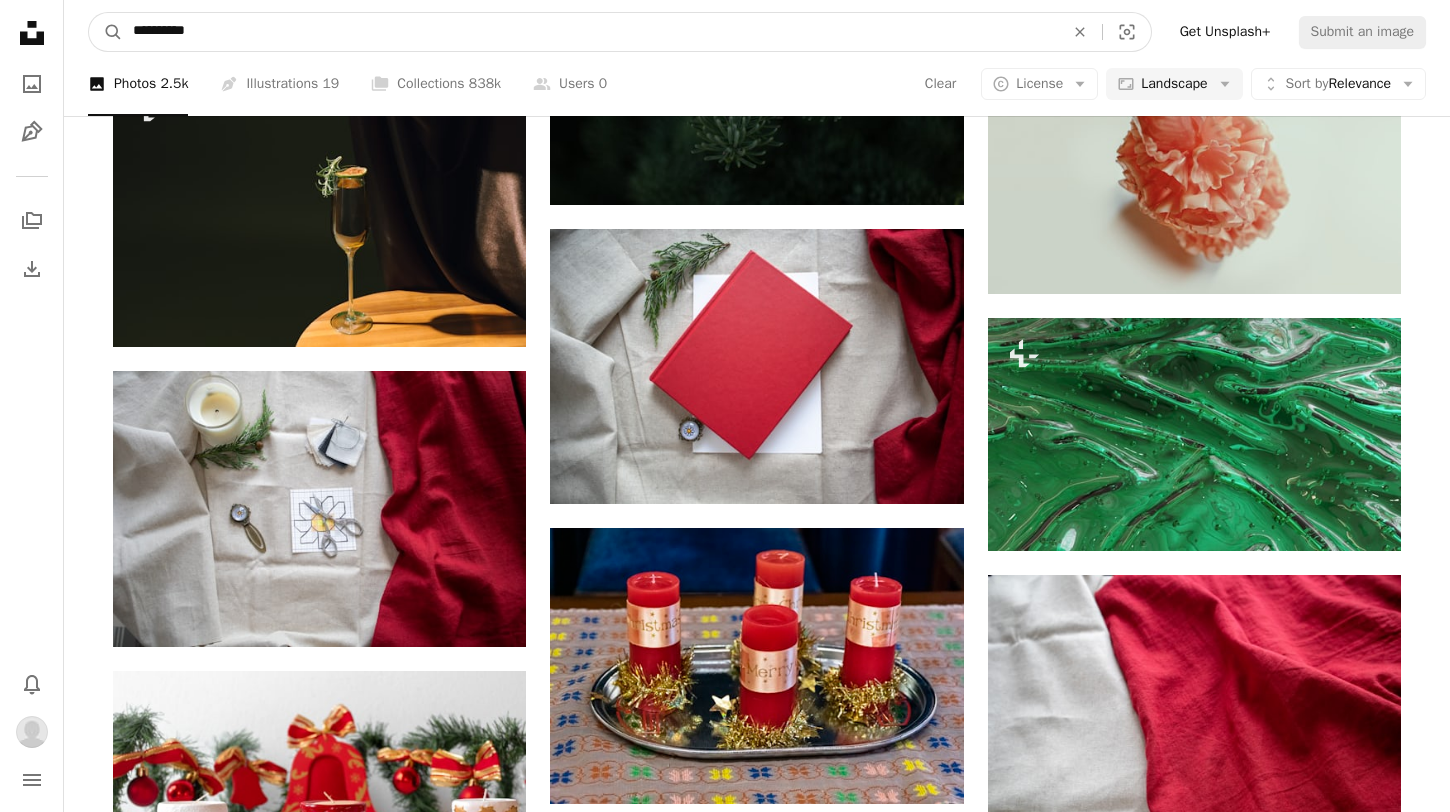click on "A magnifying glass" at bounding box center (106, 32) 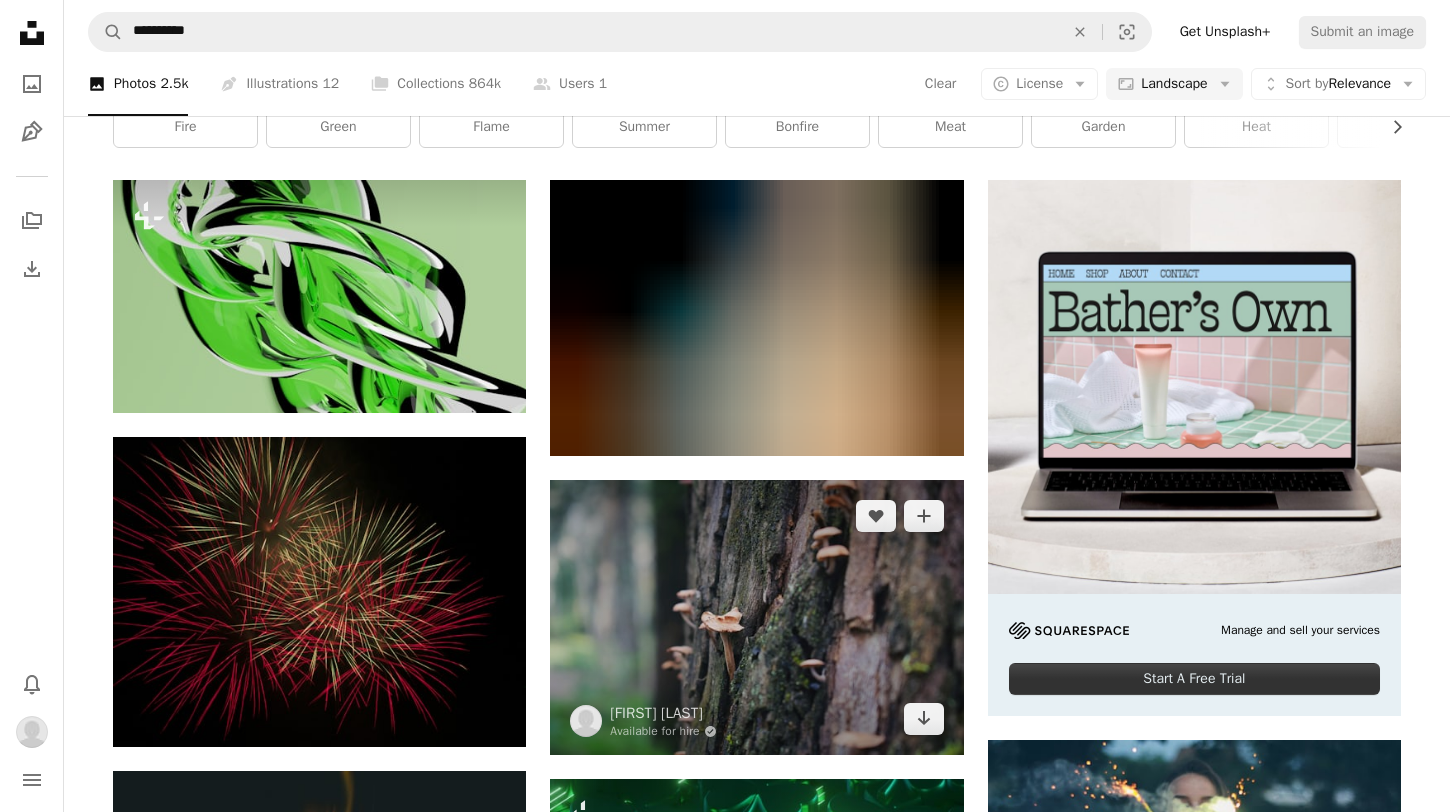 scroll, scrollTop: 355, scrollLeft: 0, axis: vertical 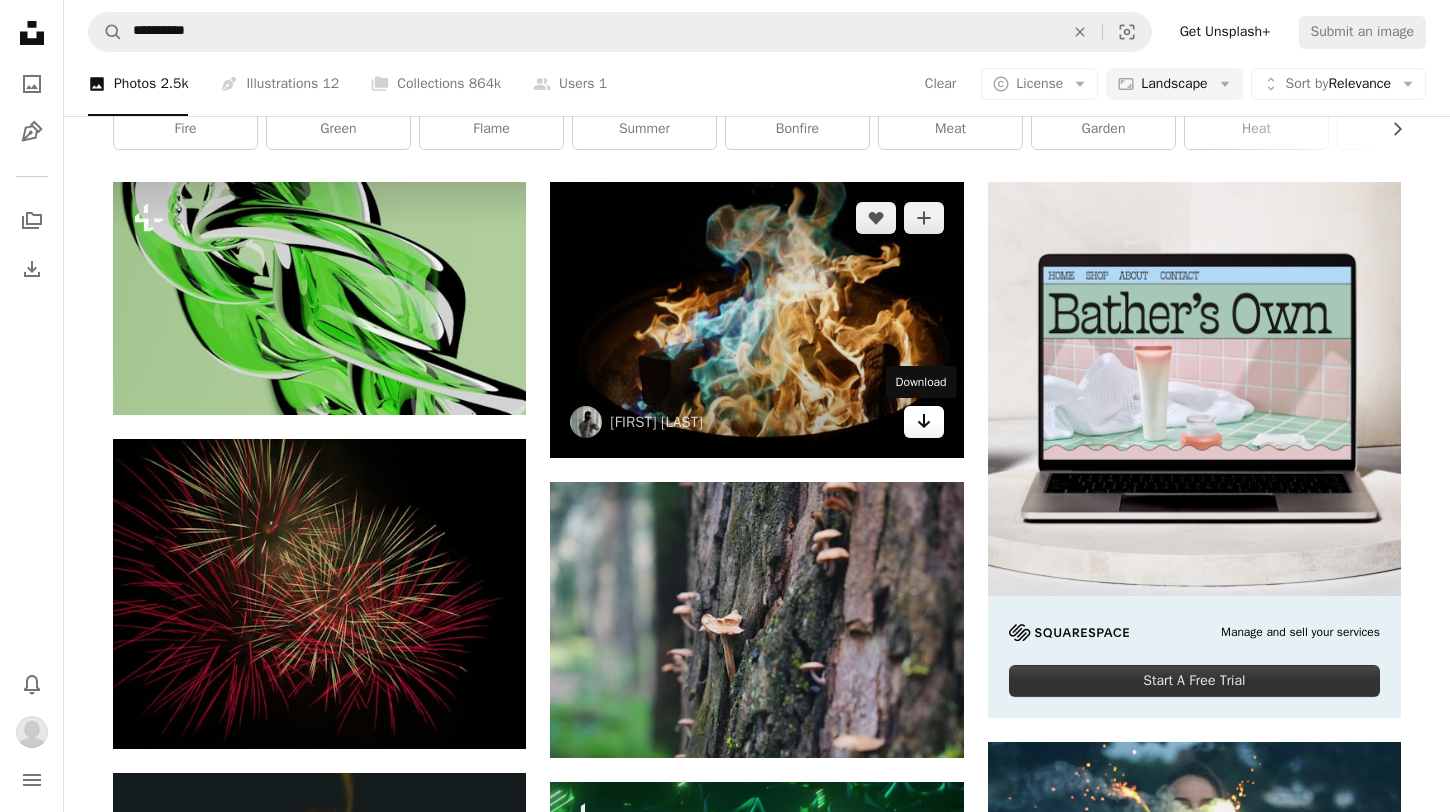 click on "Arrow pointing down" 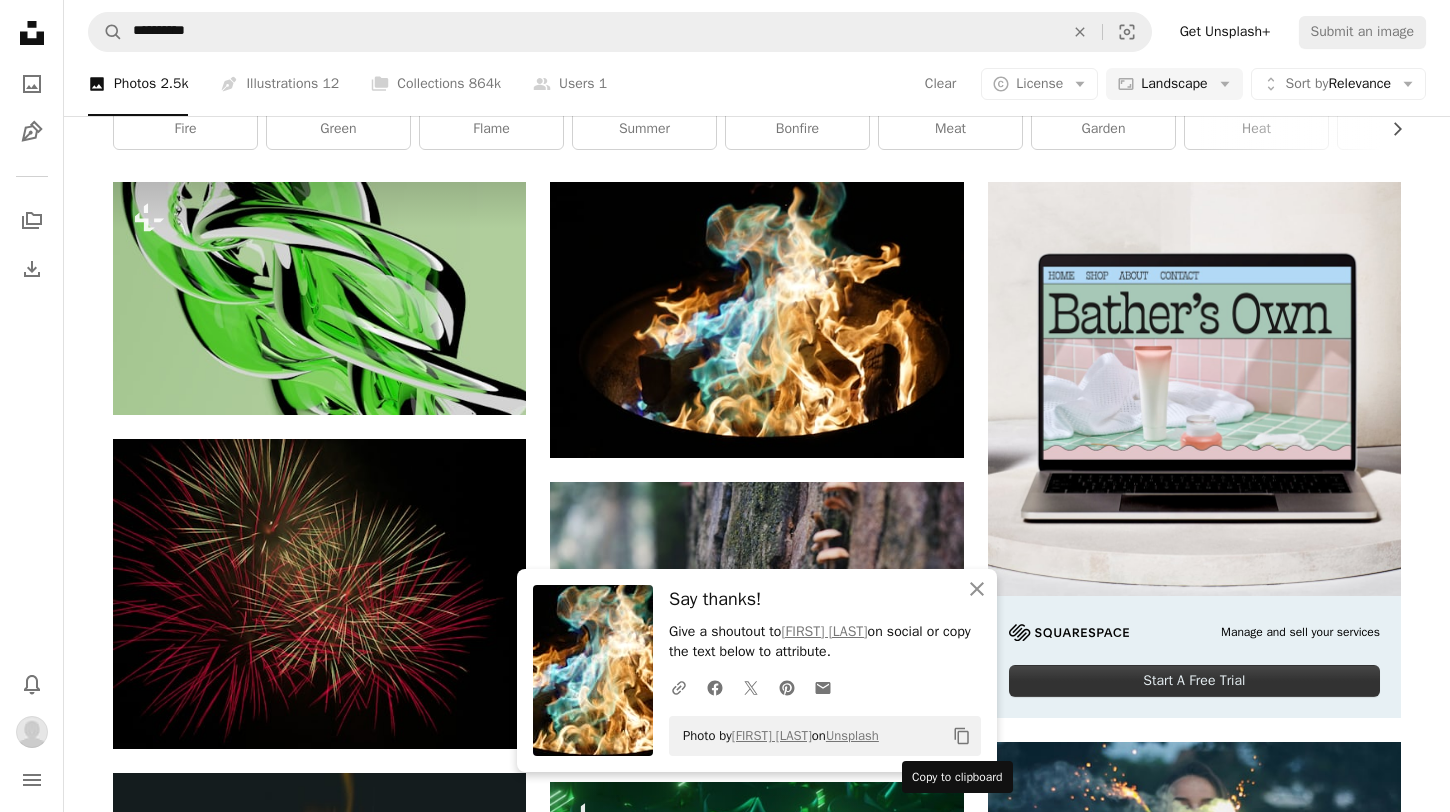 click on "Copy content" 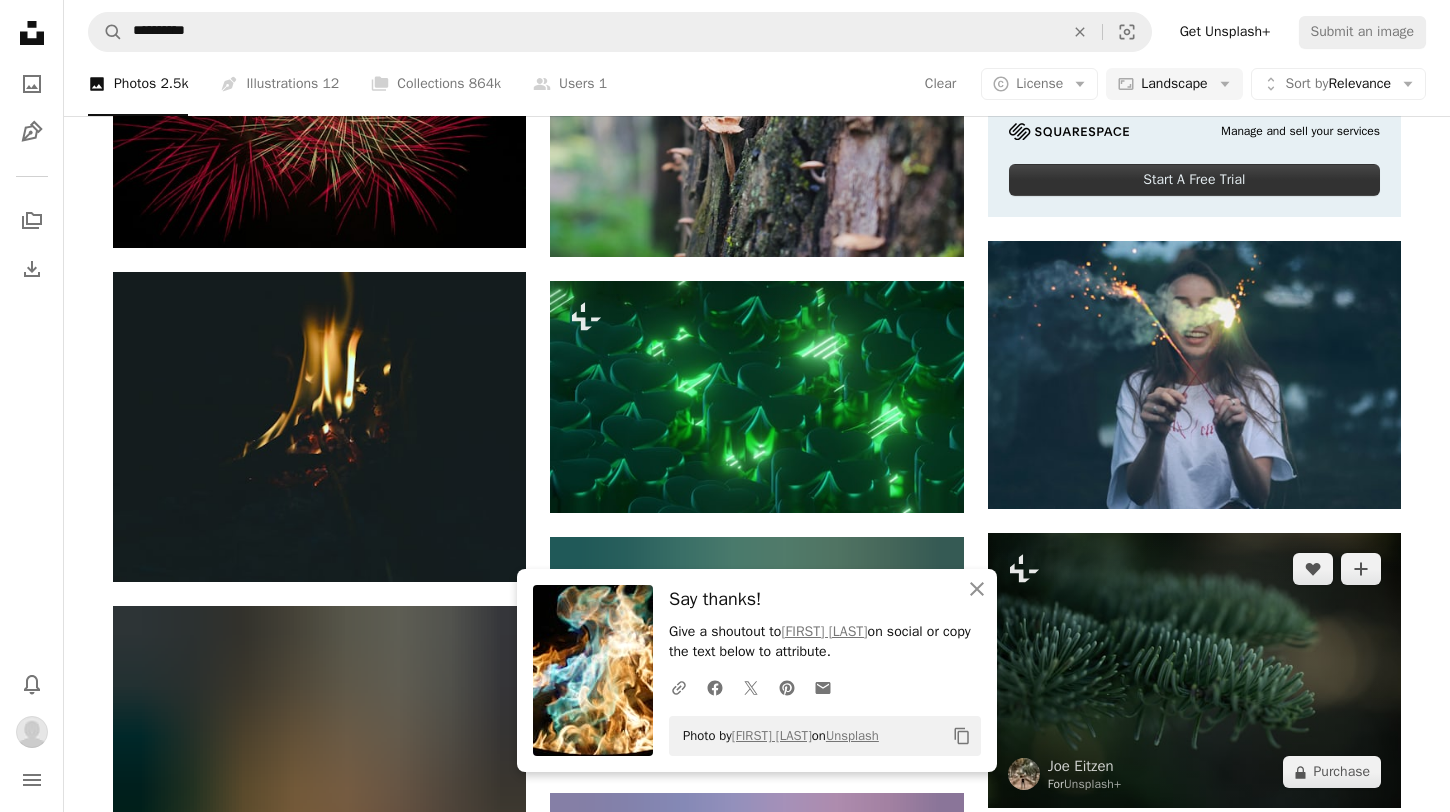 scroll, scrollTop: 865, scrollLeft: 0, axis: vertical 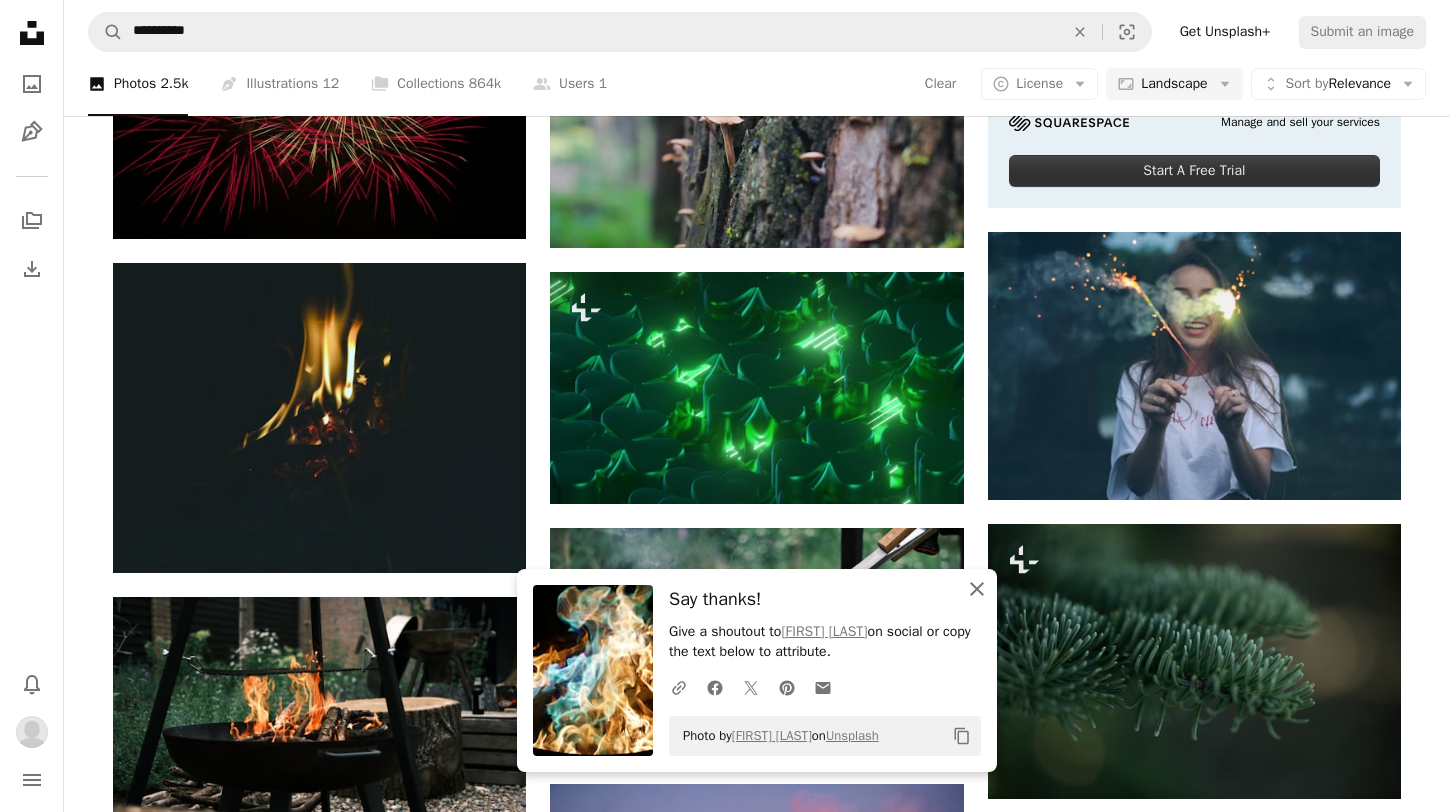 click on "An X shape" 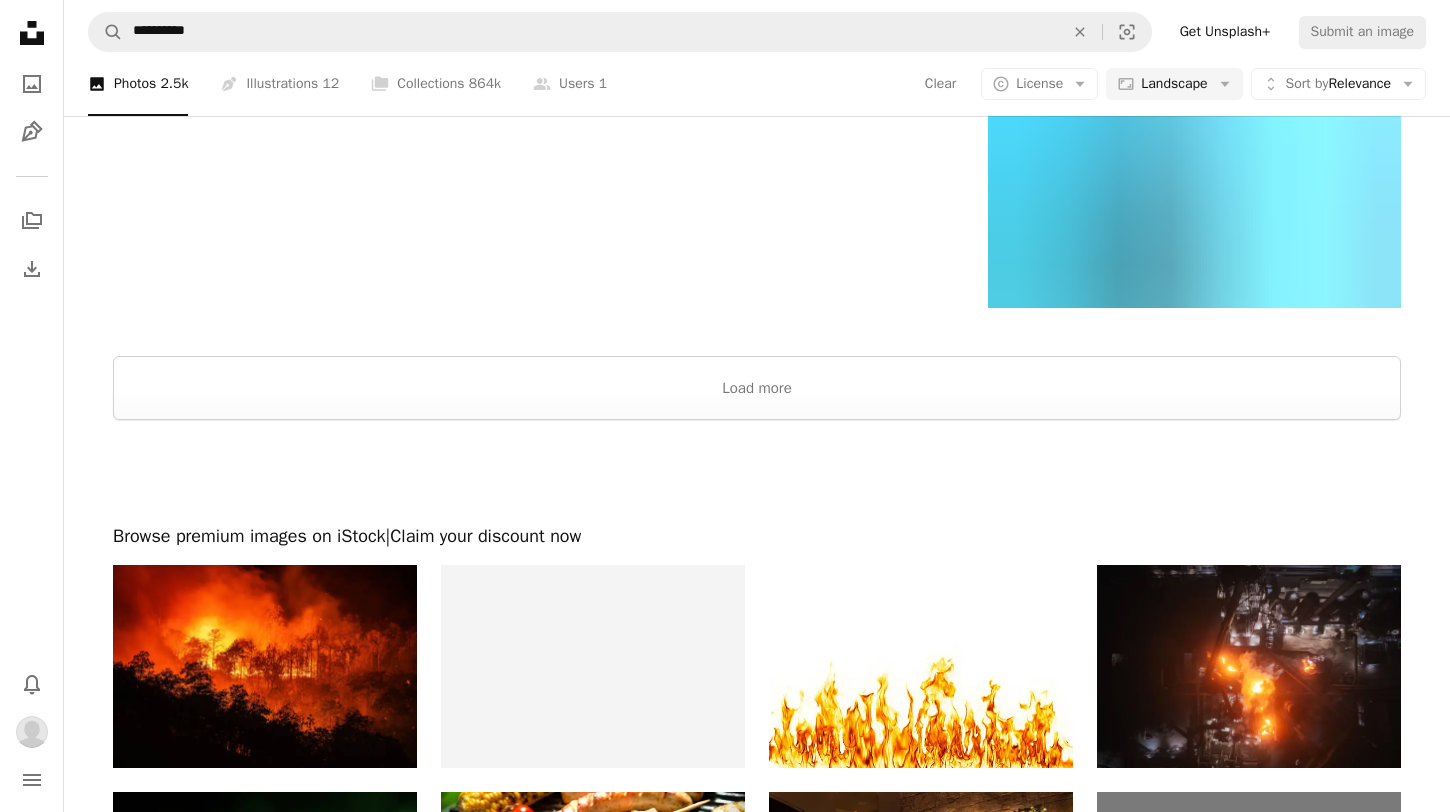 scroll, scrollTop: 2710, scrollLeft: 0, axis: vertical 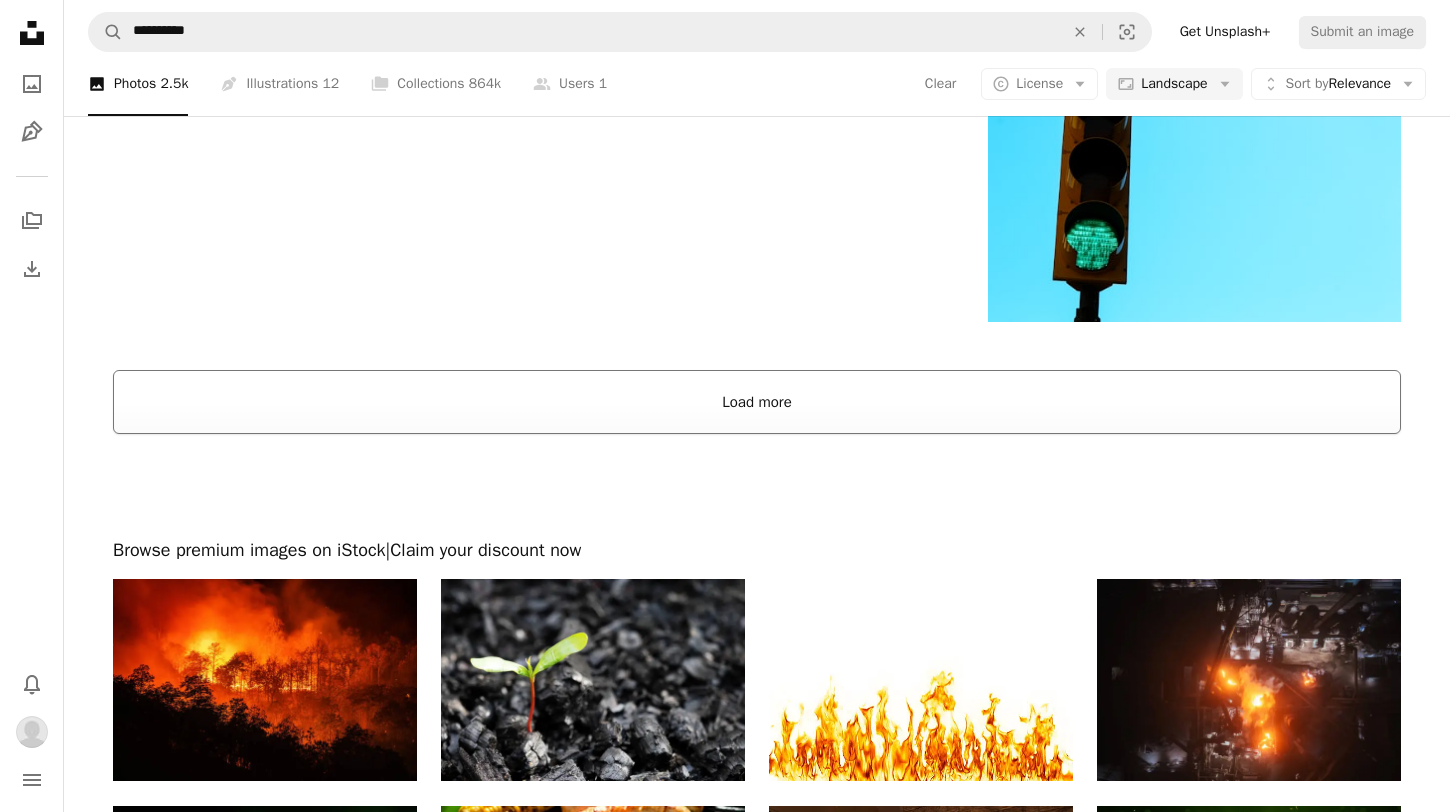 click on "Load more" at bounding box center (757, 402) 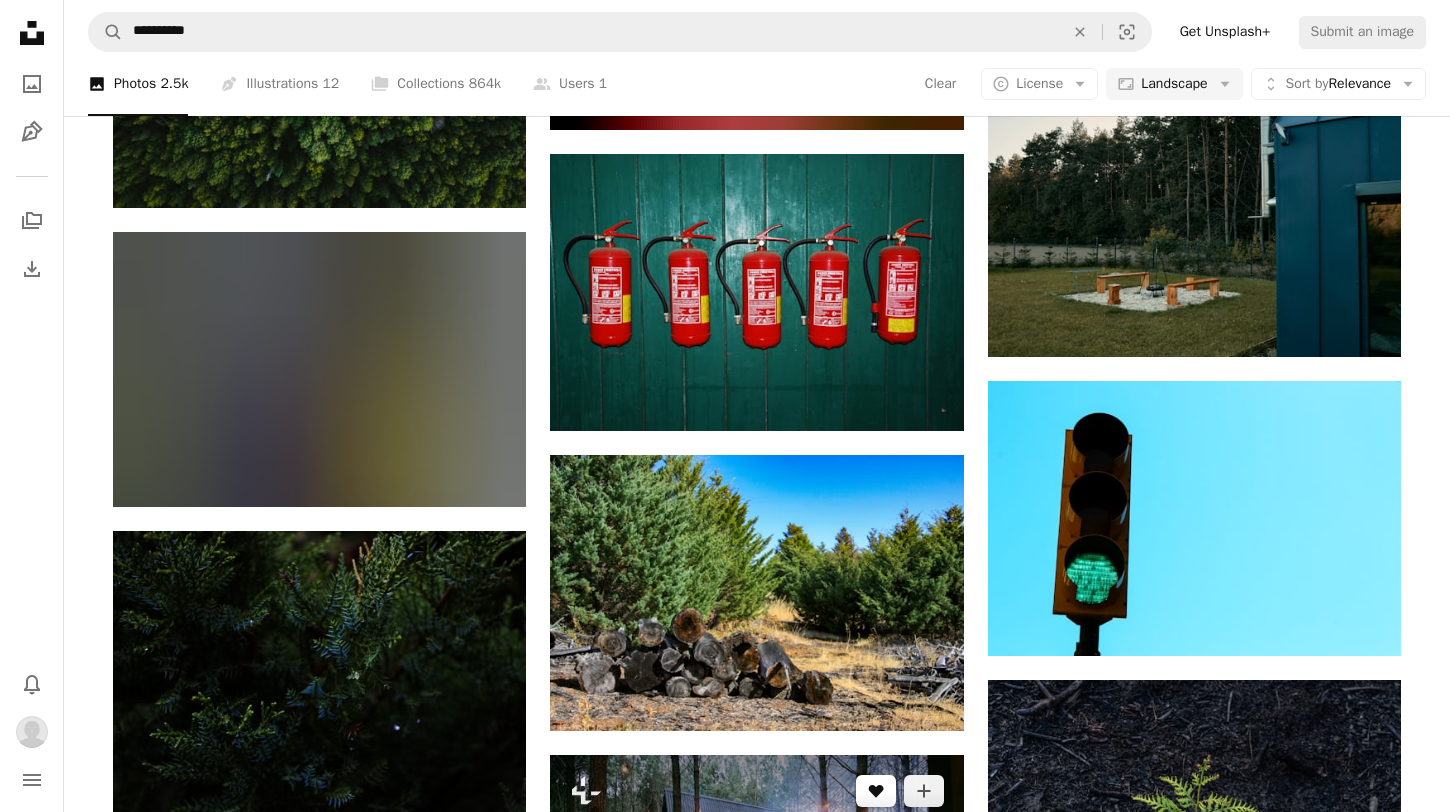 scroll, scrollTop: 2389, scrollLeft: 0, axis: vertical 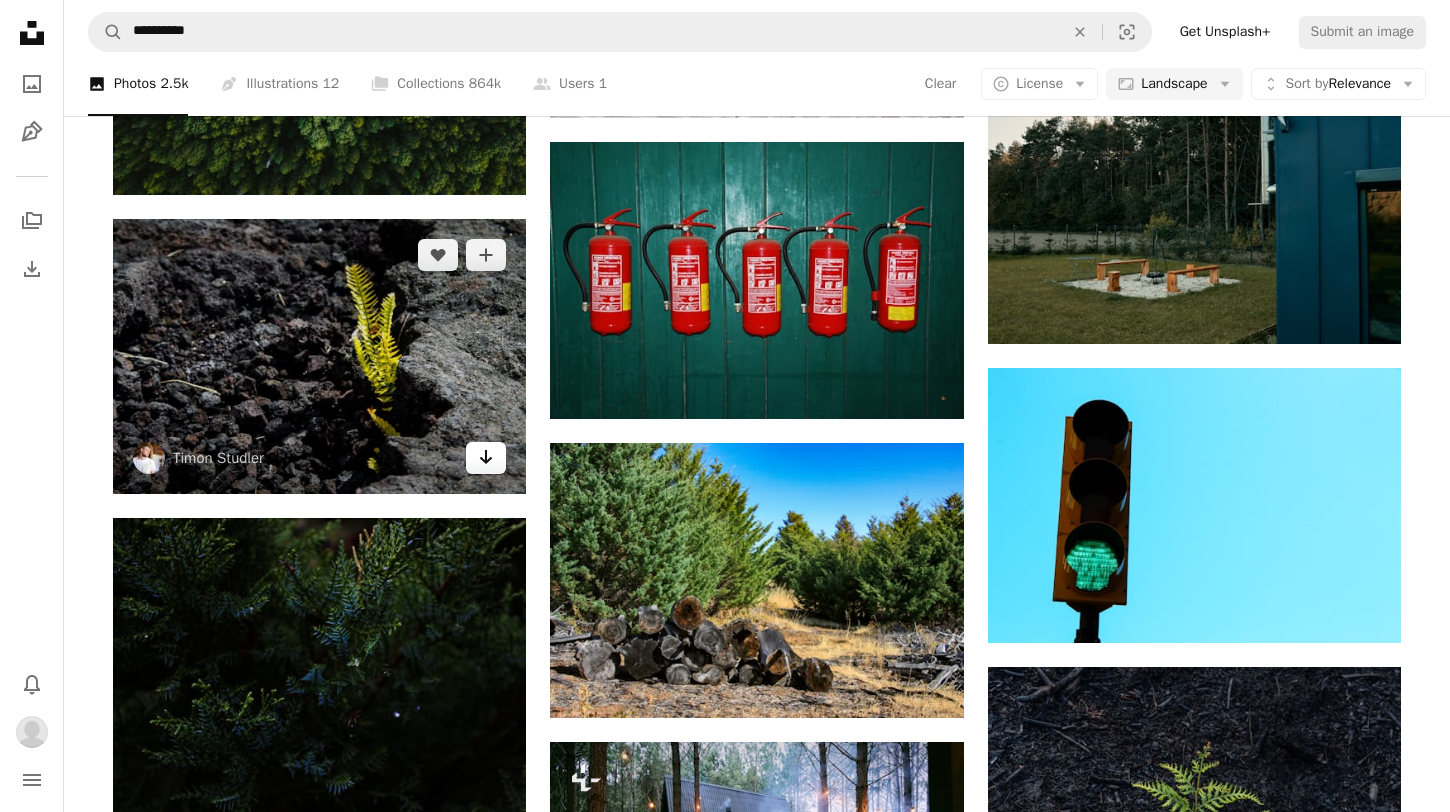 click on "Arrow pointing down" 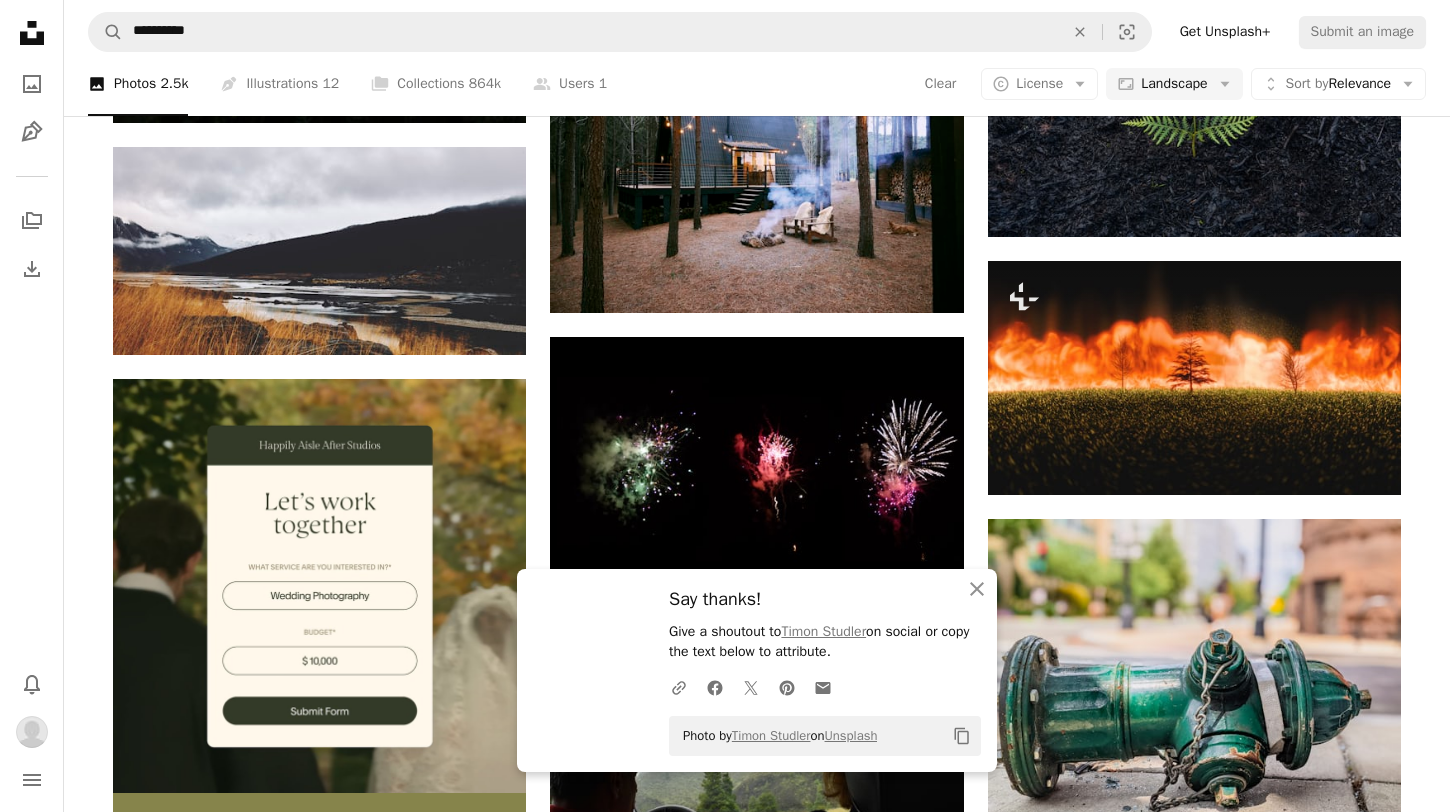 scroll, scrollTop: 3098, scrollLeft: 0, axis: vertical 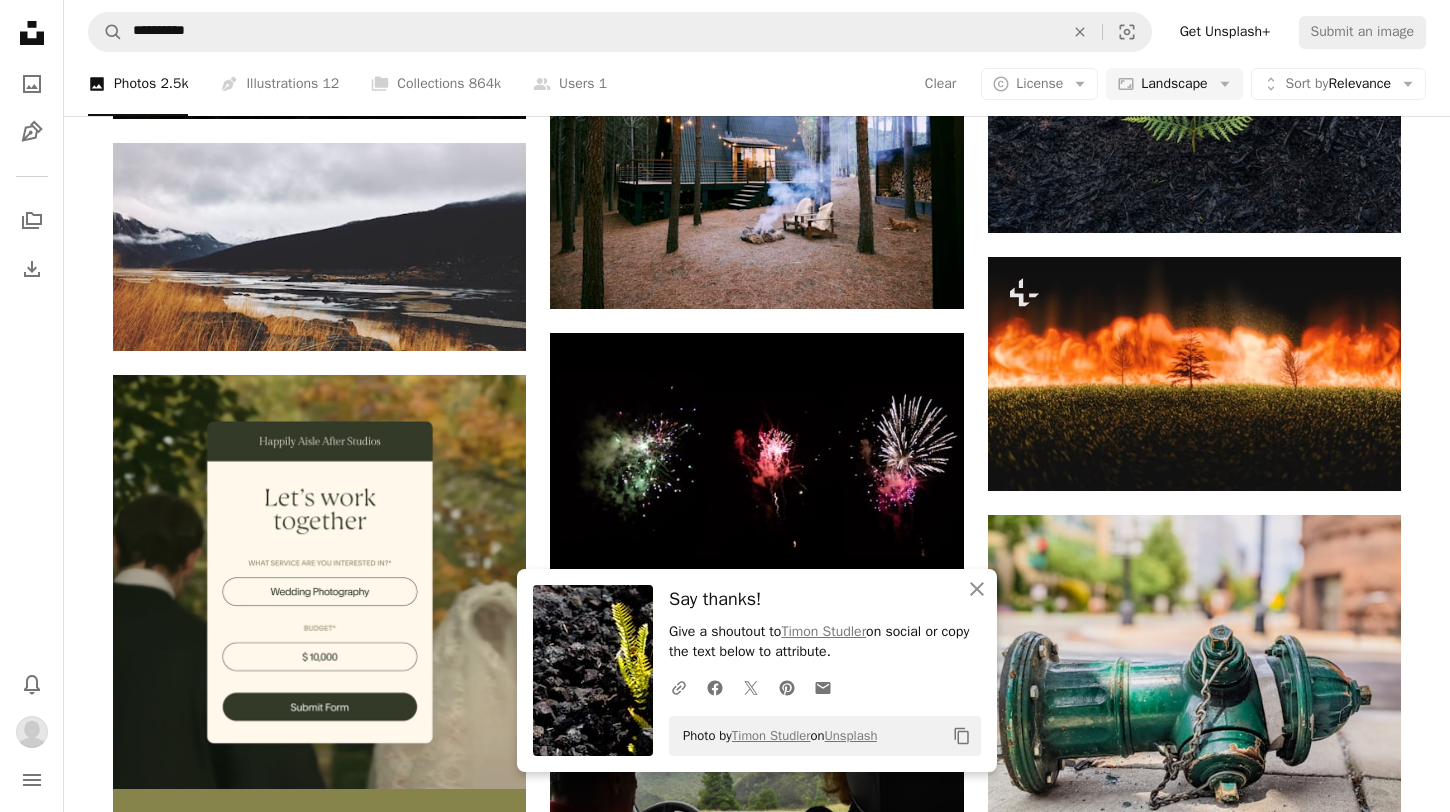 click on "[FIRST] [LAST]" at bounding box center (757, 927) 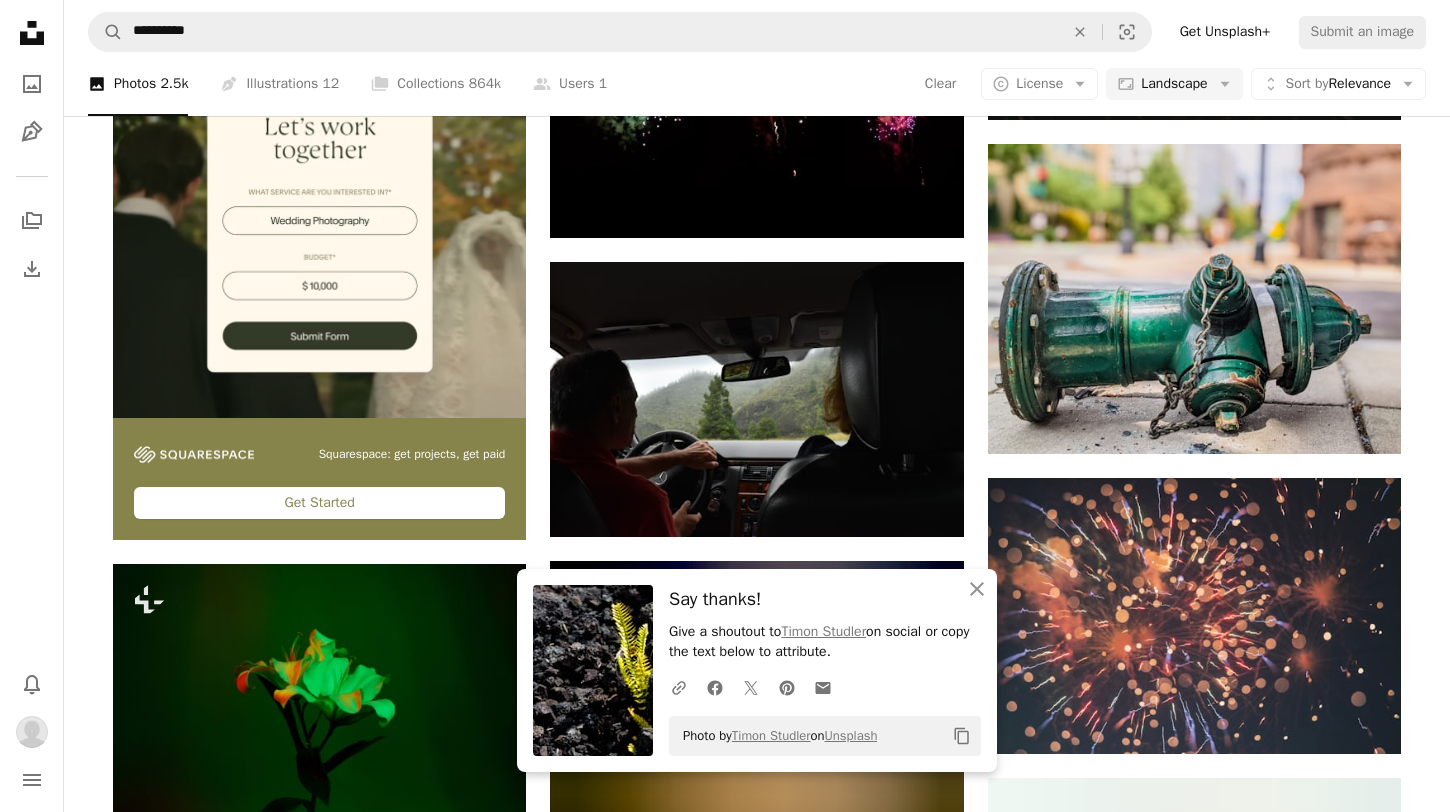 scroll, scrollTop: 3470, scrollLeft: 0, axis: vertical 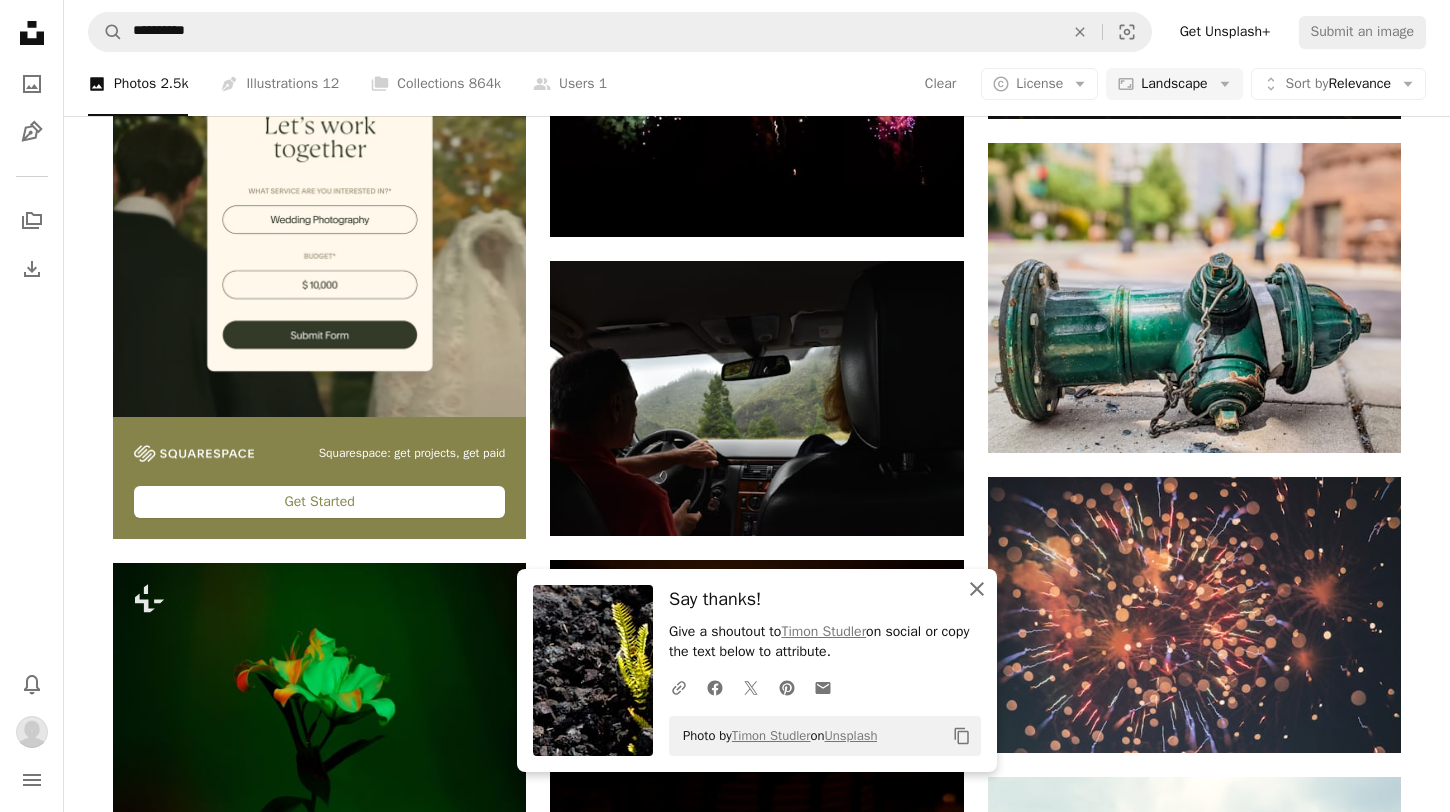 click 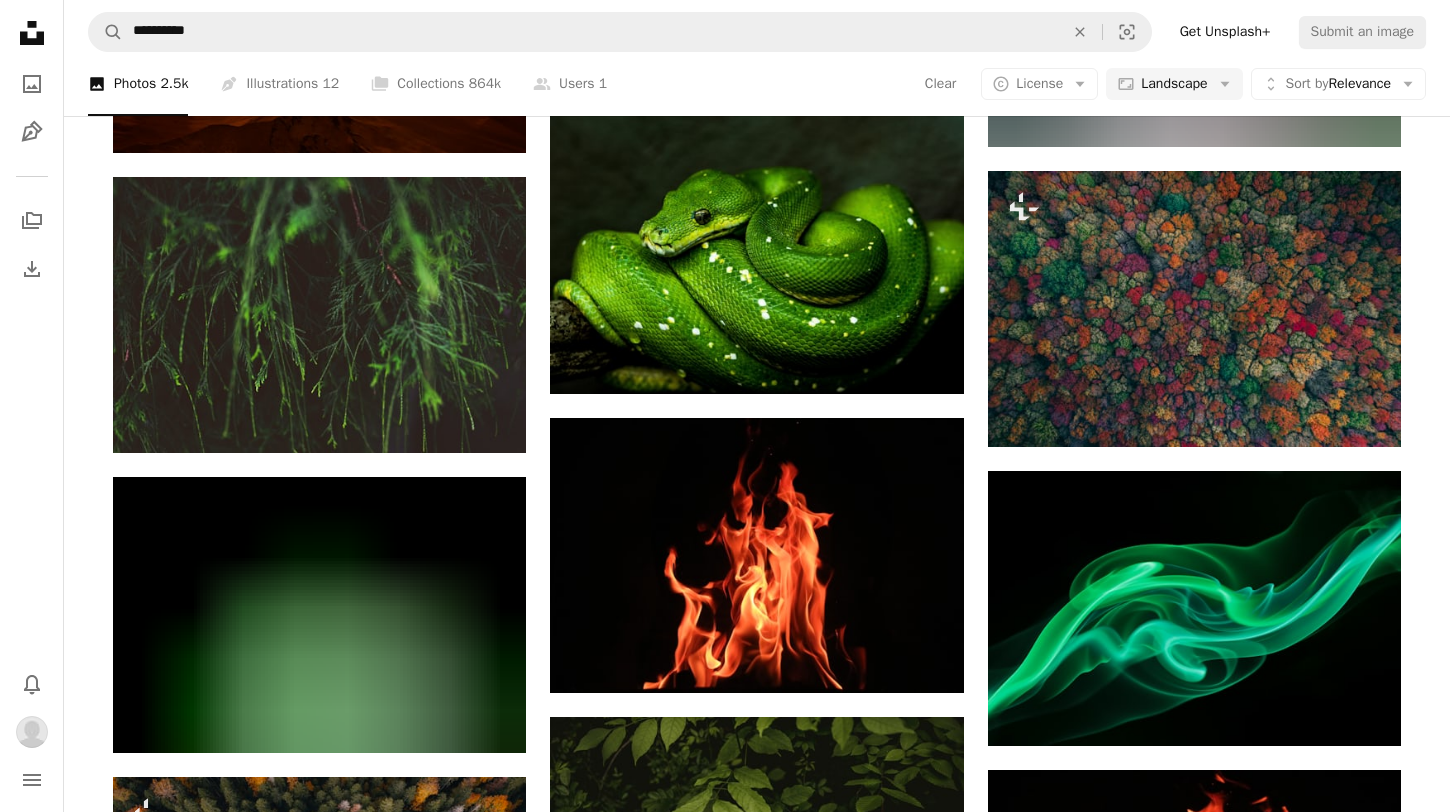 scroll, scrollTop: 12783, scrollLeft: 0, axis: vertical 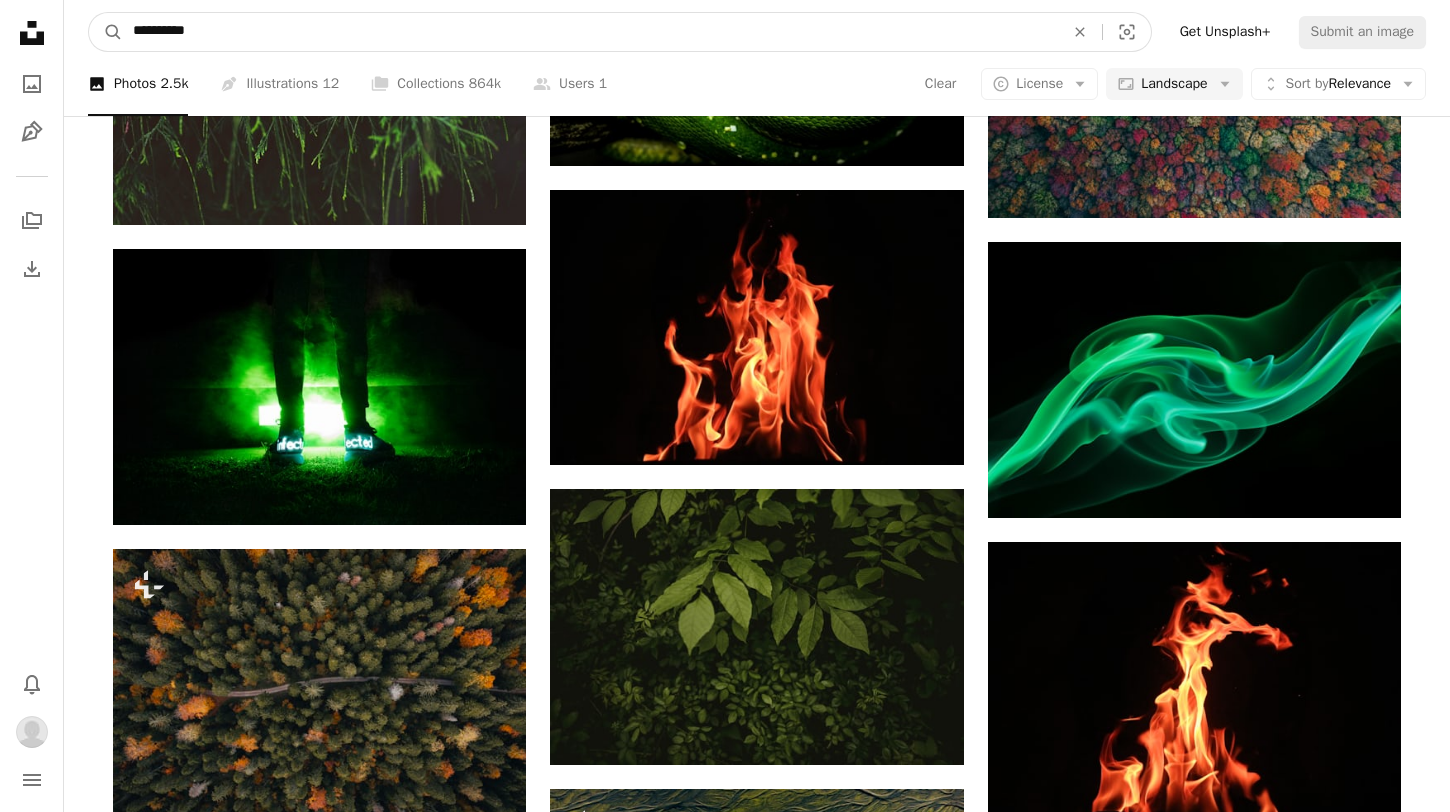 click on "**********" at bounding box center [590, 32] 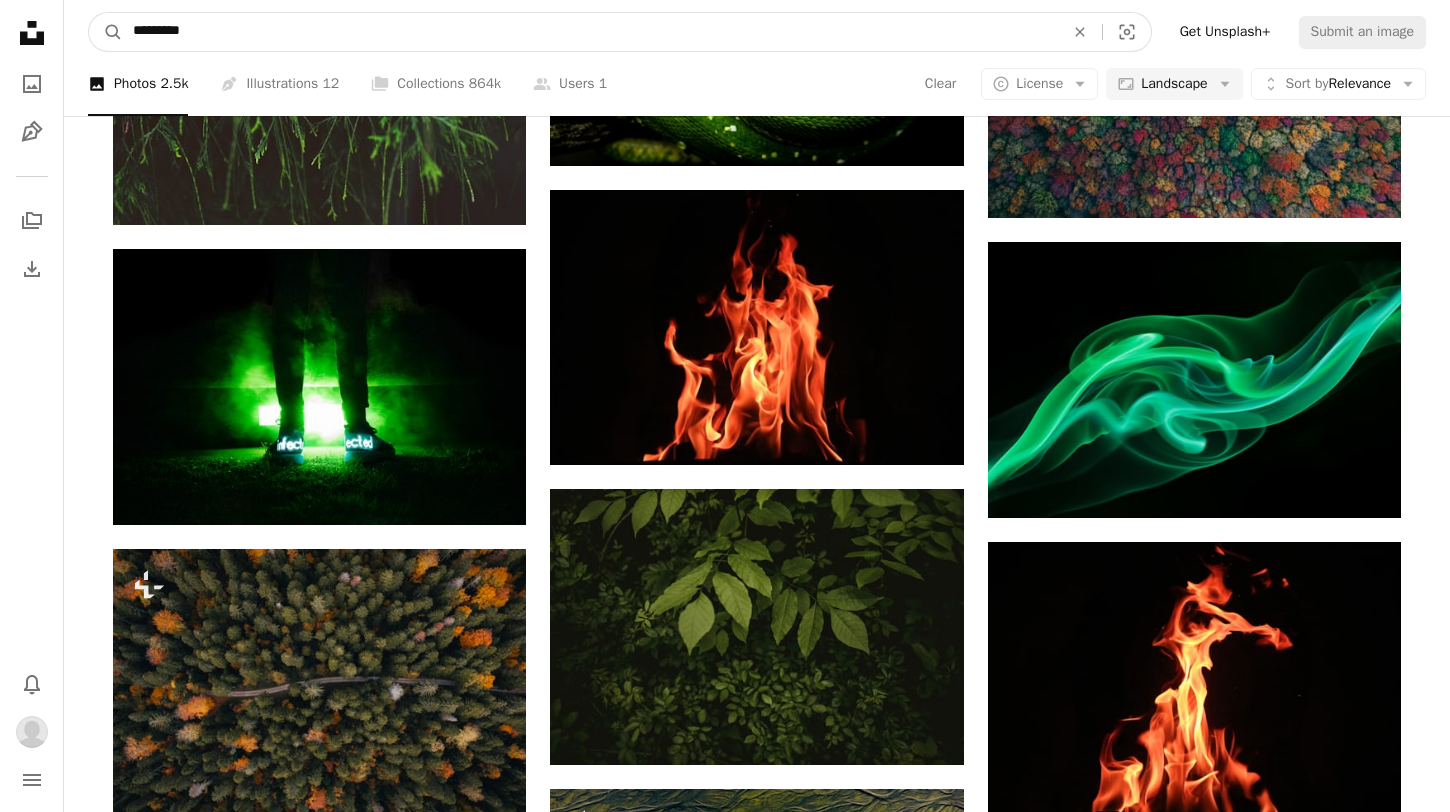 type on "**********" 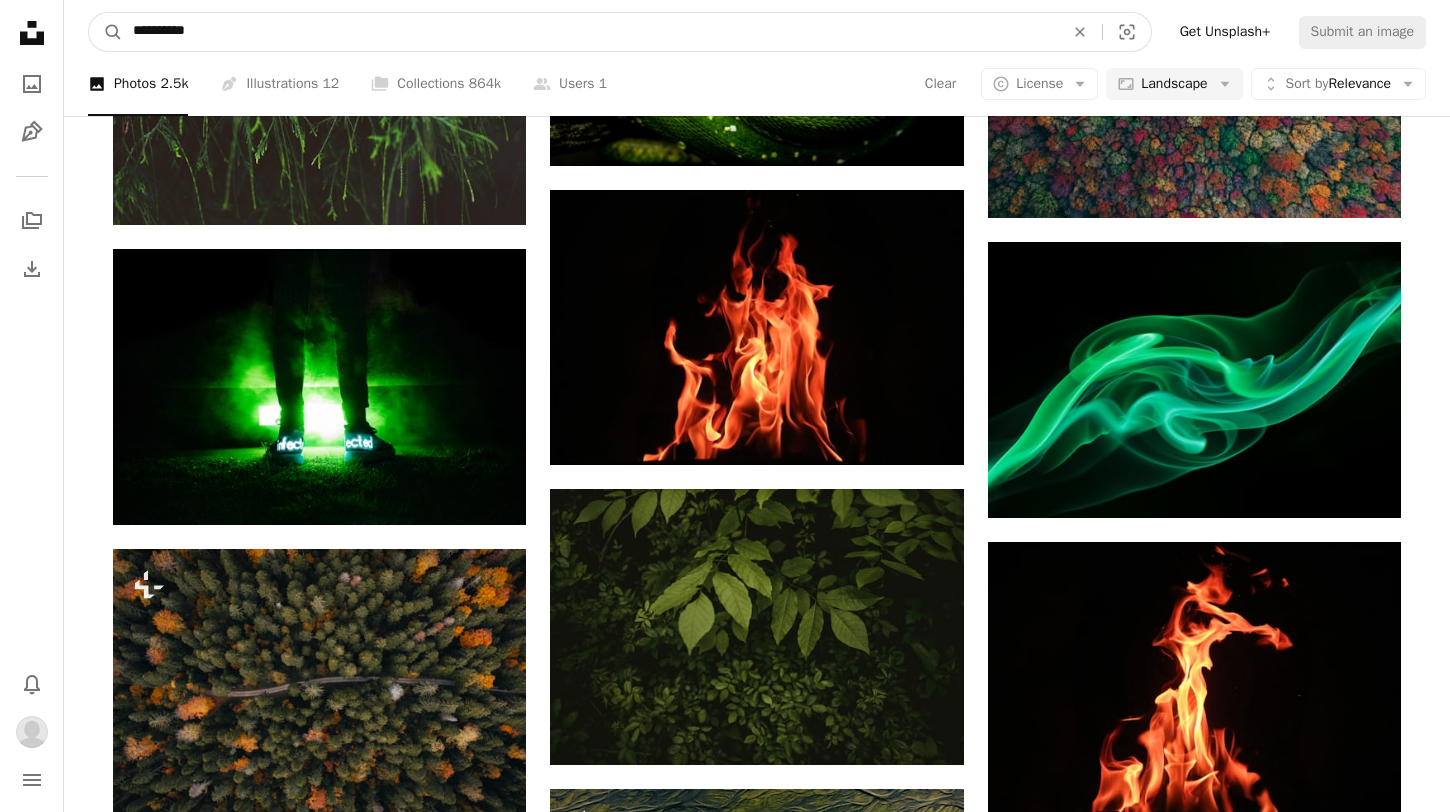 click on "A magnifying glass" at bounding box center (106, 32) 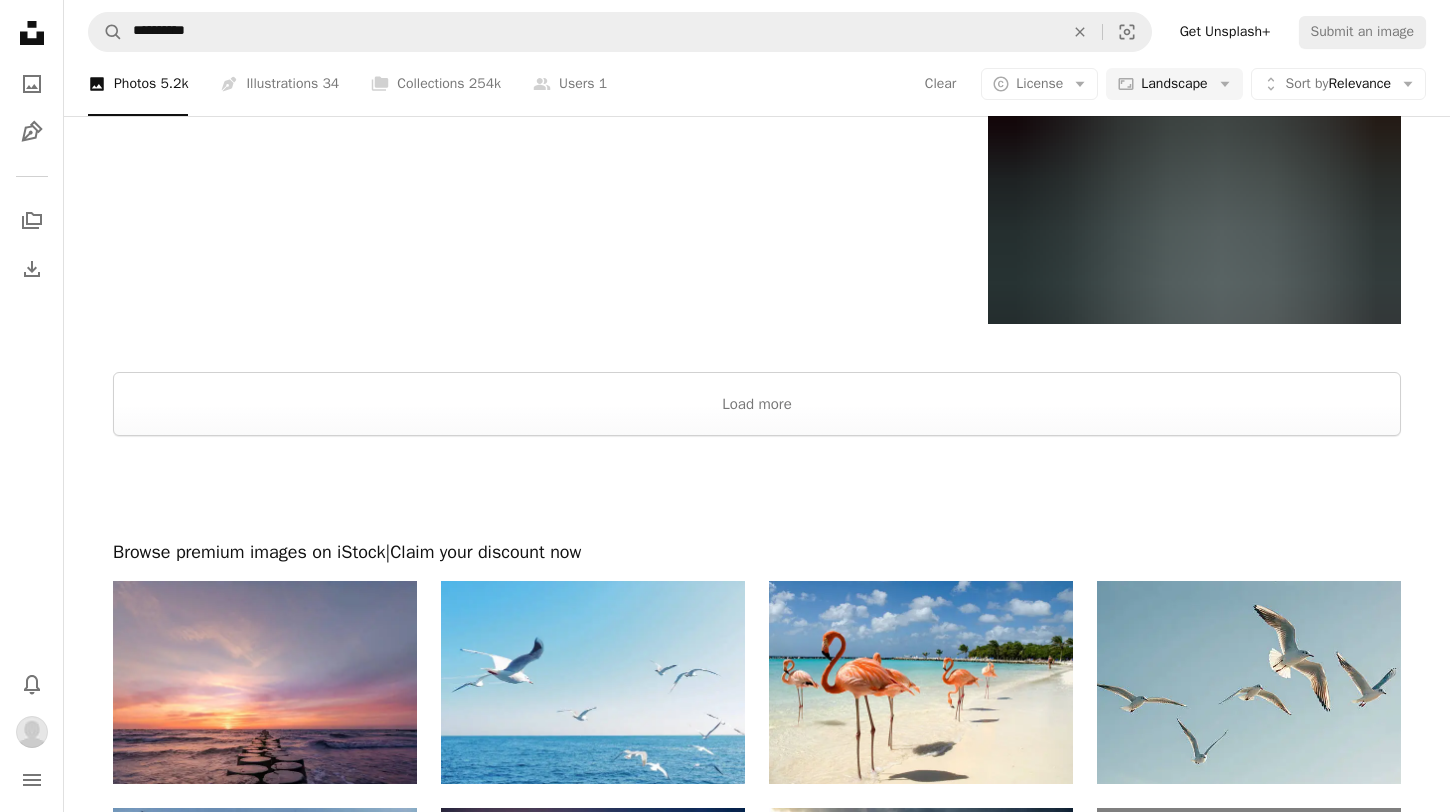 scroll, scrollTop: 2856, scrollLeft: 0, axis: vertical 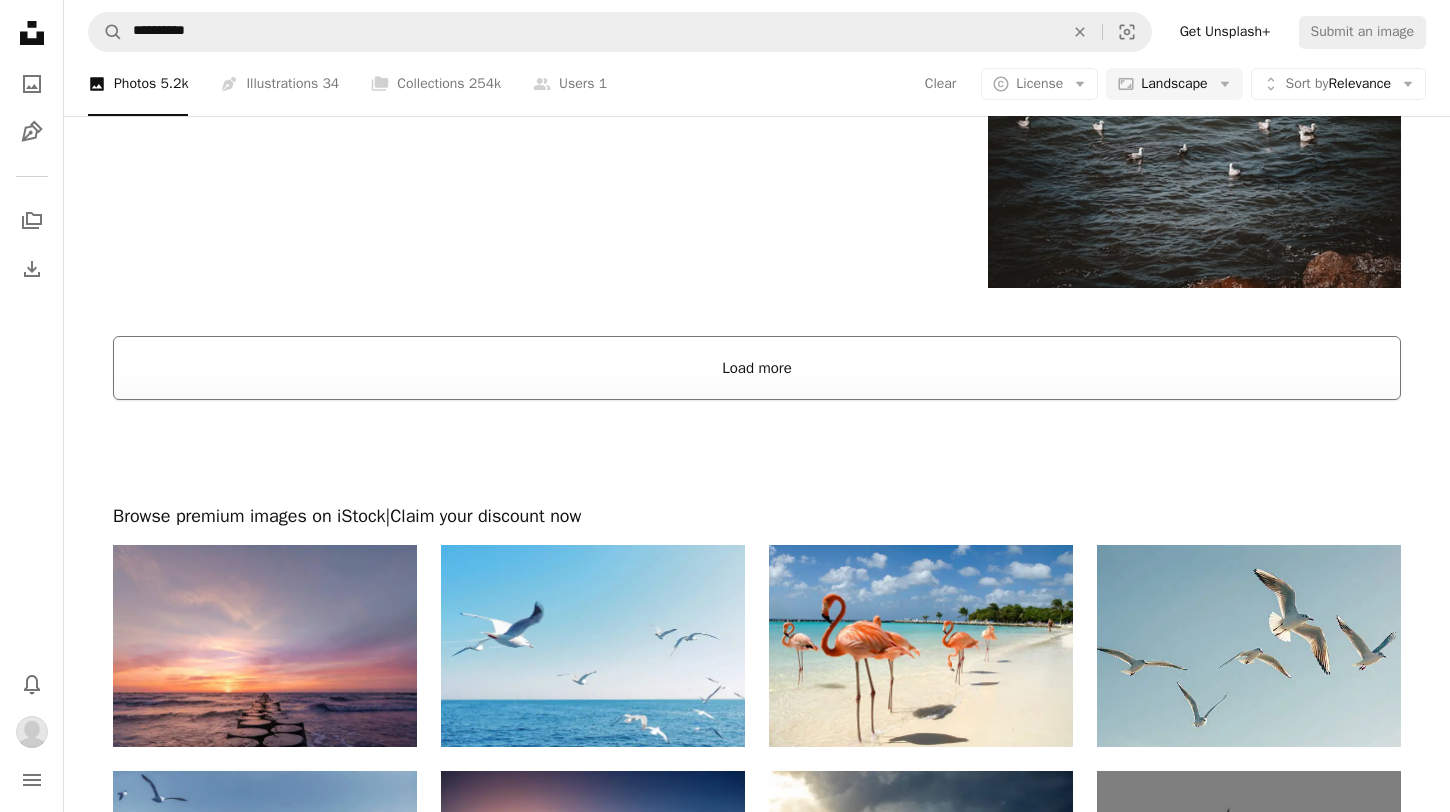 click on "Load more" at bounding box center [757, 368] 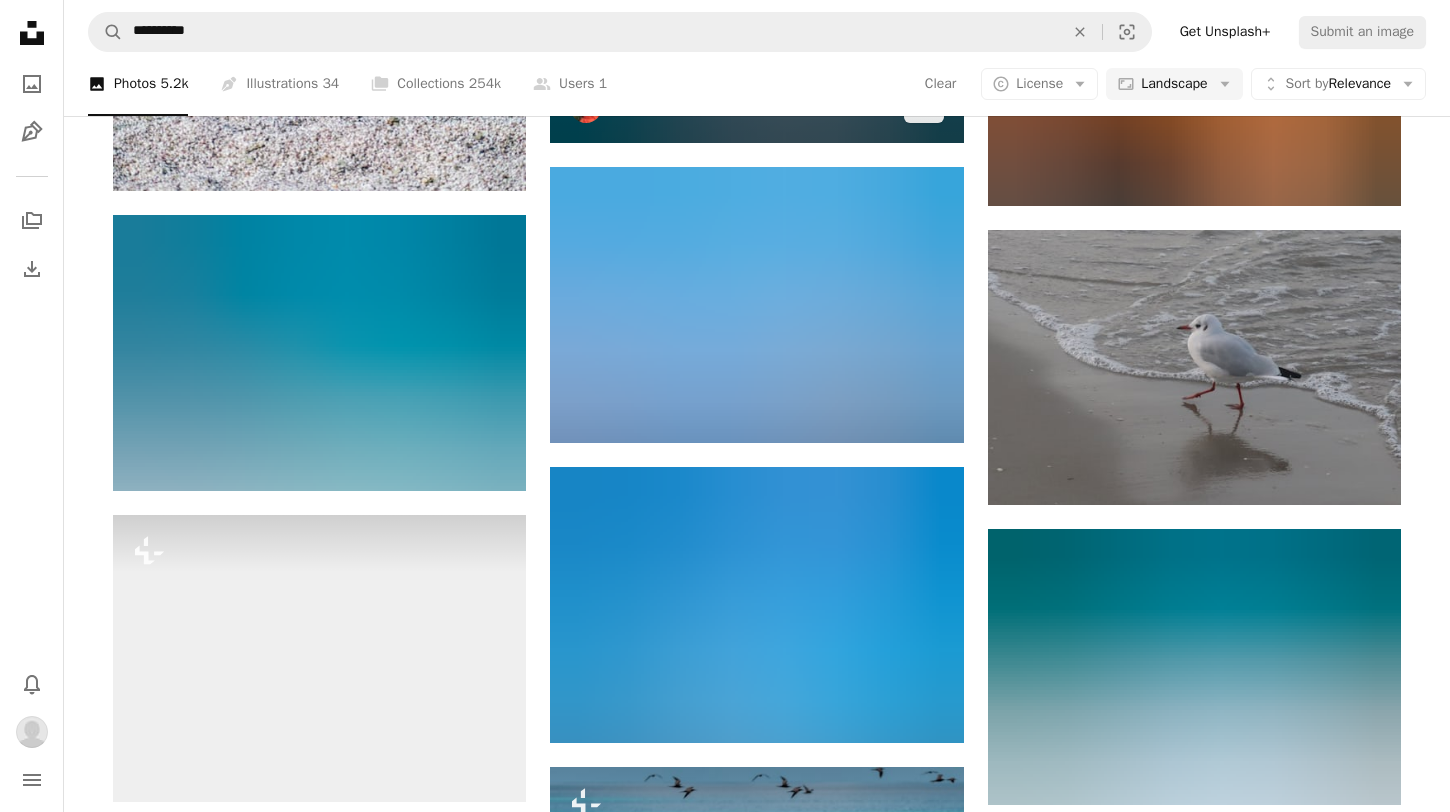scroll, scrollTop: 5293, scrollLeft: 0, axis: vertical 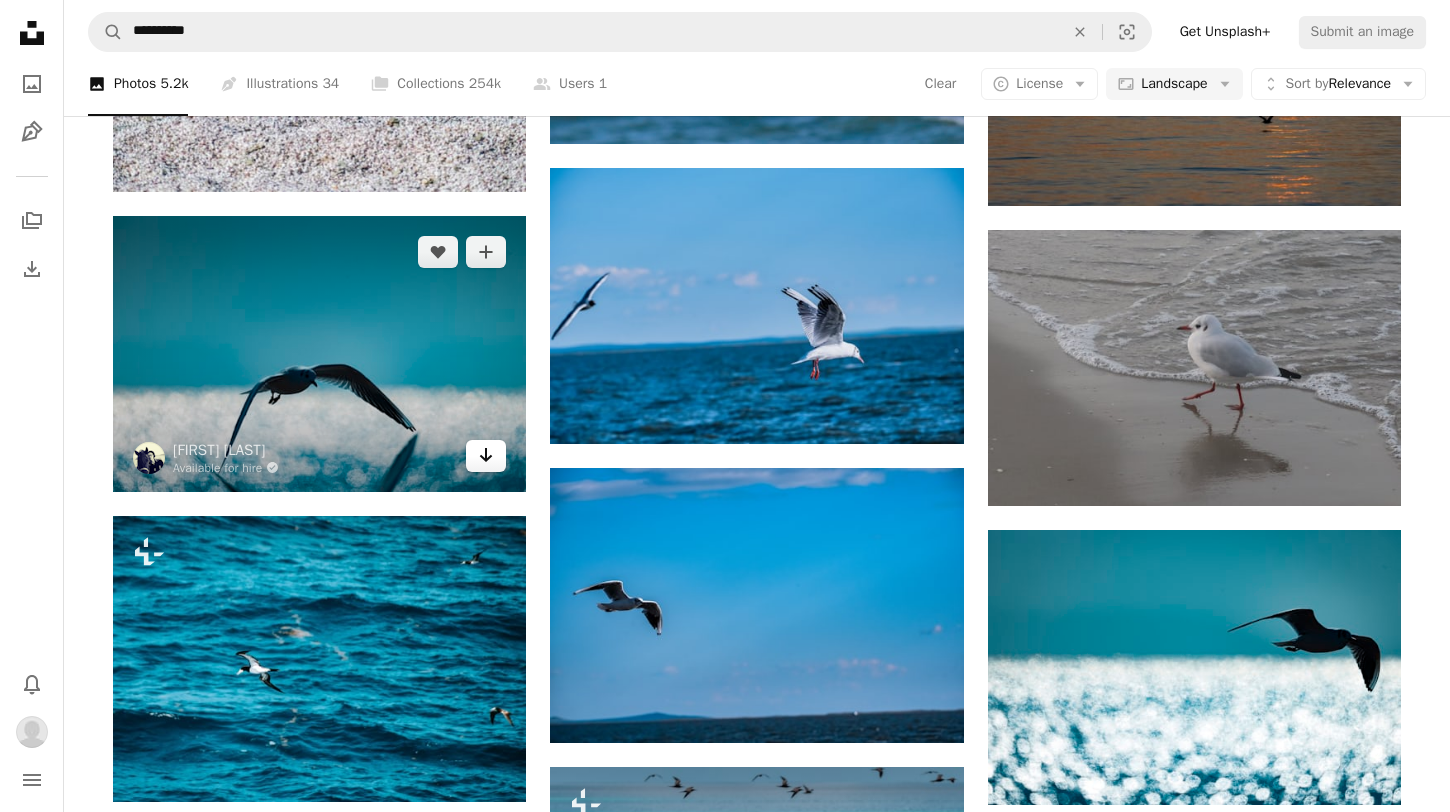 click on "Arrow pointing down" 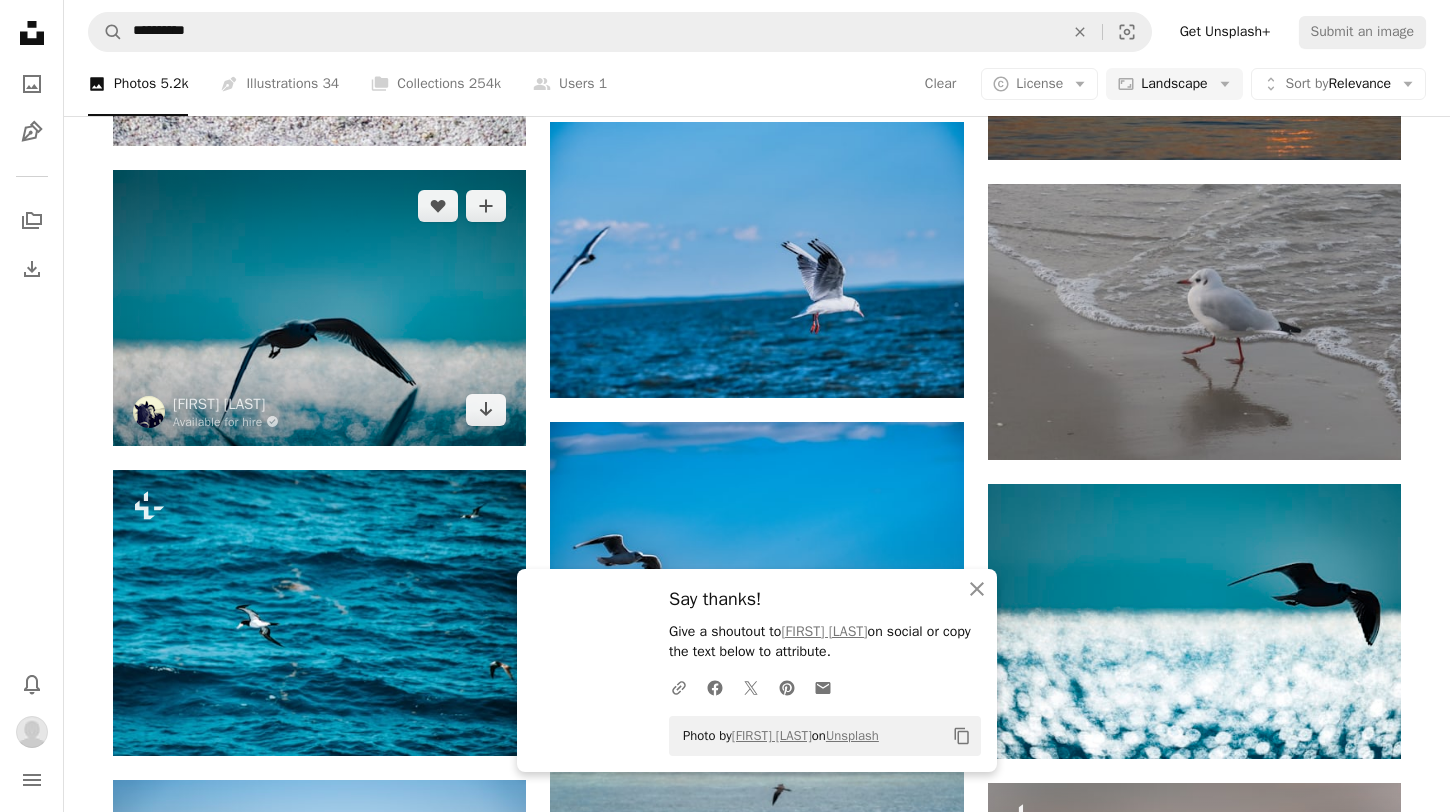 scroll, scrollTop: 5338, scrollLeft: 0, axis: vertical 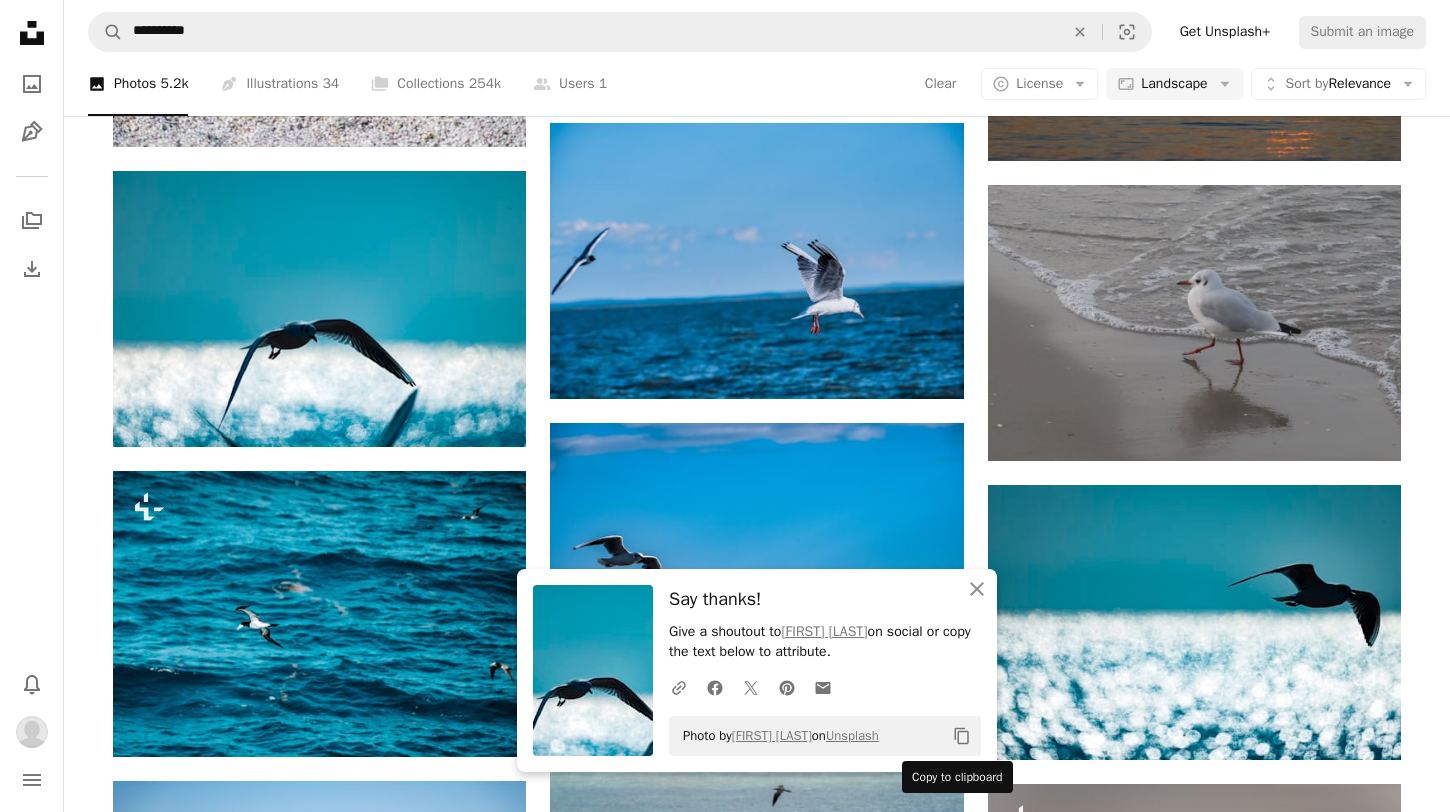 click 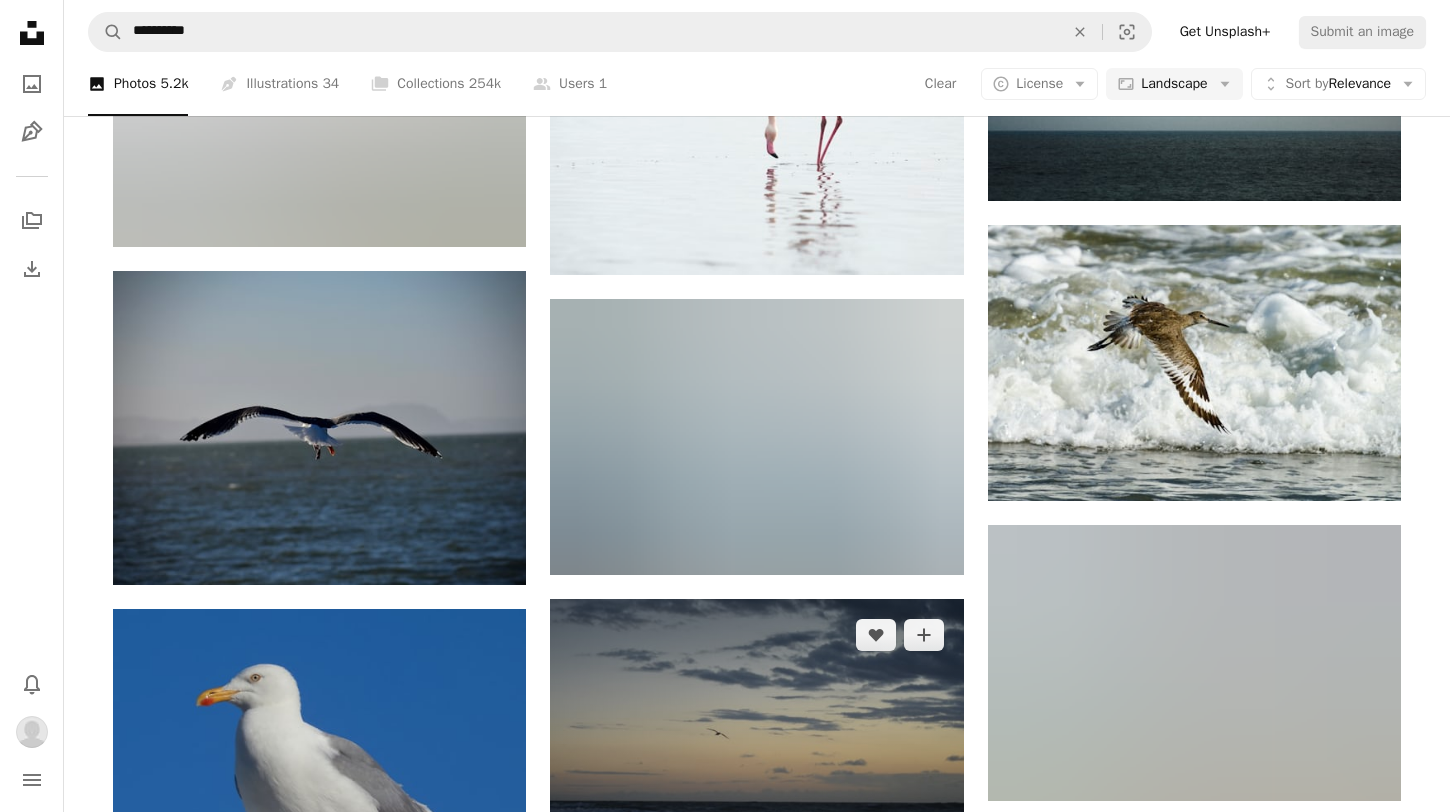 scroll, scrollTop: 8802, scrollLeft: 0, axis: vertical 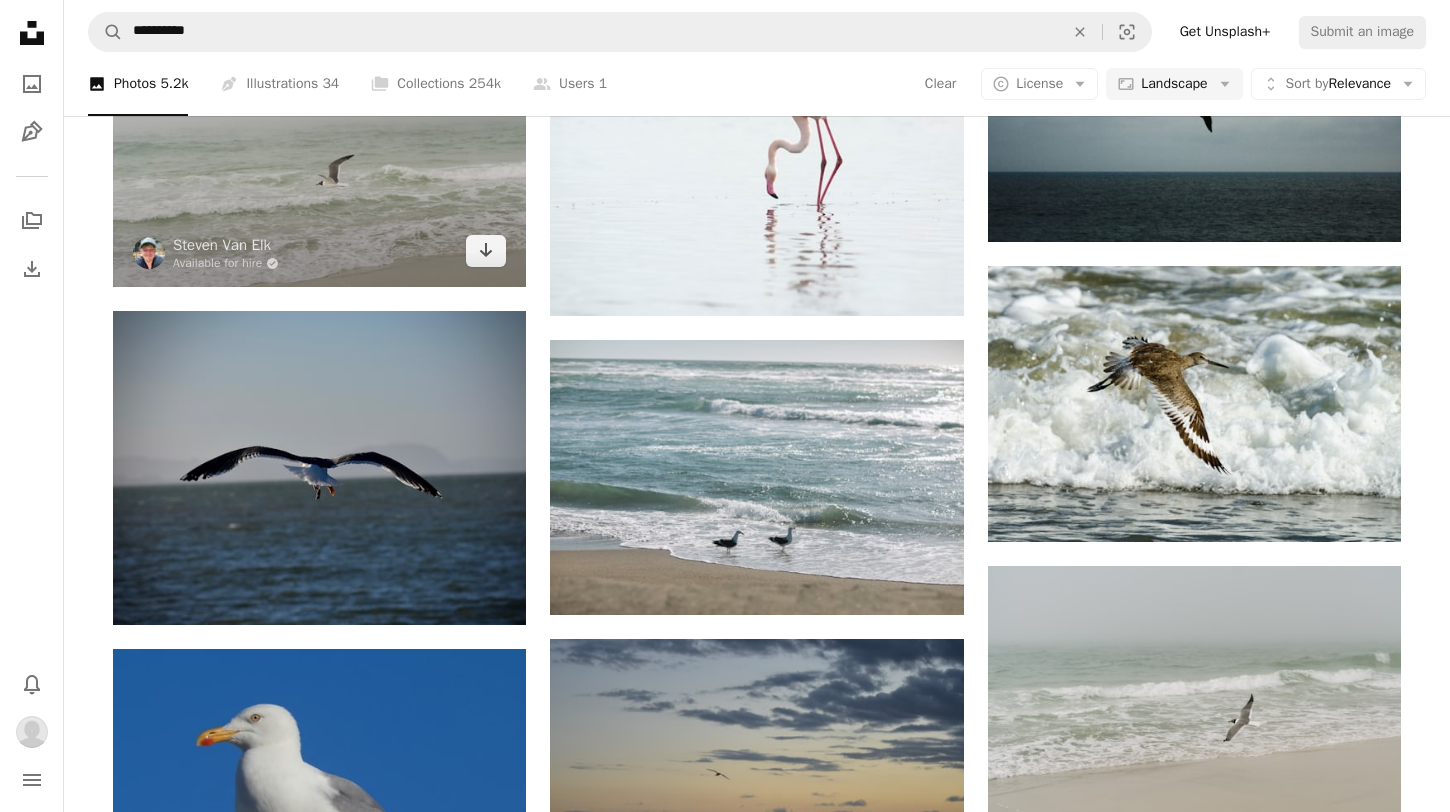click at bounding box center (319, 149) 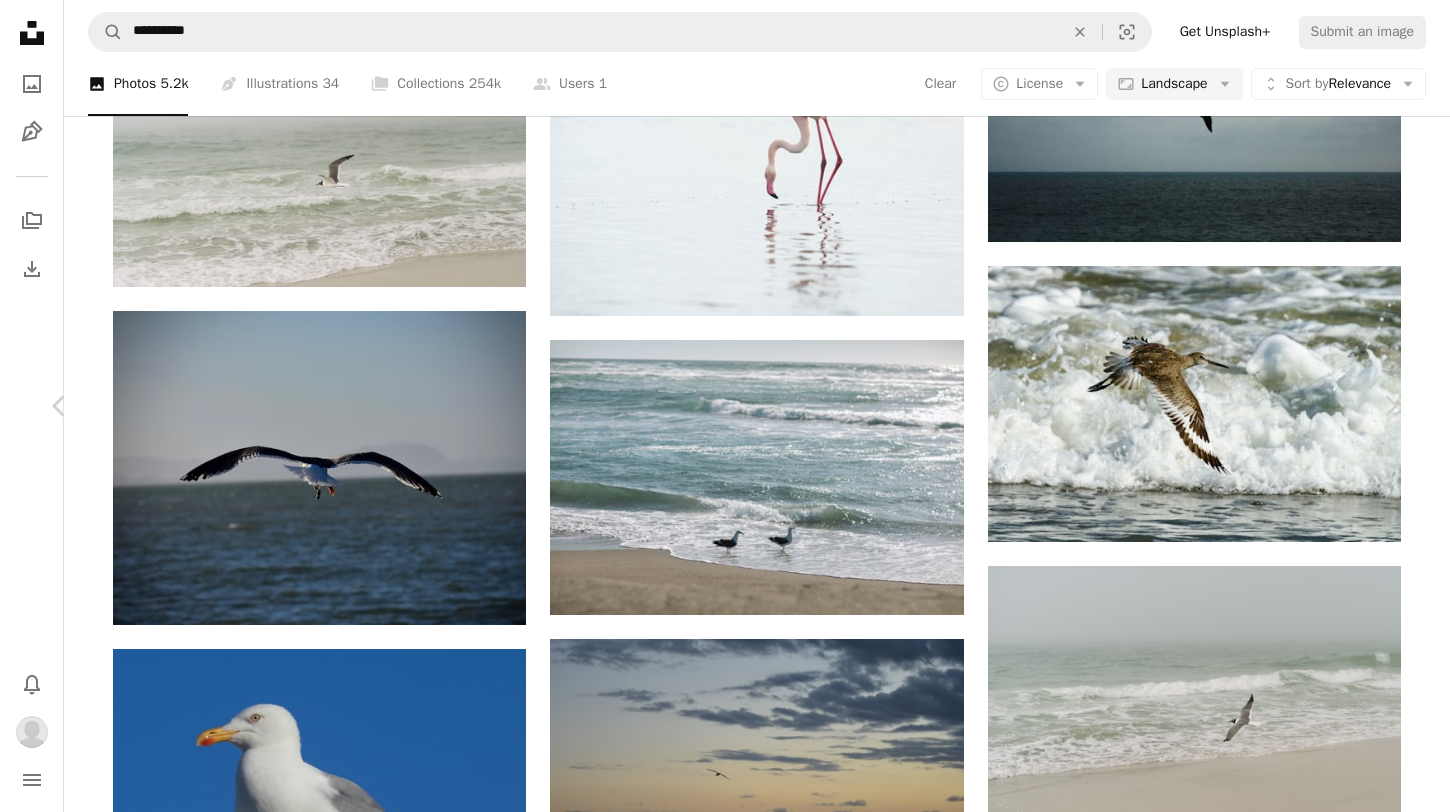 scroll, scrollTop: 3755, scrollLeft: 0, axis: vertical 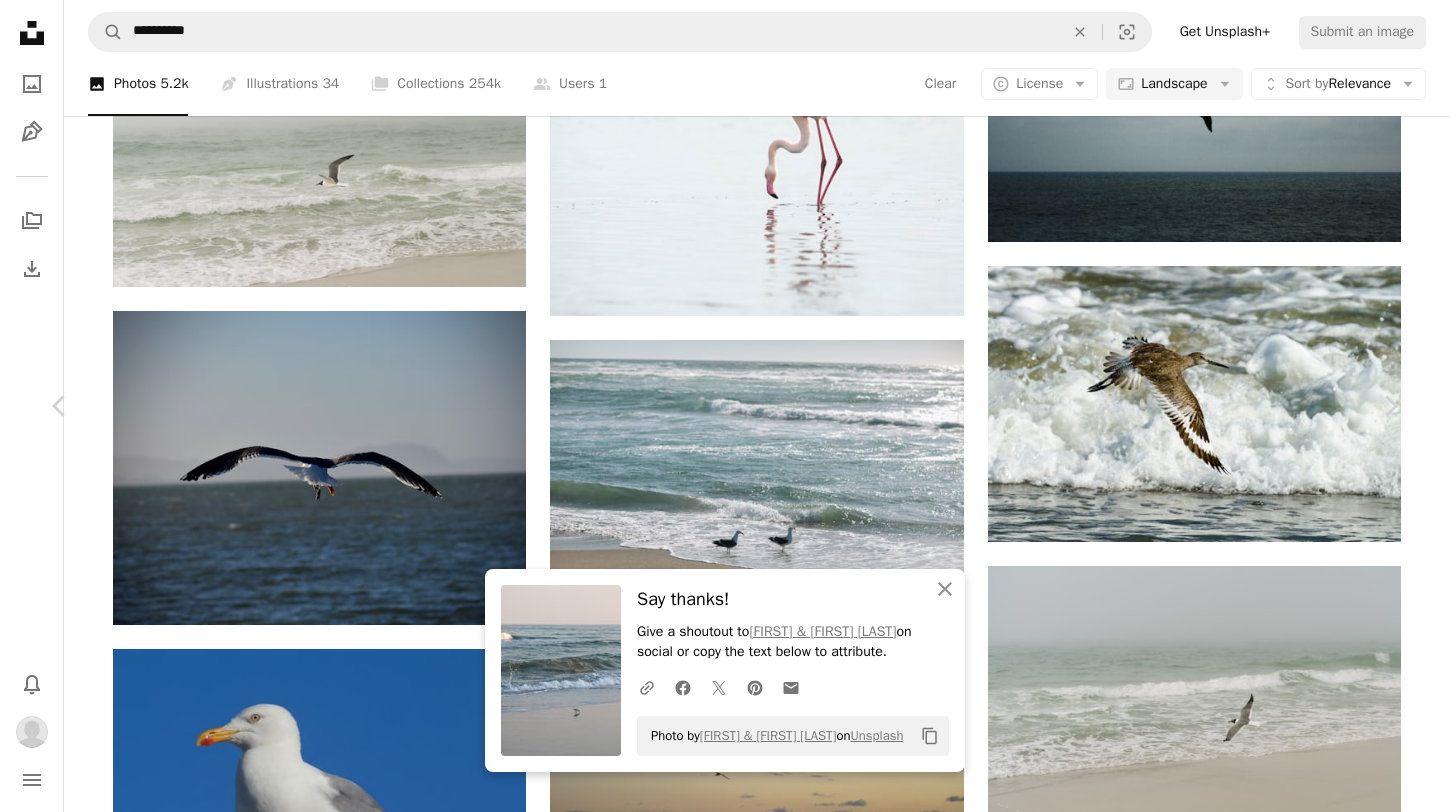click on "Copy content" 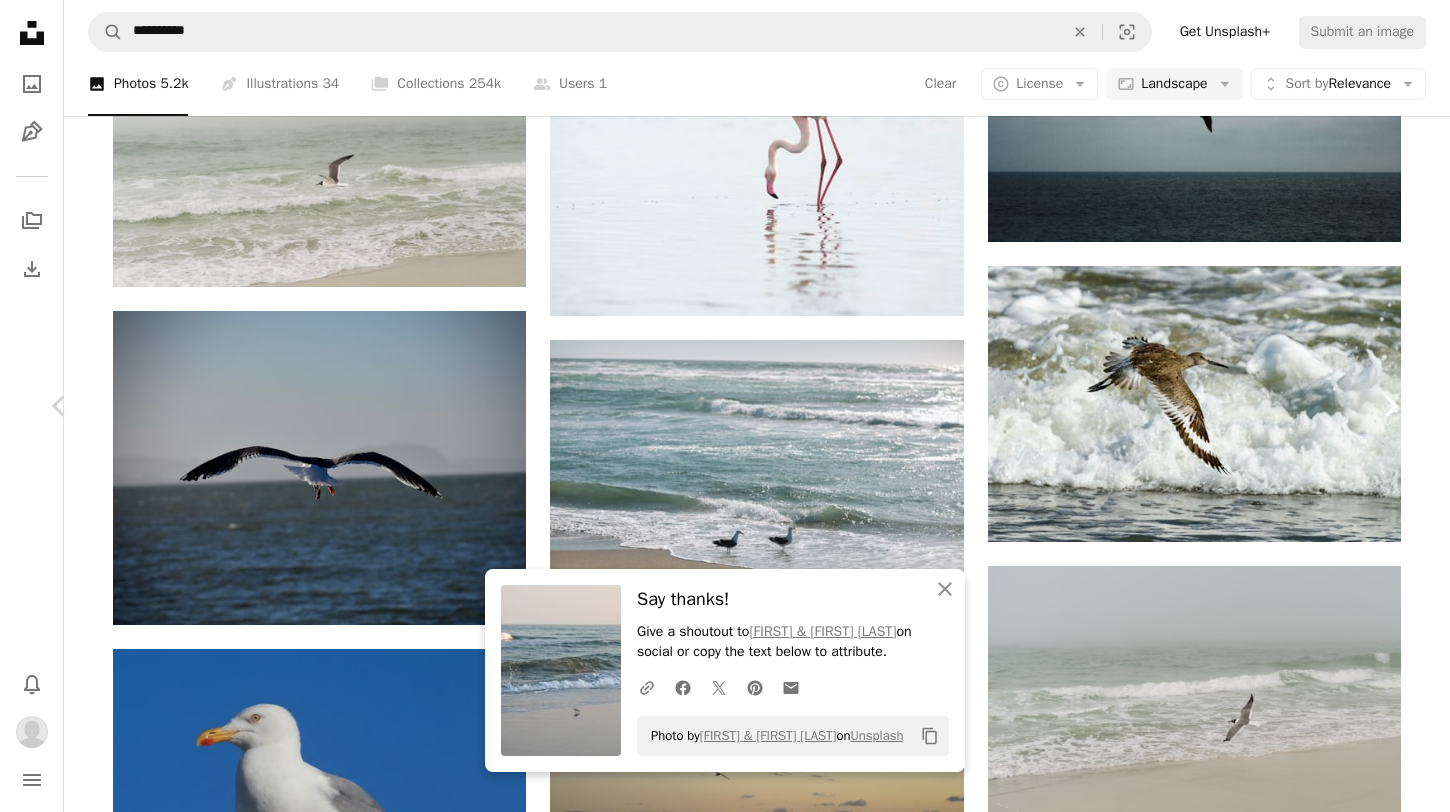 click on "Chevron right" at bounding box center (1390, 406) 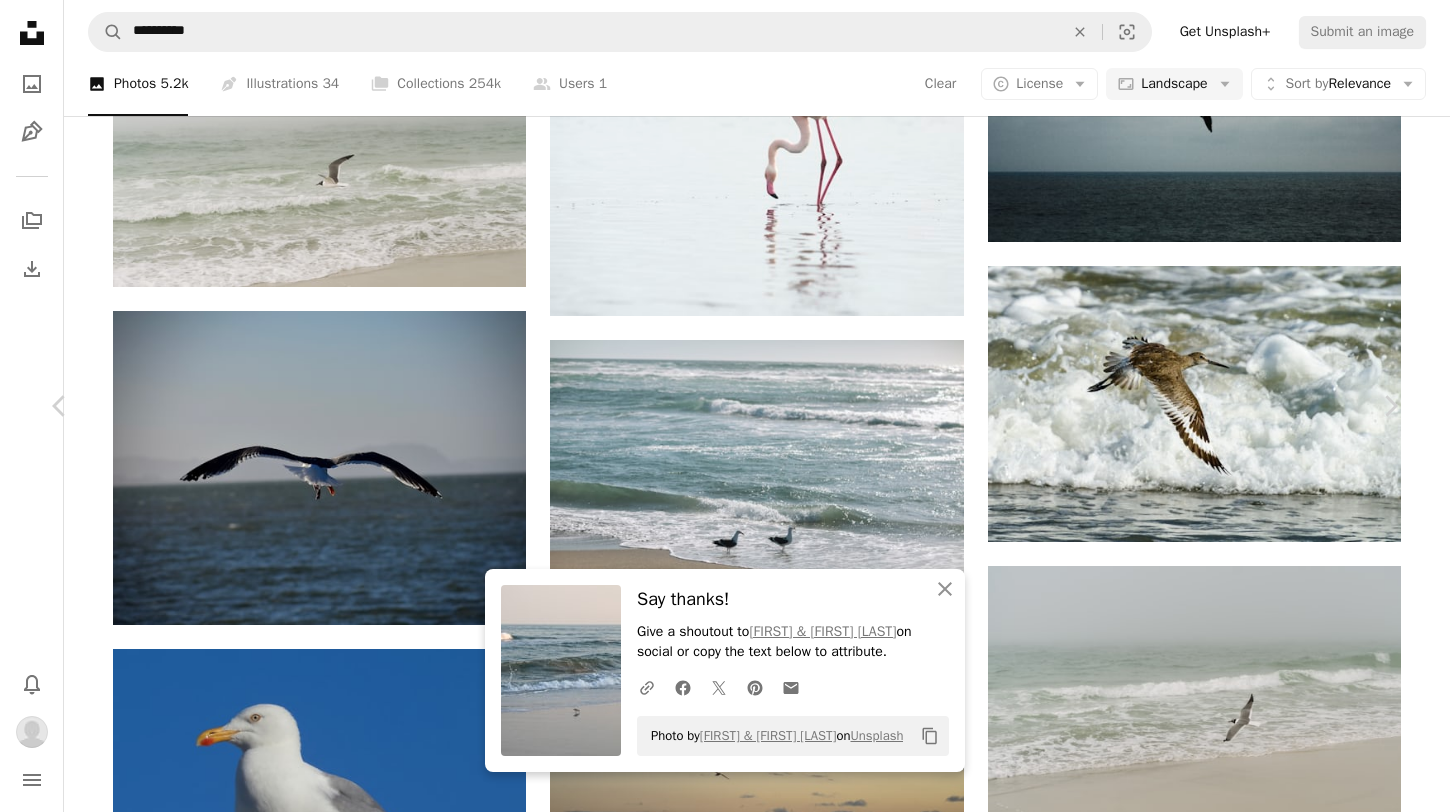 click on "An X shape" at bounding box center (20, 20) 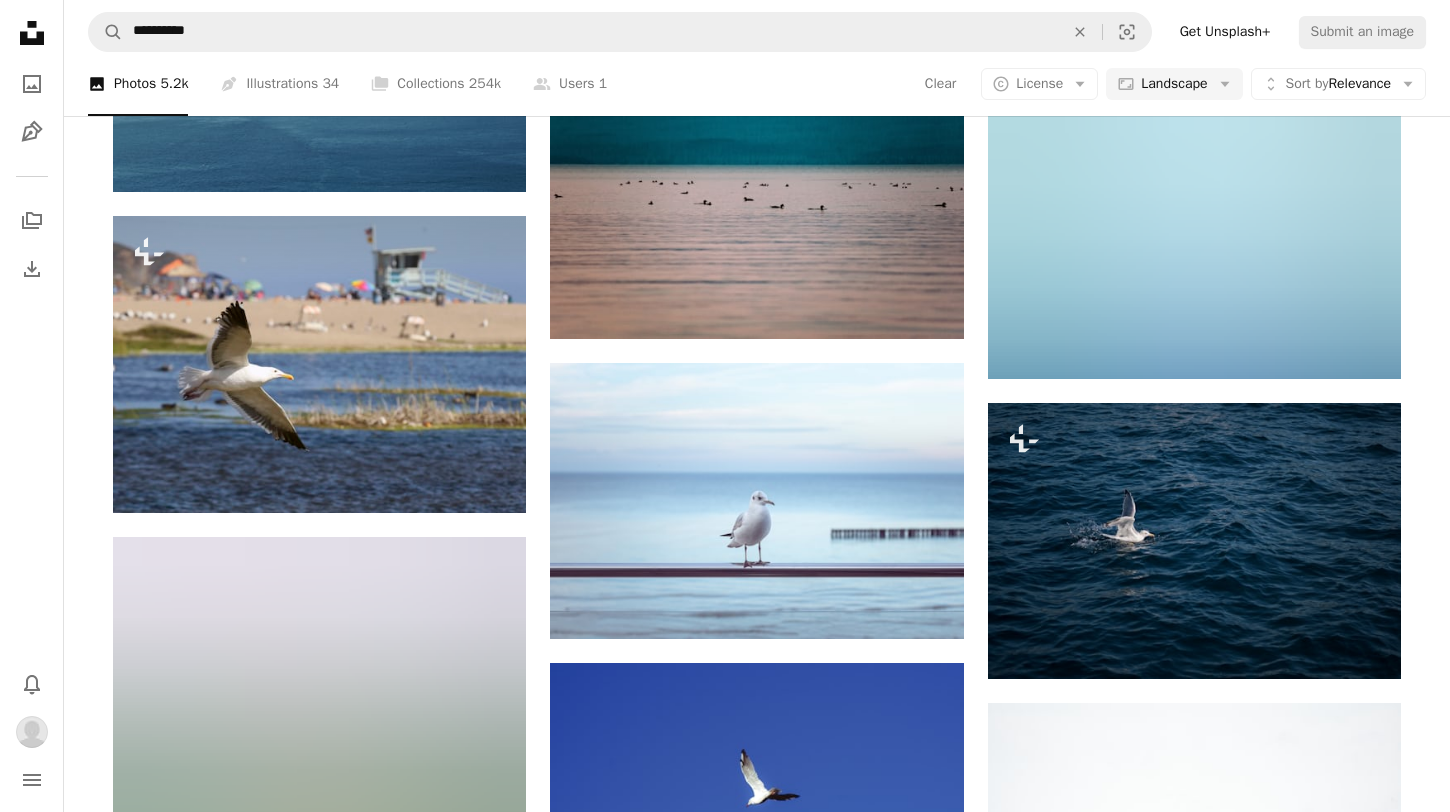 scroll, scrollTop: 13964, scrollLeft: 0, axis: vertical 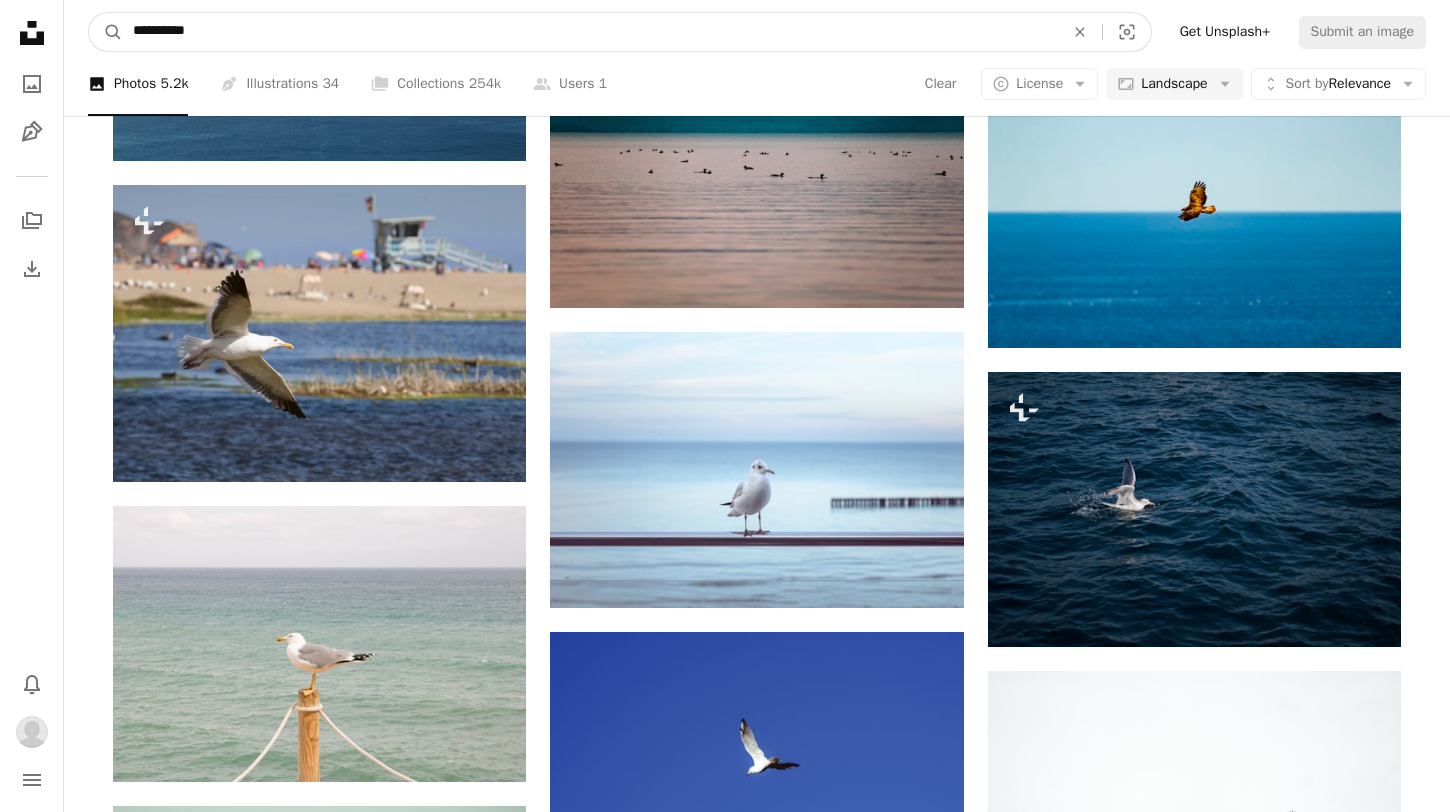 click on "**********" at bounding box center [590, 32] 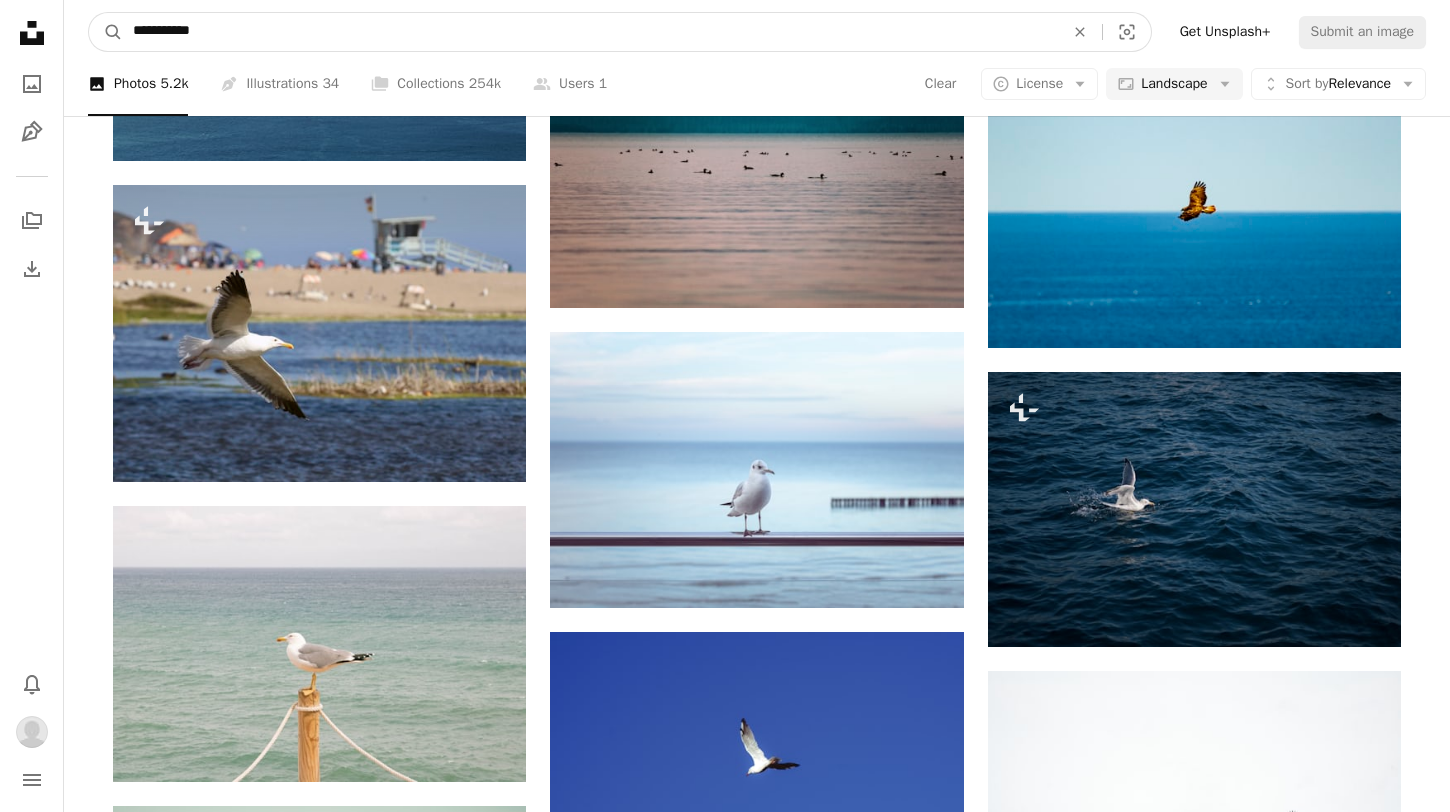type on "**********" 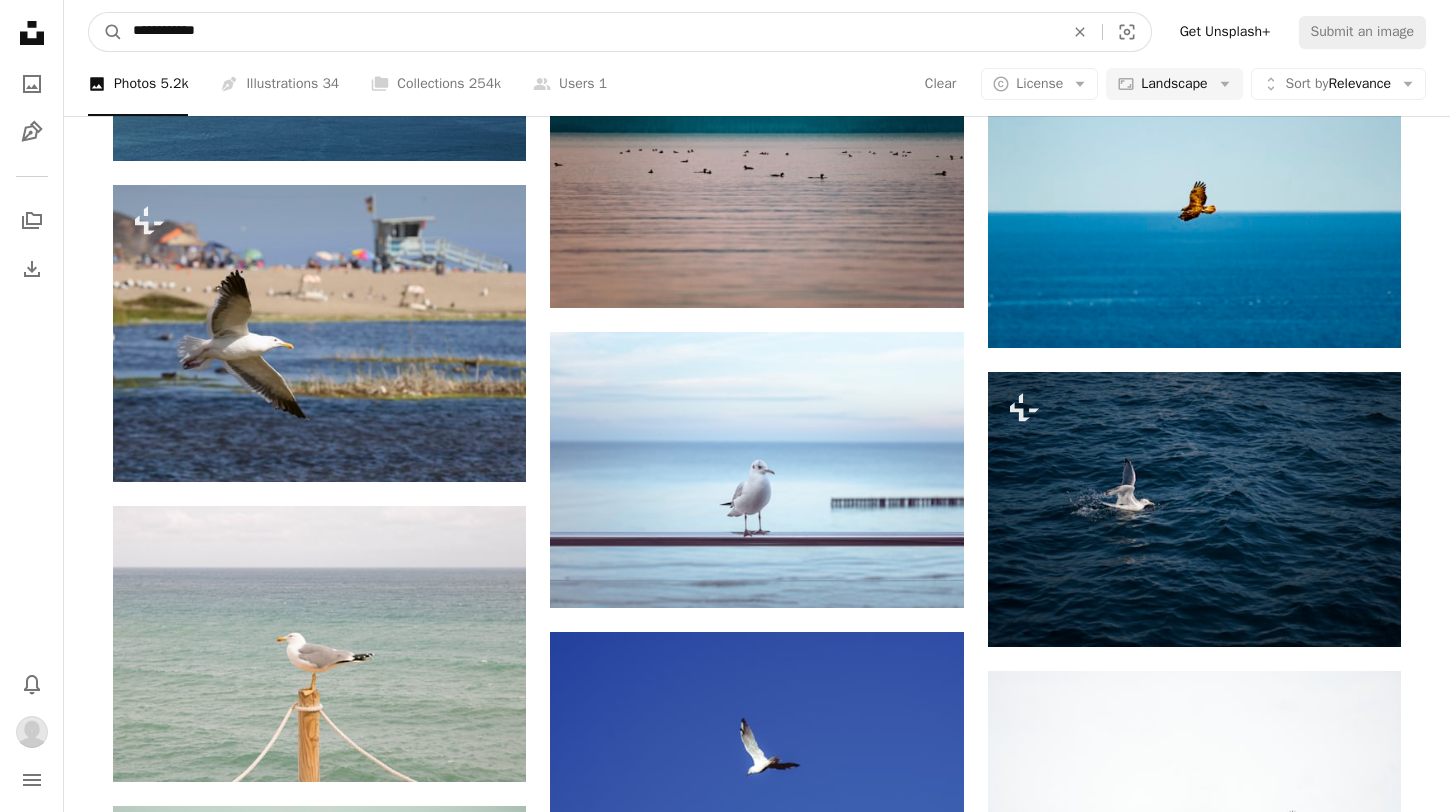 click on "A magnifying glass" at bounding box center [106, 32] 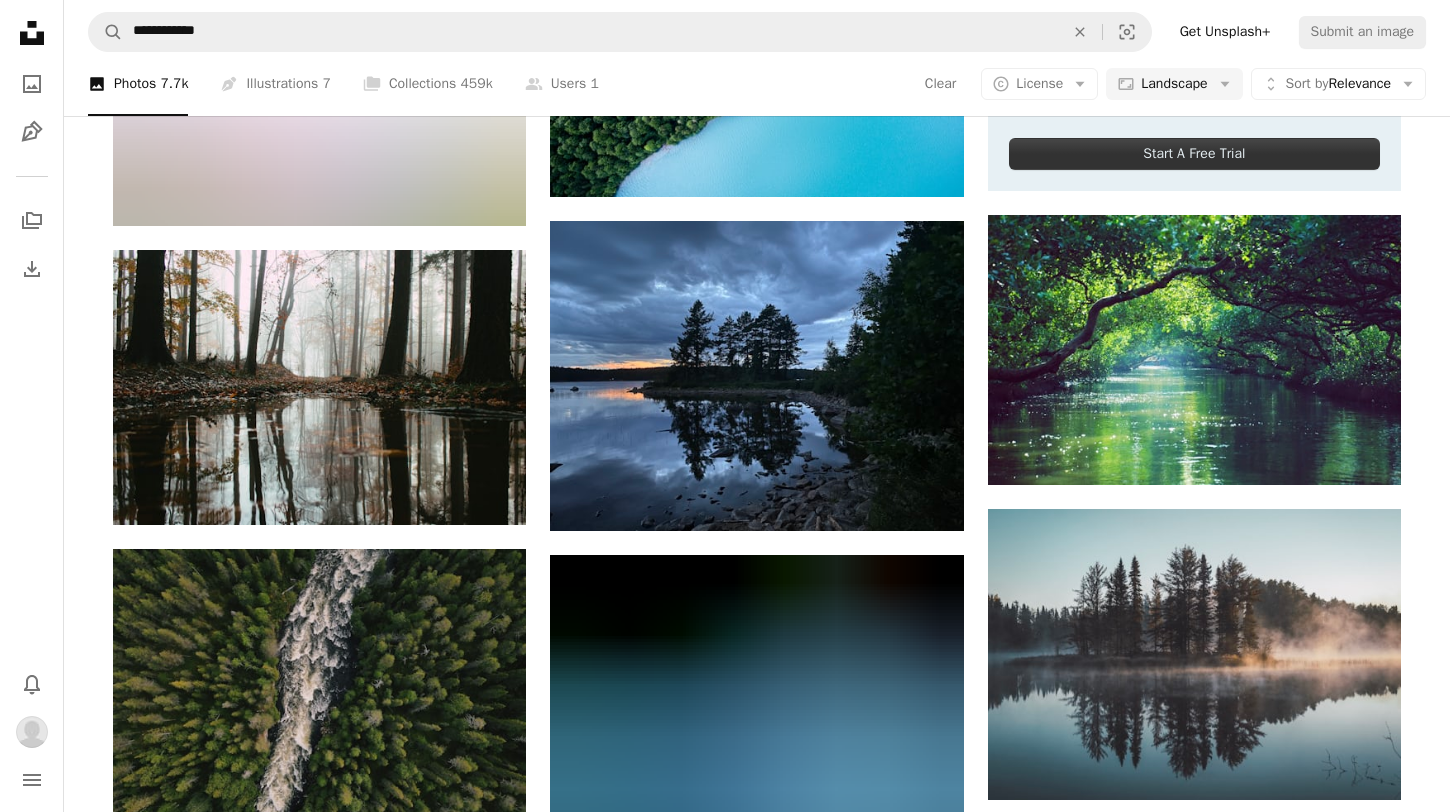 scroll, scrollTop: 883, scrollLeft: 0, axis: vertical 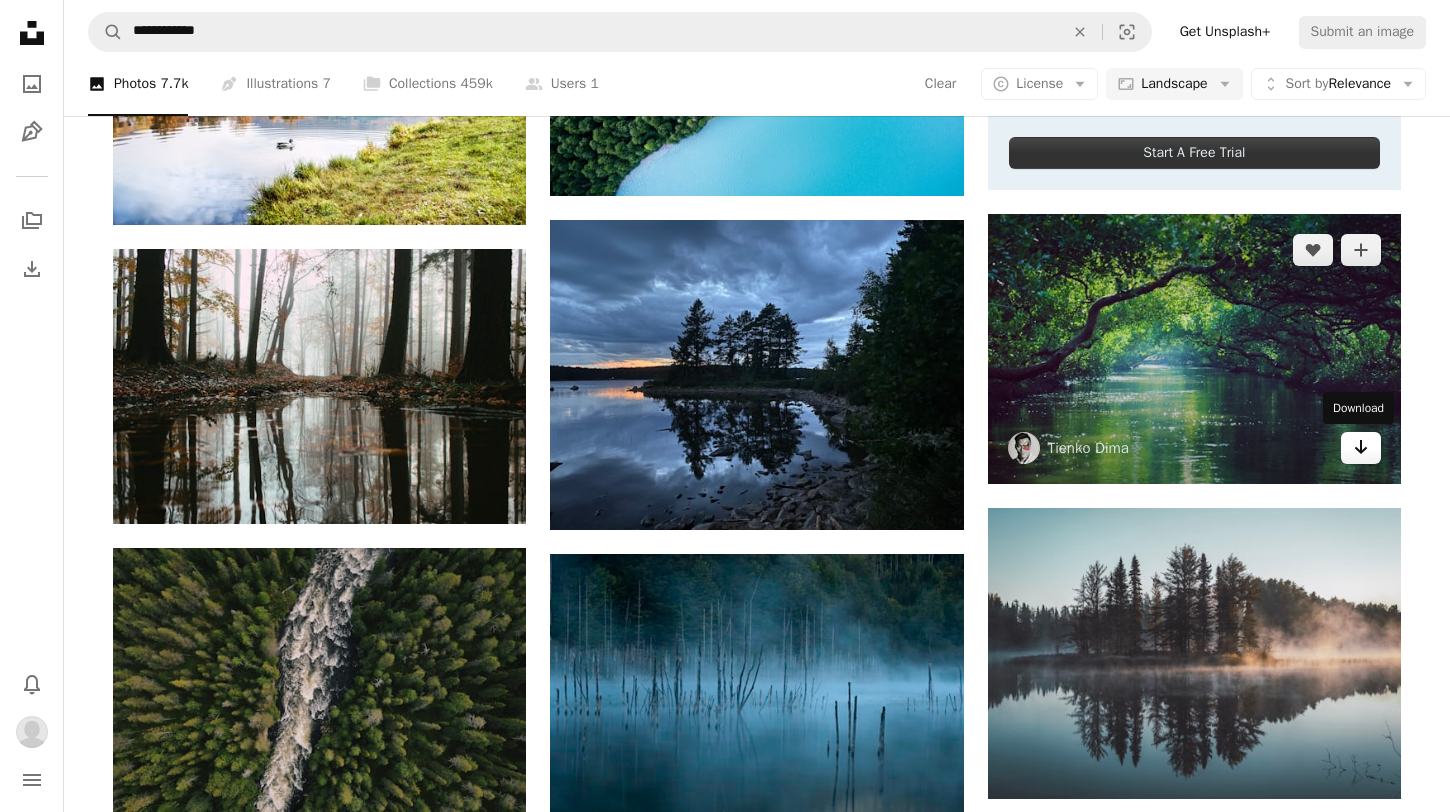 click on "Arrow pointing down" at bounding box center [1361, 448] 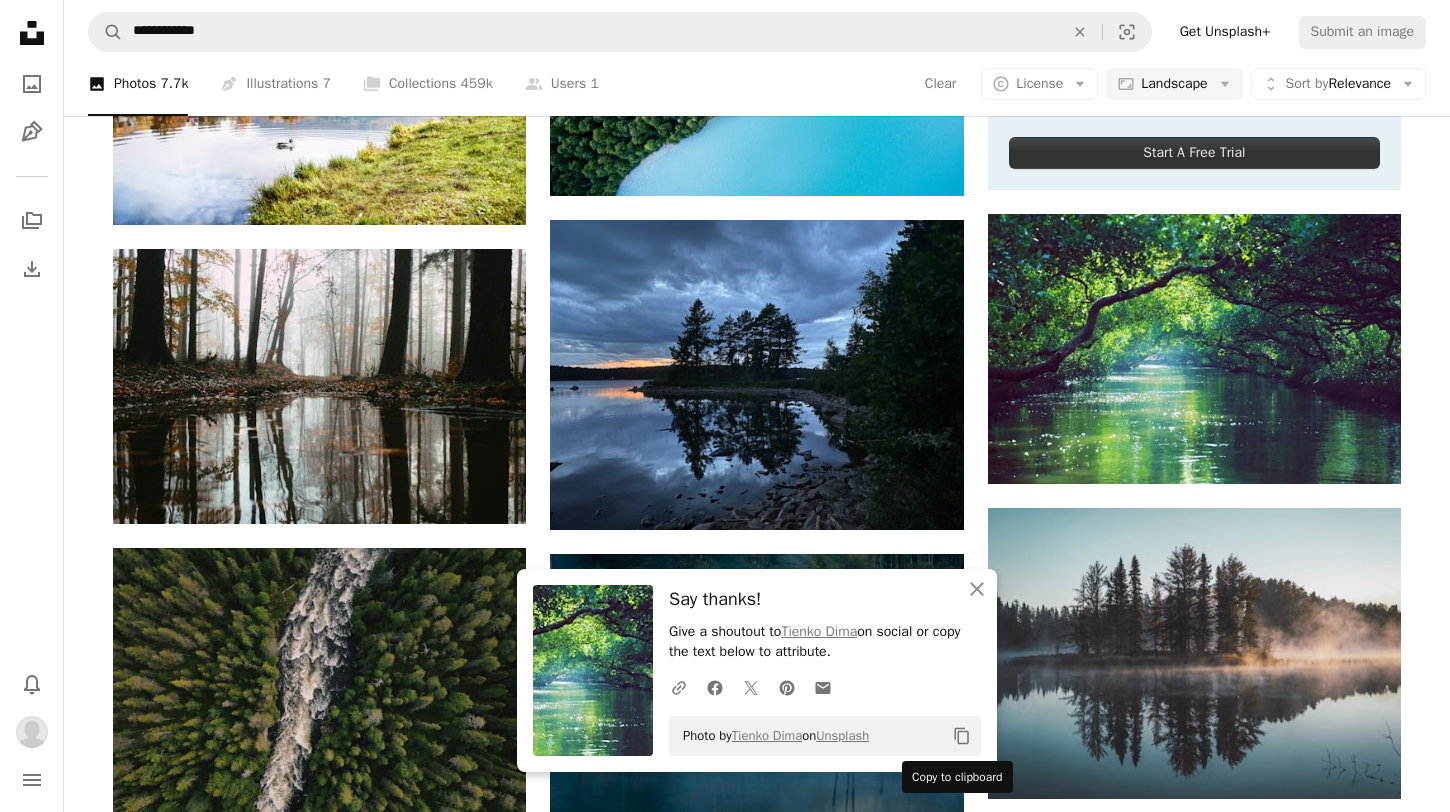click on "Copy content" 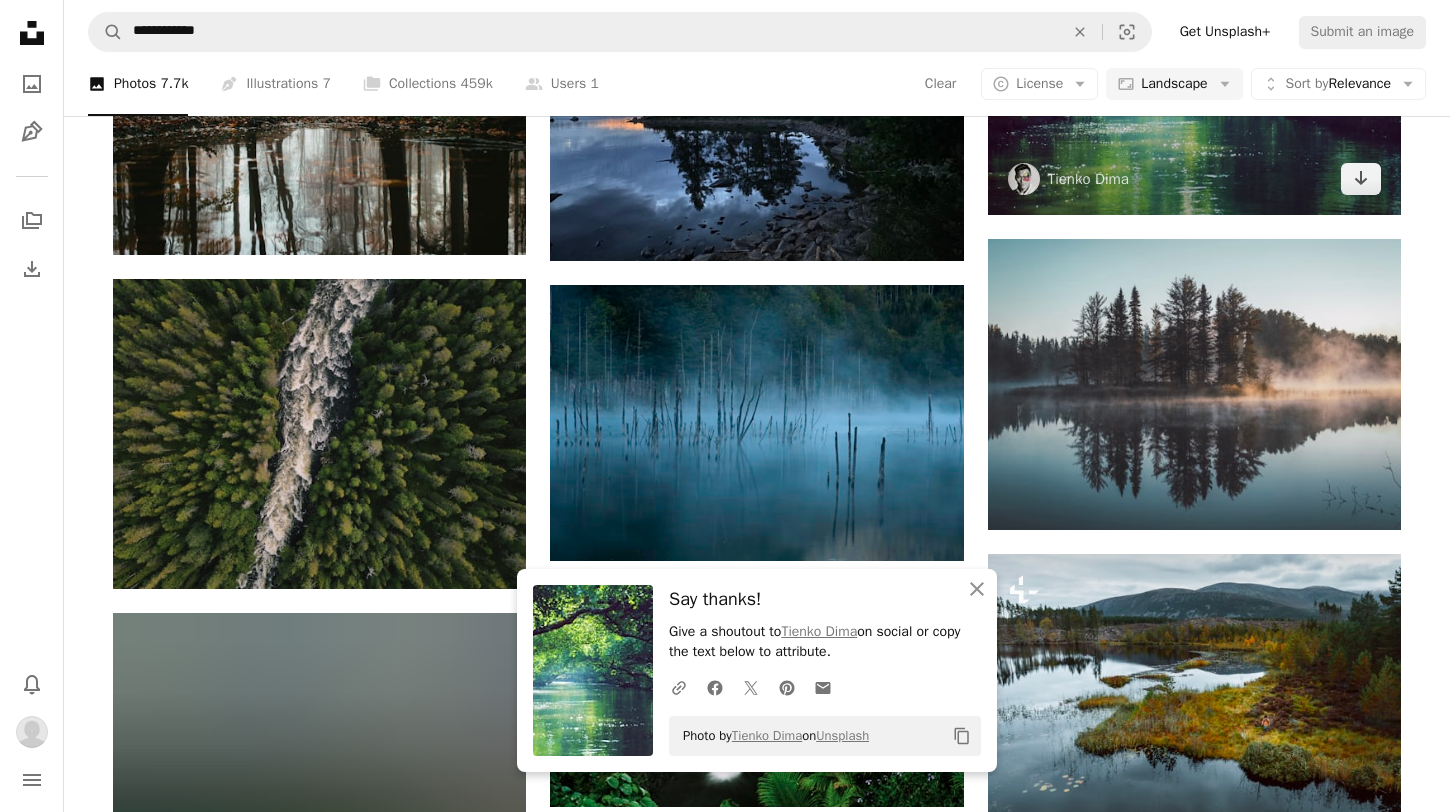 scroll, scrollTop: 1157, scrollLeft: 0, axis: vertical 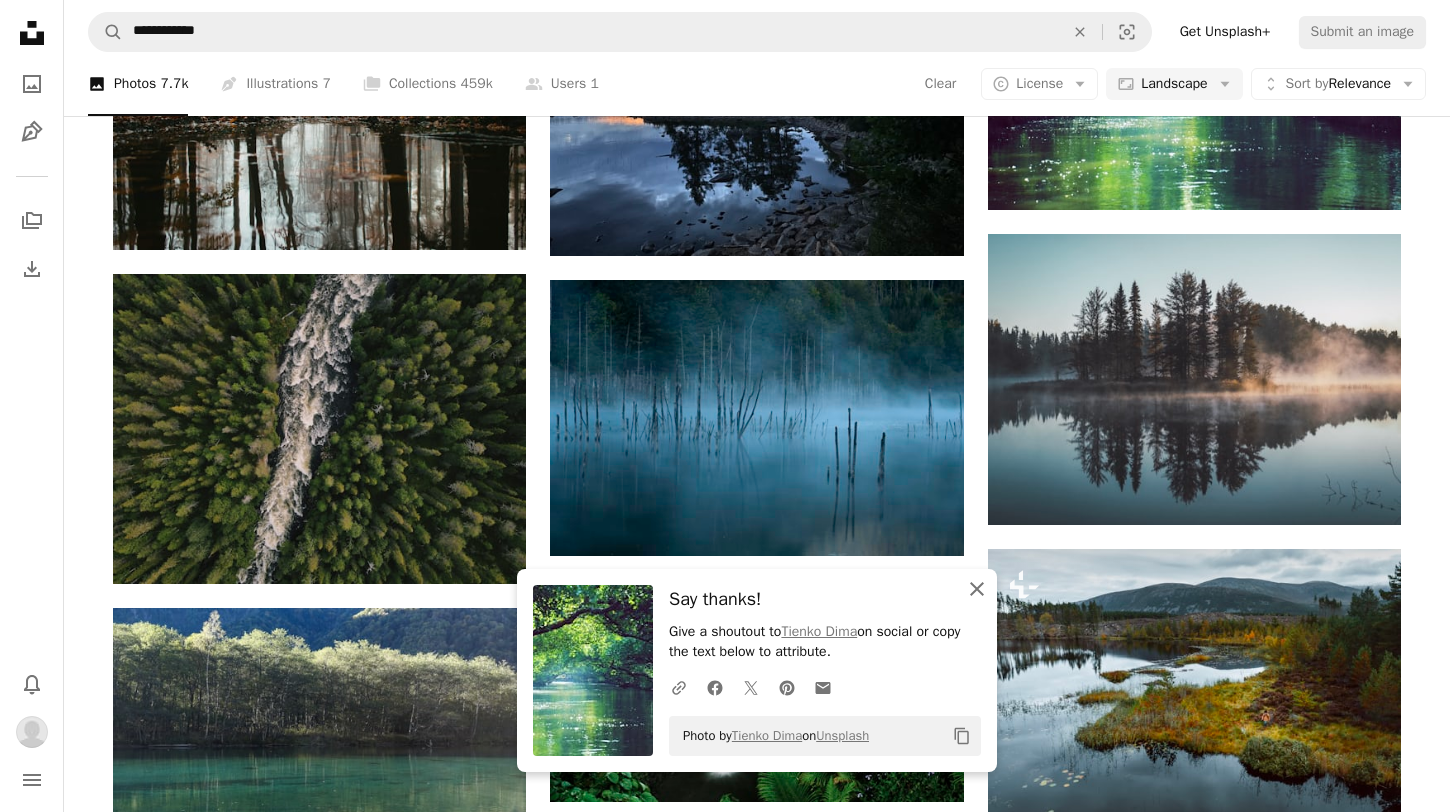 click 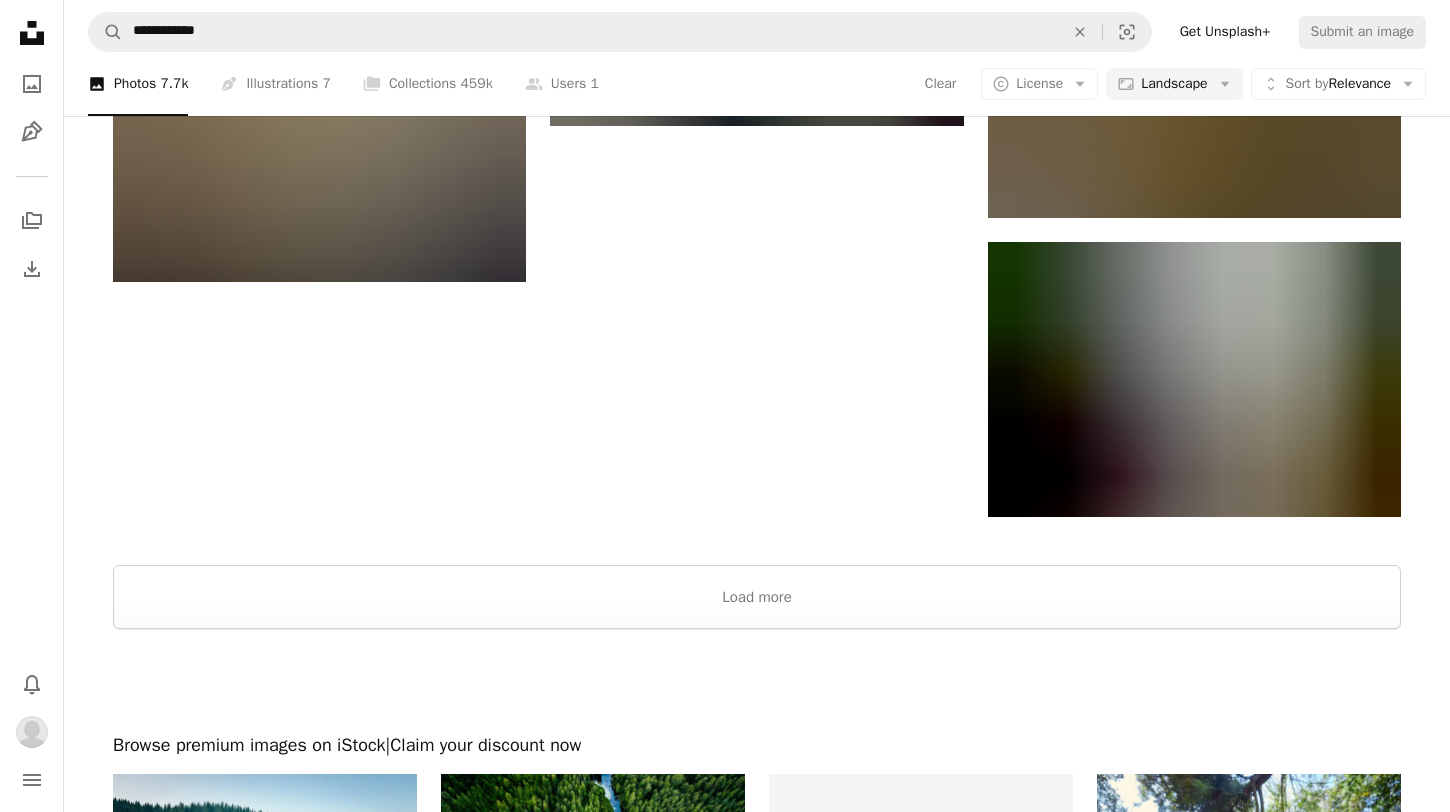 scroll, scrollTop: 2434, scrollLeft: 0, axis: vertical 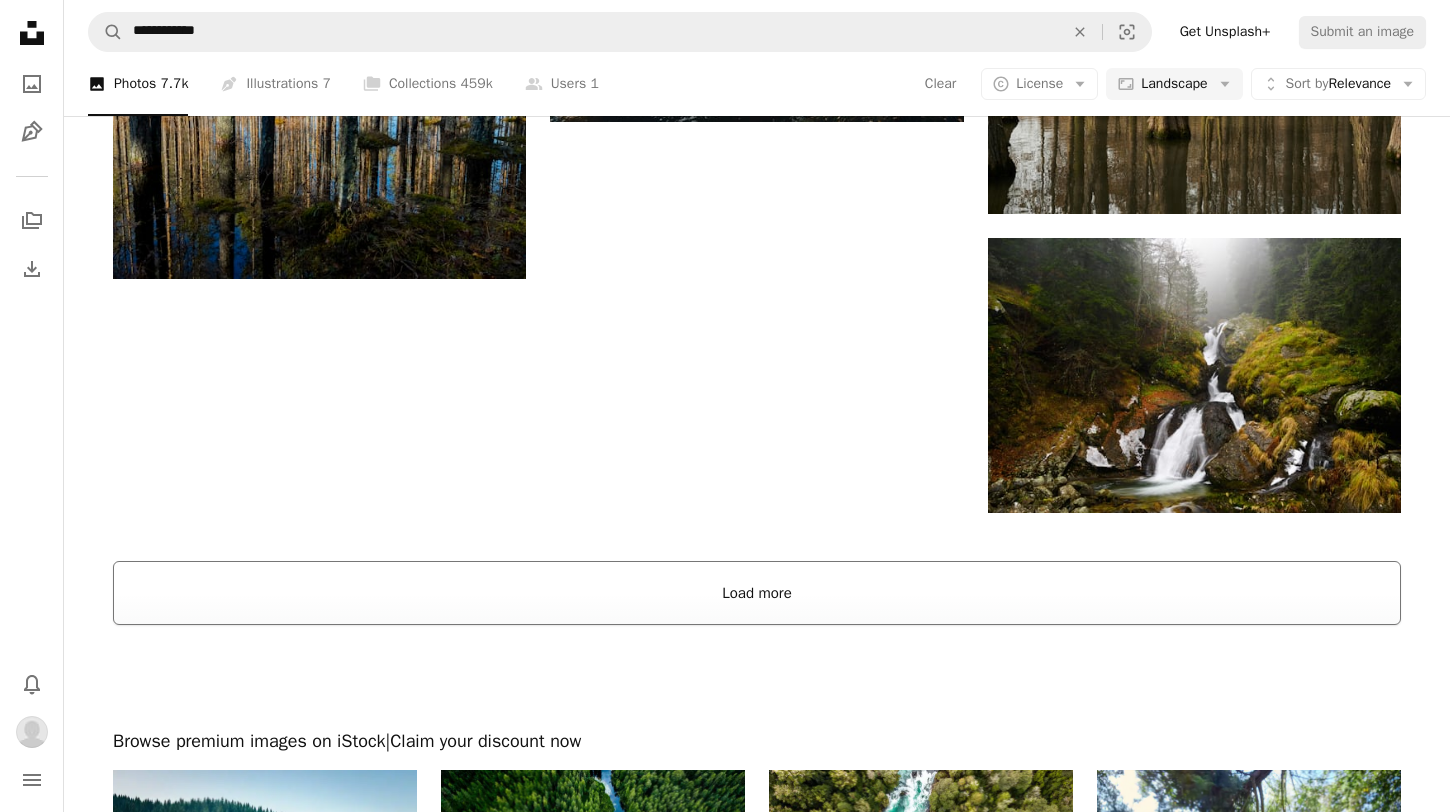 click on "Load more" at bounding box center (757, 593) 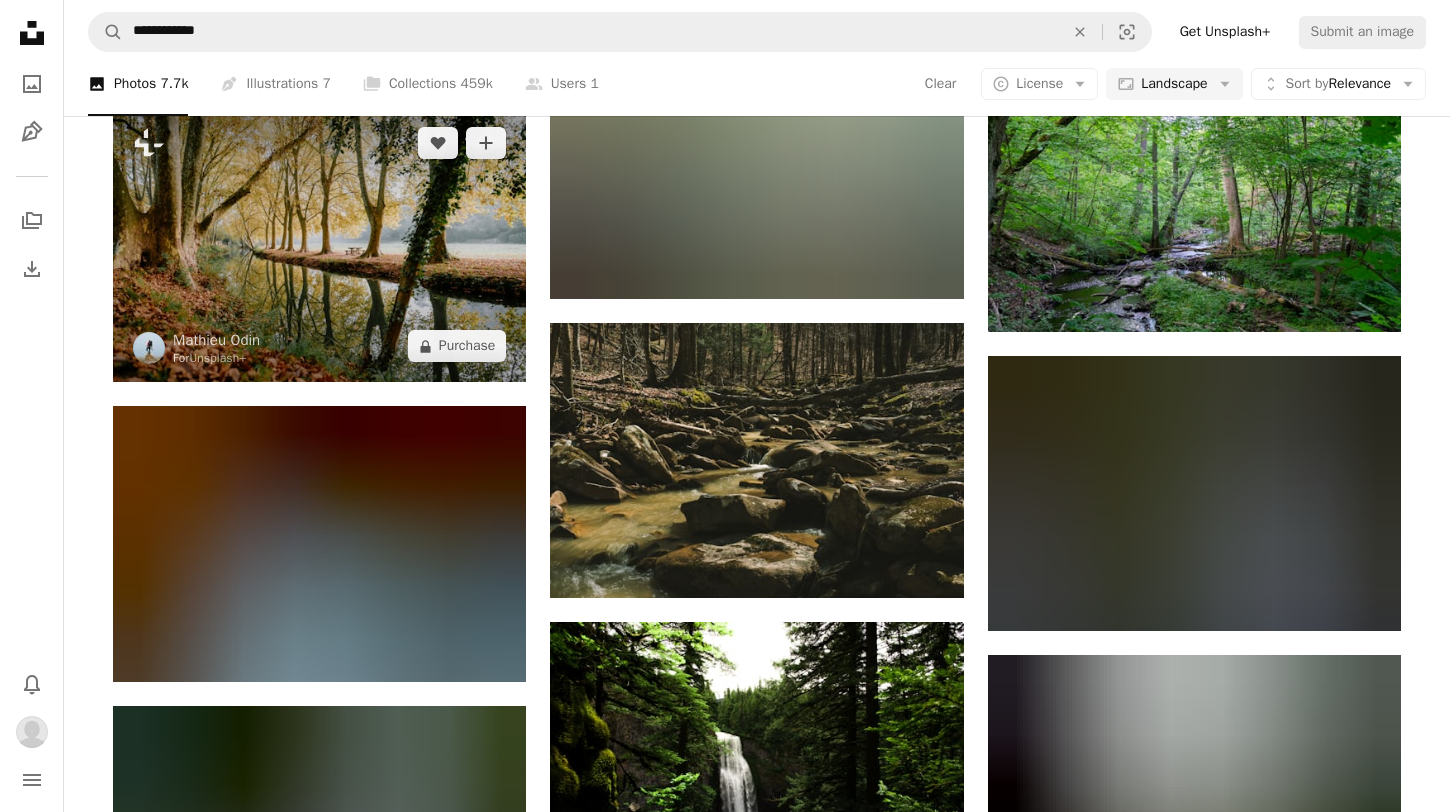 scroll, scrollTop: 4172, scrollLeft: 0, axis: vertical 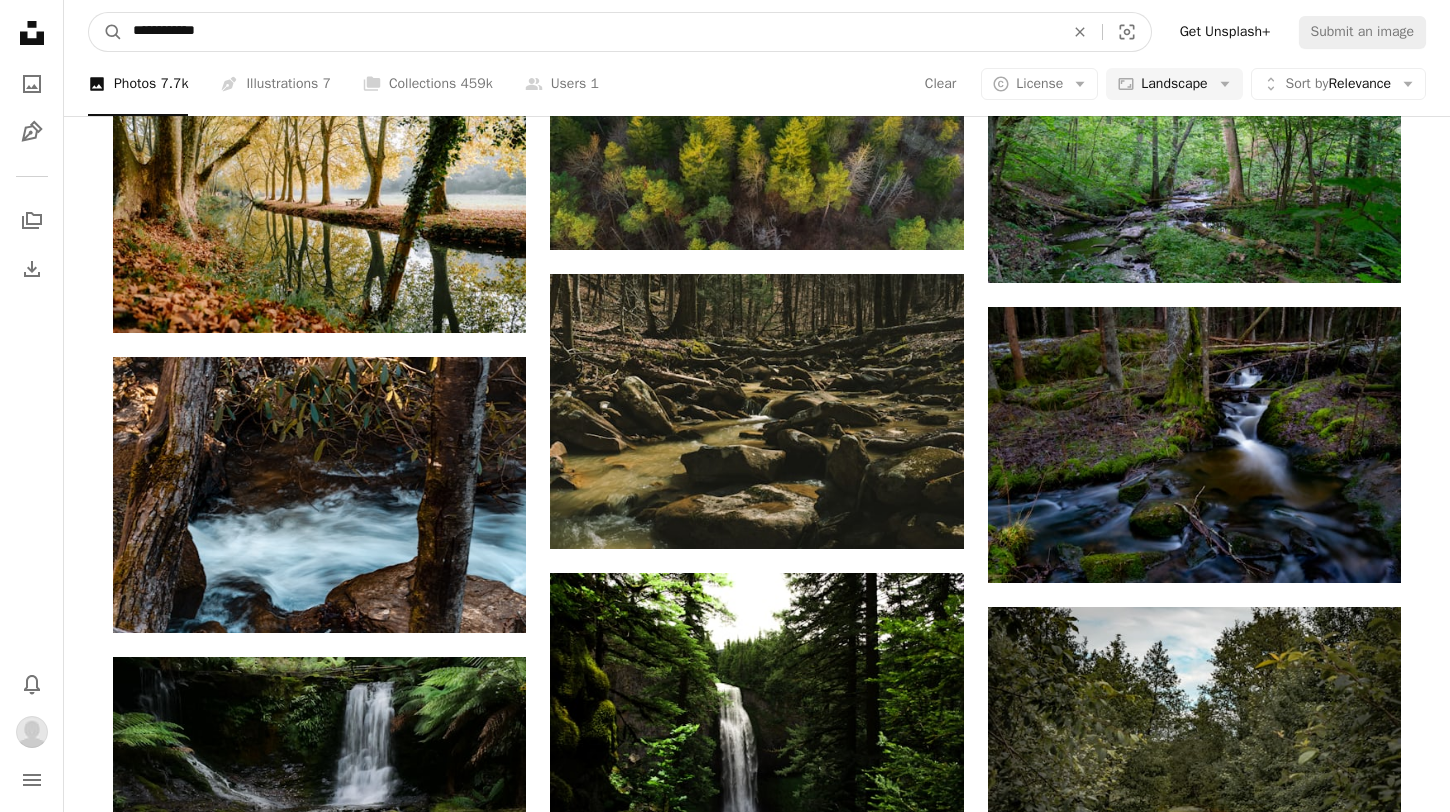 click on "**********" at bounding box center (590, 32) 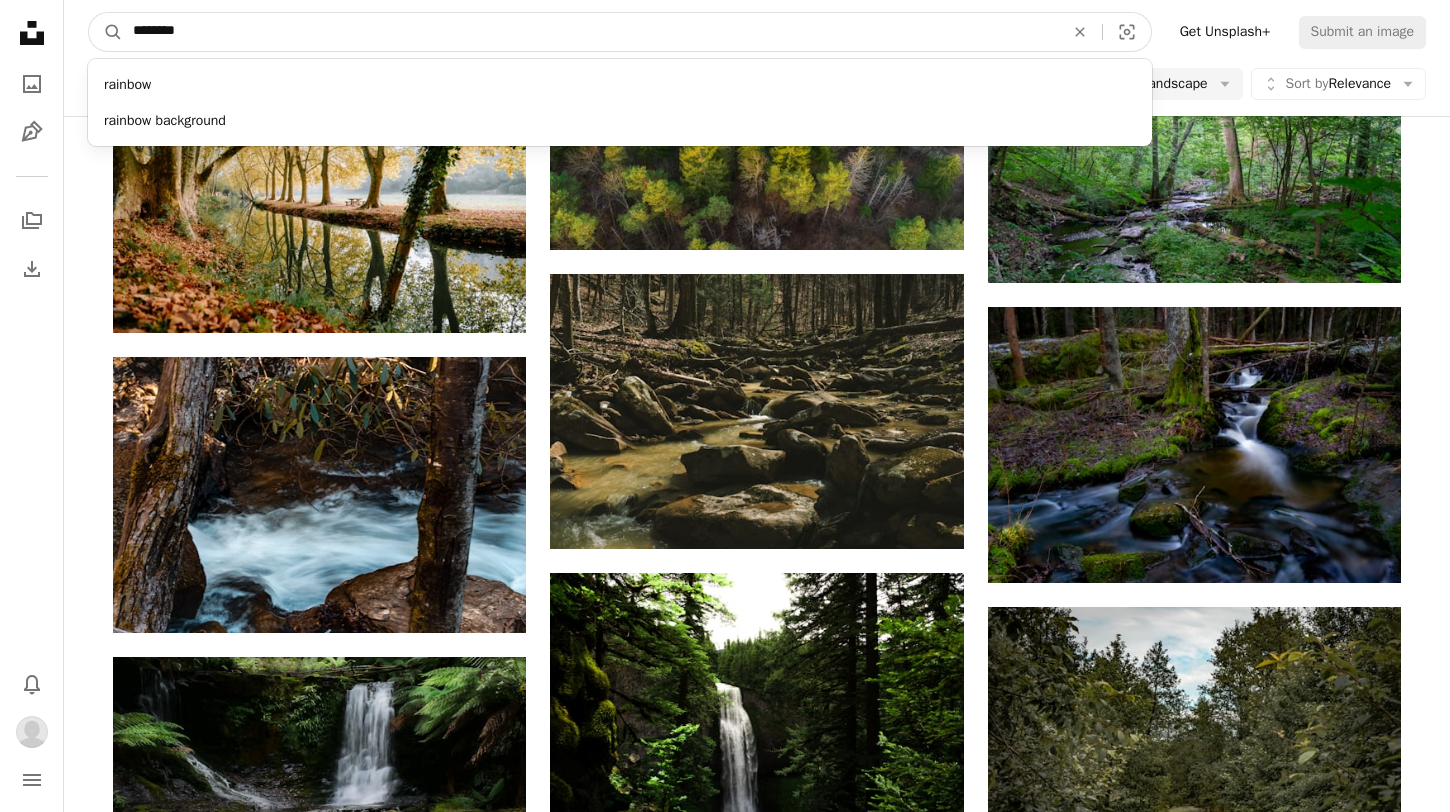 type on "*********" 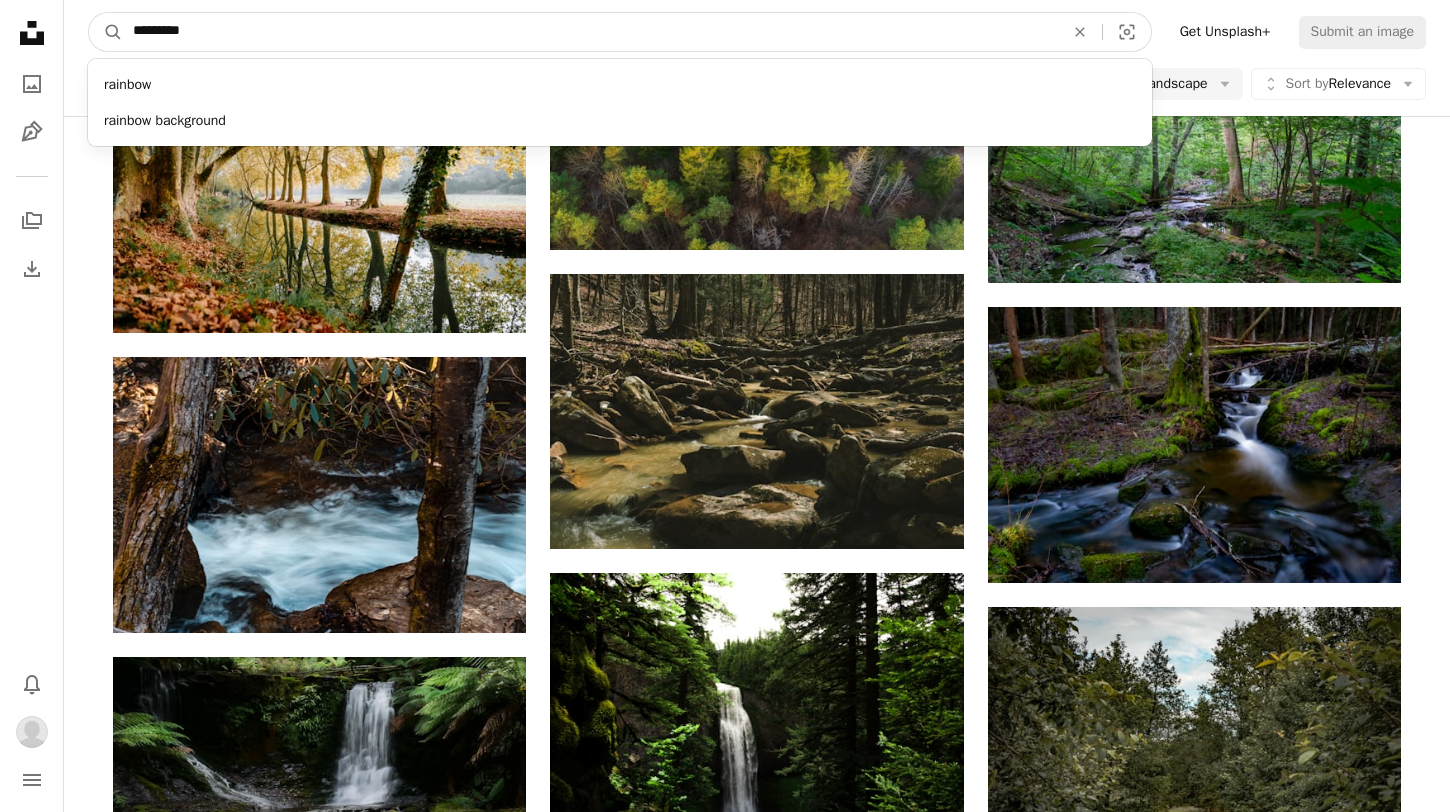 click on "A magnifying glass" at bounding box center [106, 32] 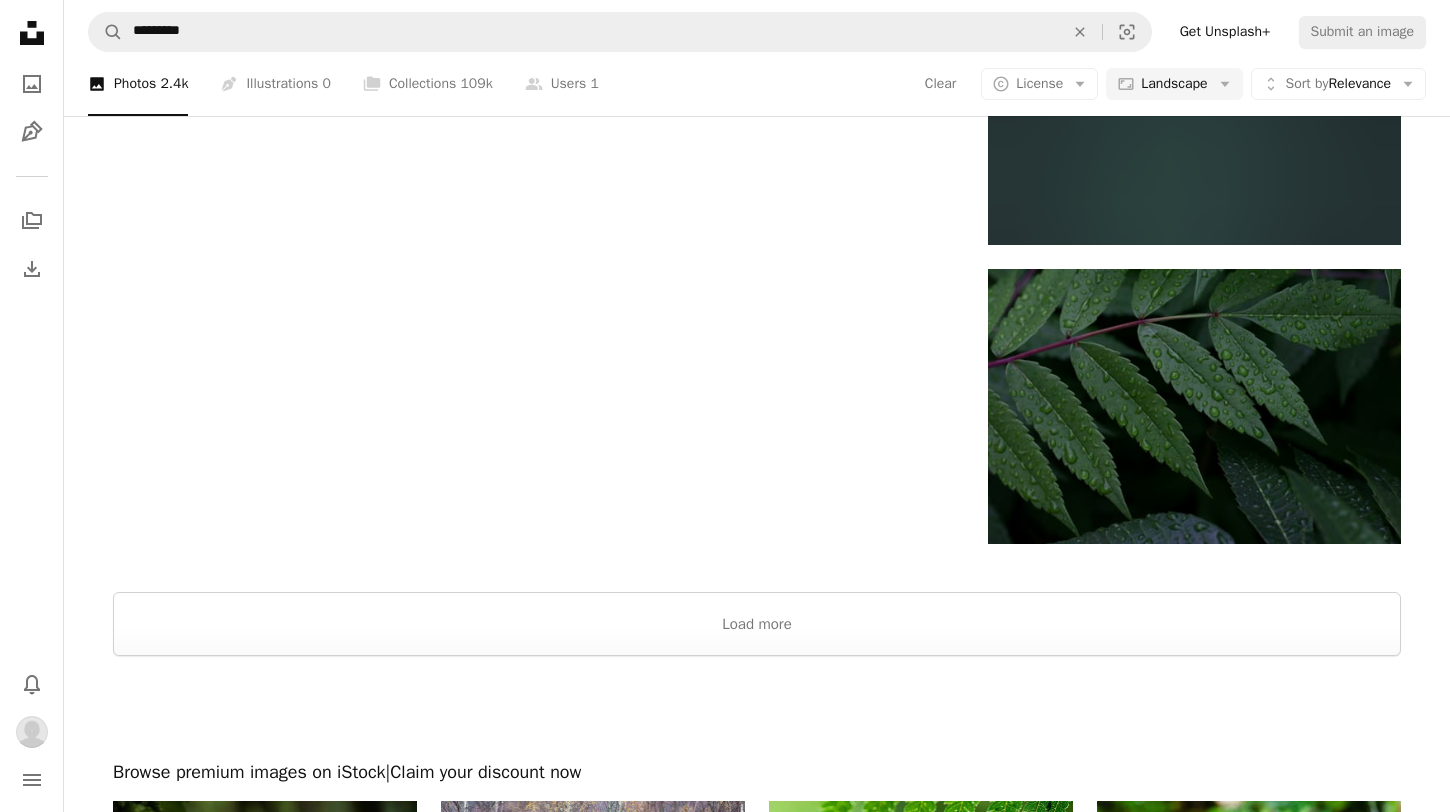 scroll, scrollTop: 2633, scrollLeft: 0, axis: vertical 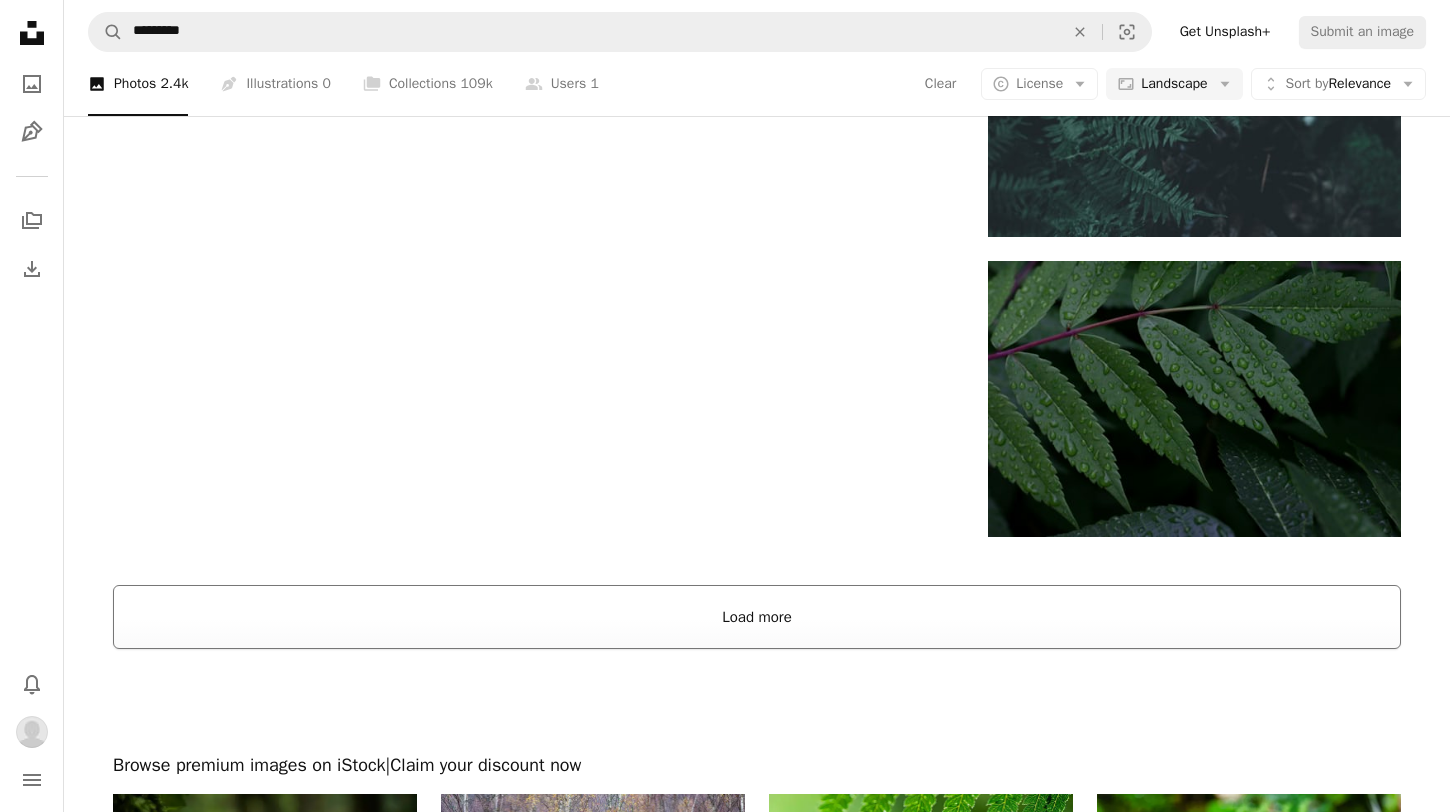 click on "Load more" at bounding box center (757, 617) 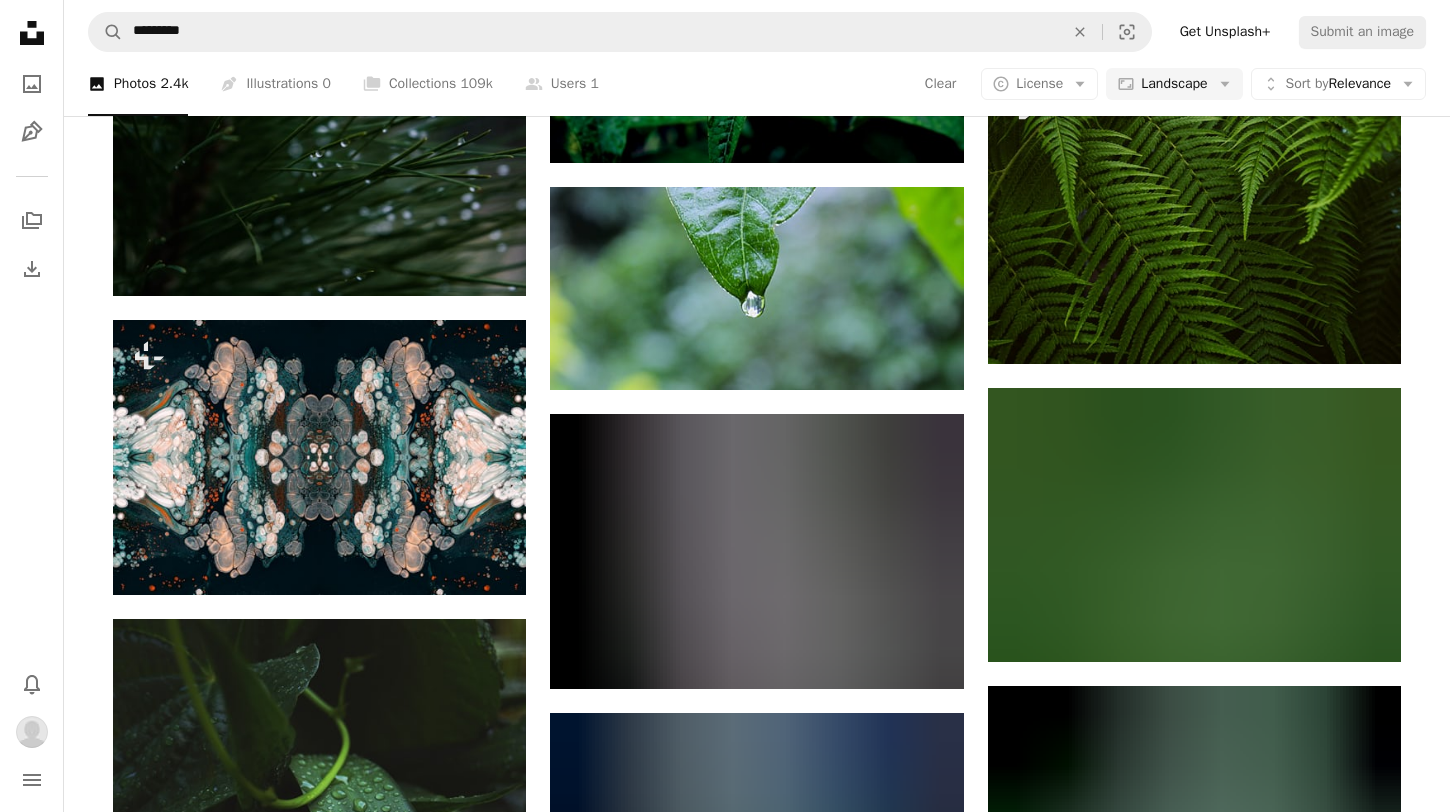scroll, scrollTop: 7994, scrollLeft: 0, axis: vertical 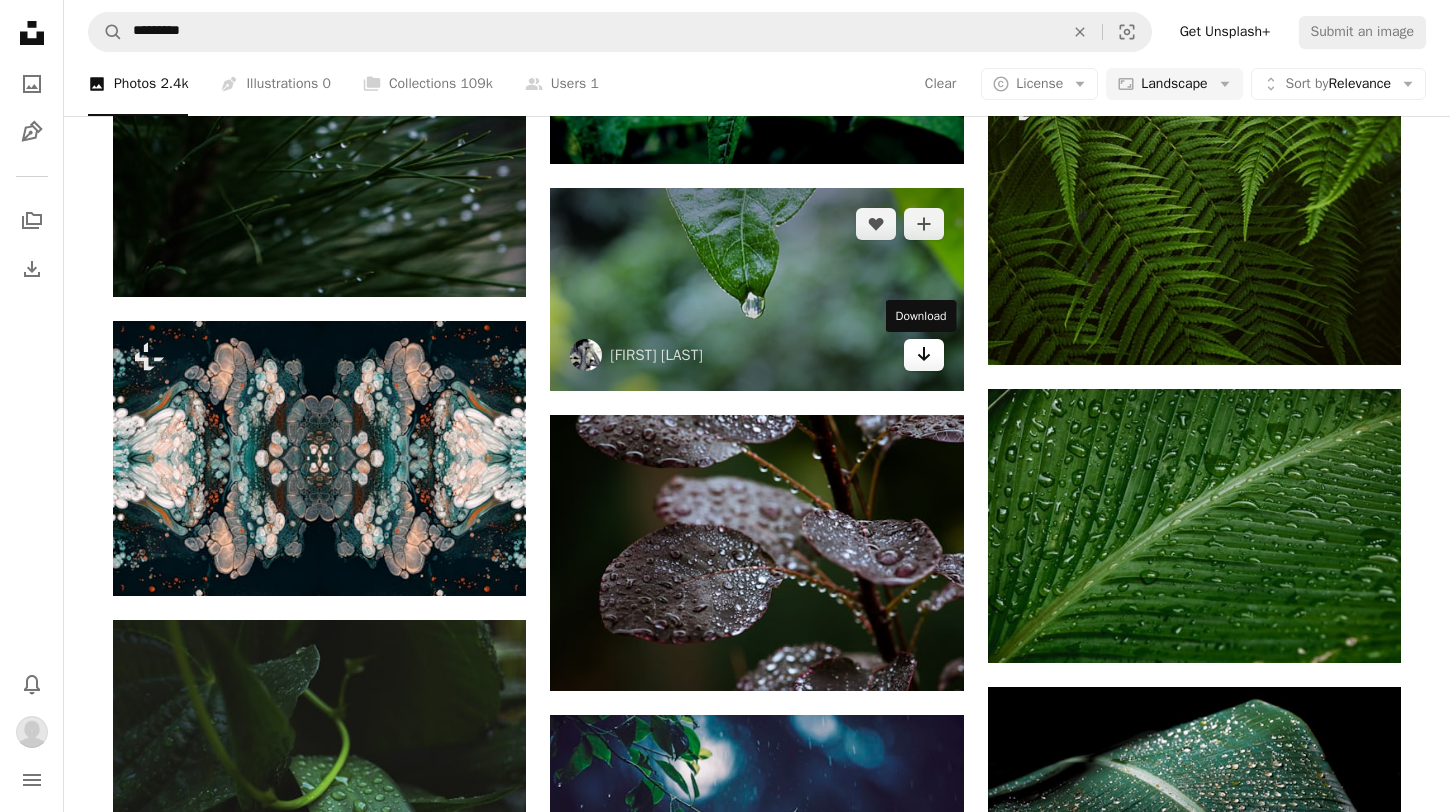 click on "Arrow pointing down" at bounding box center (924, 355) 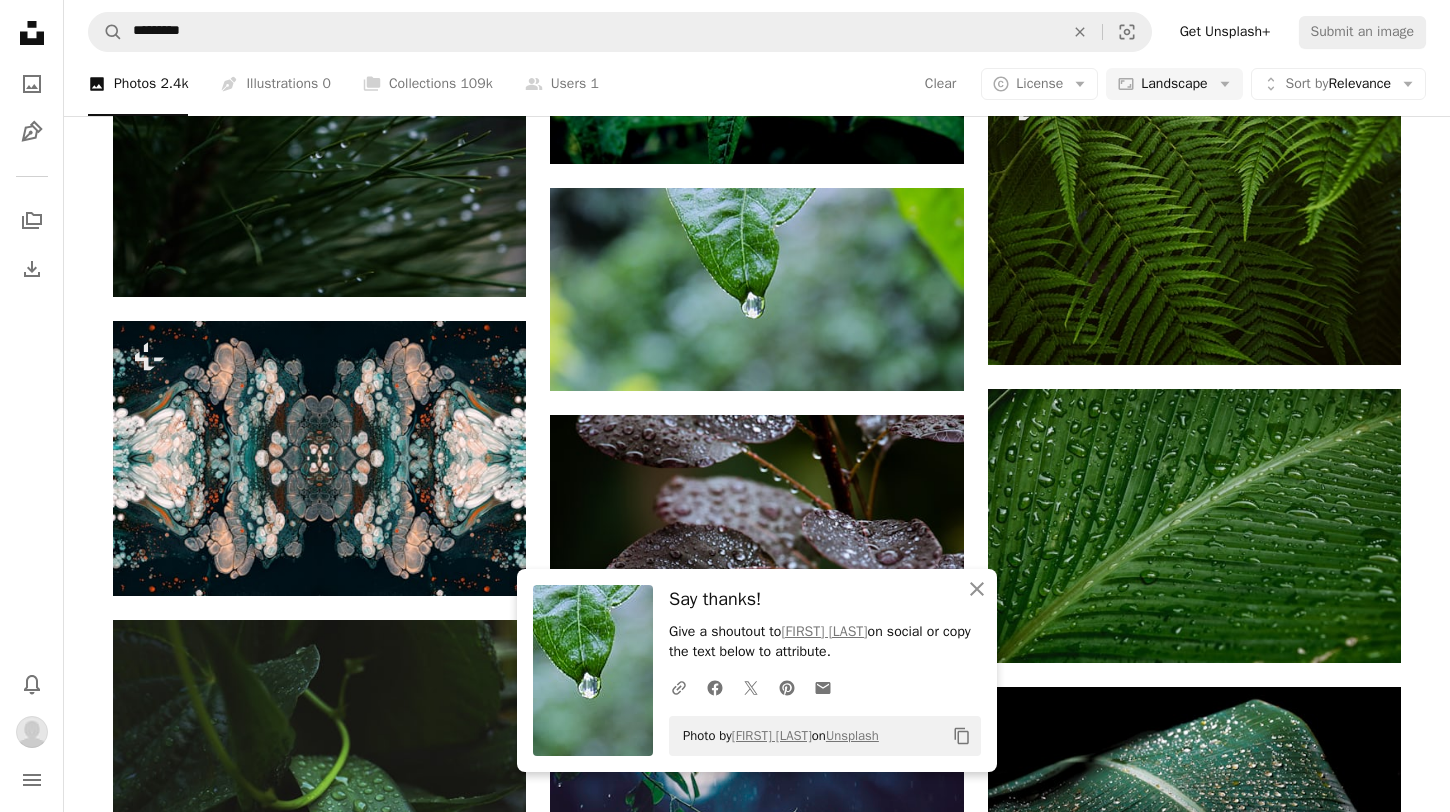 click 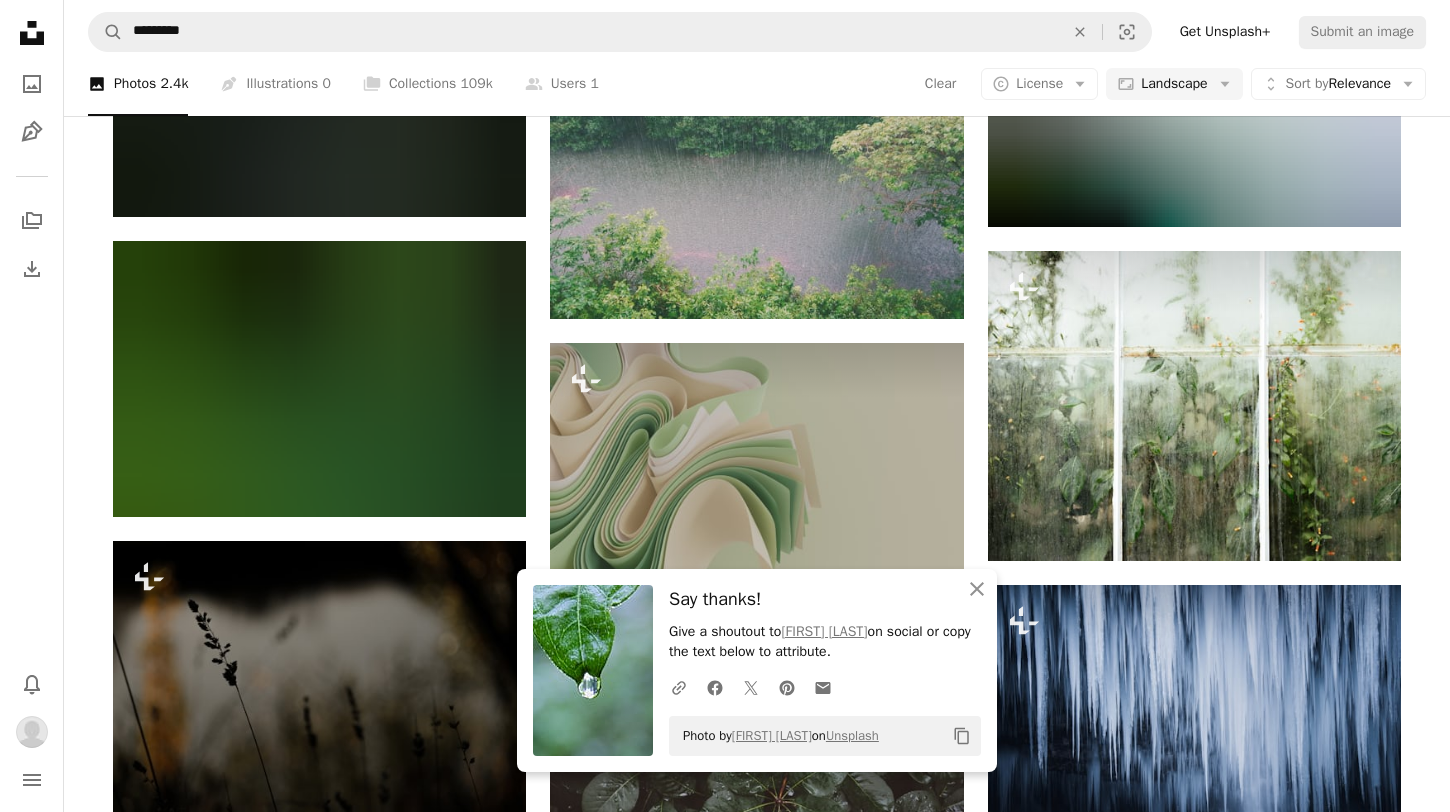 scroll, scrollTop: 9024, scrollLeft: 0, axis: vertical 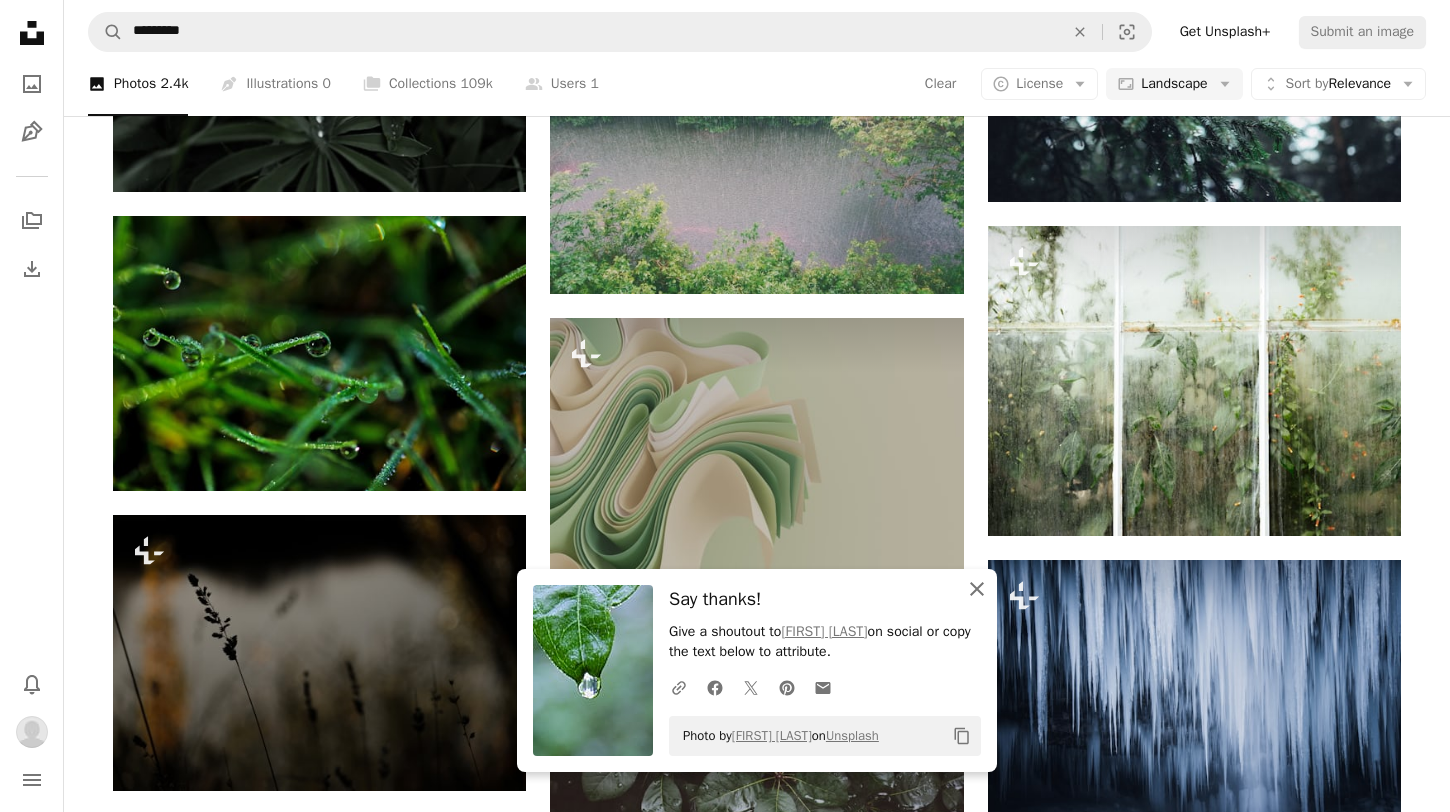 click on "An X shape" 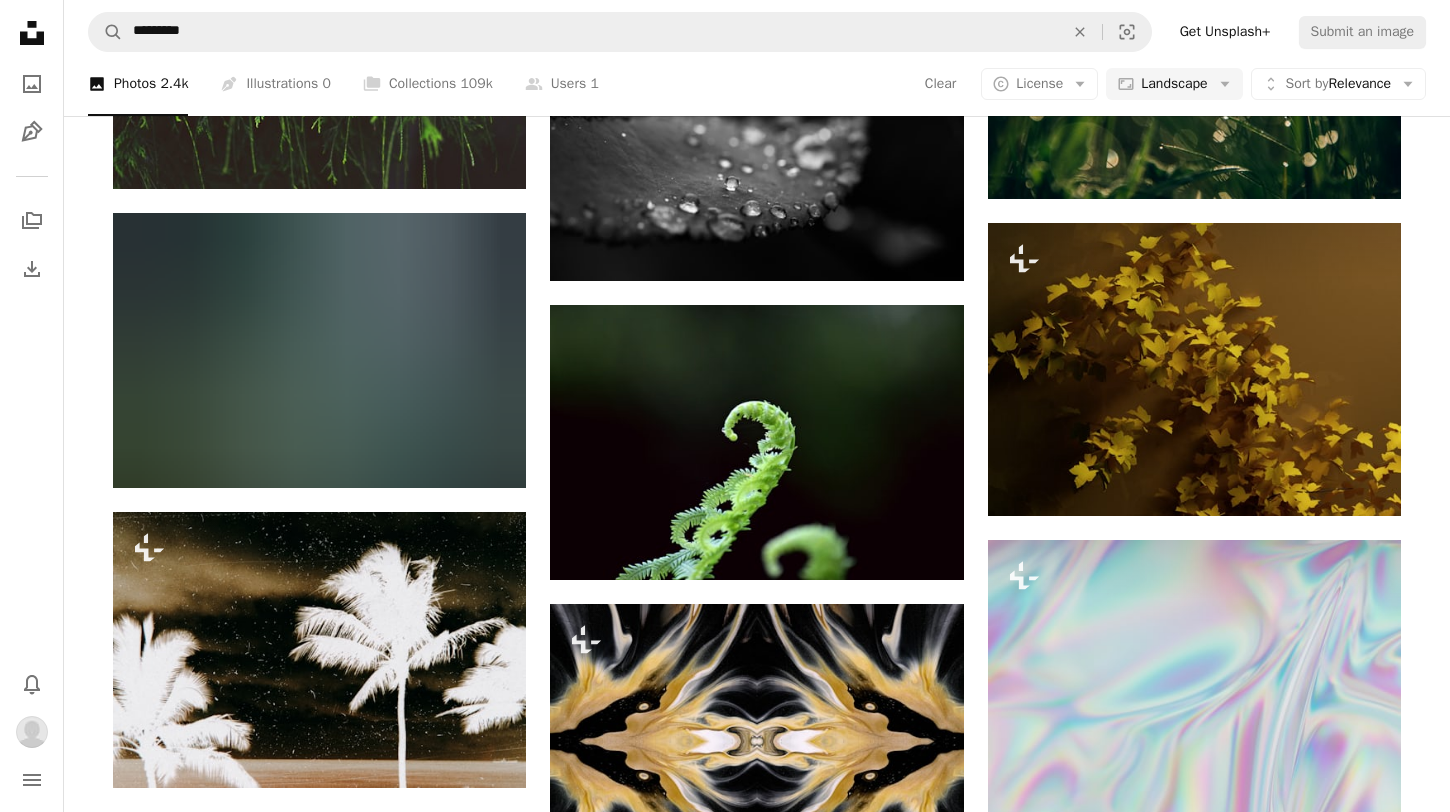 scroll, scrollTop: 13837, scrollLeft: 0, axis: vertical 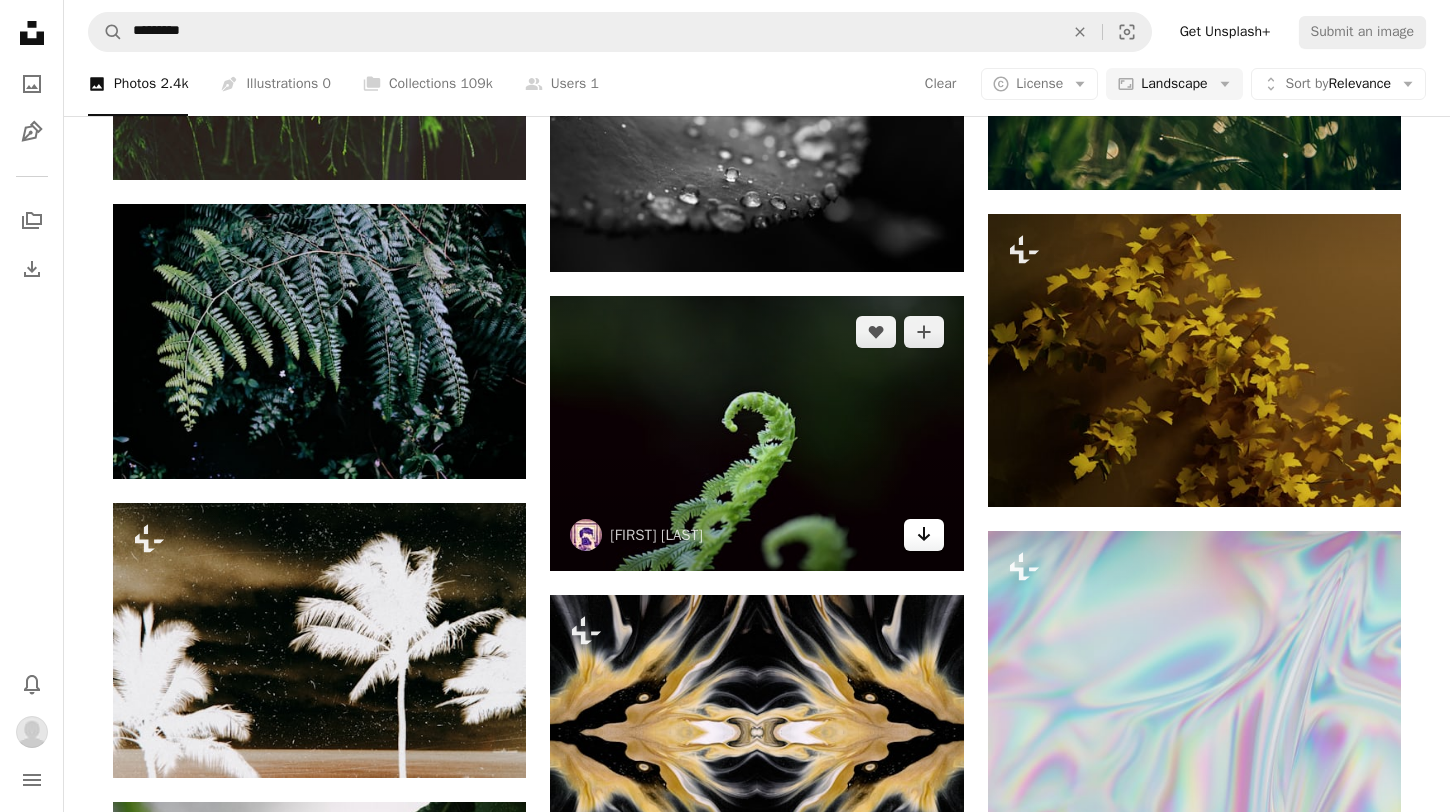 click 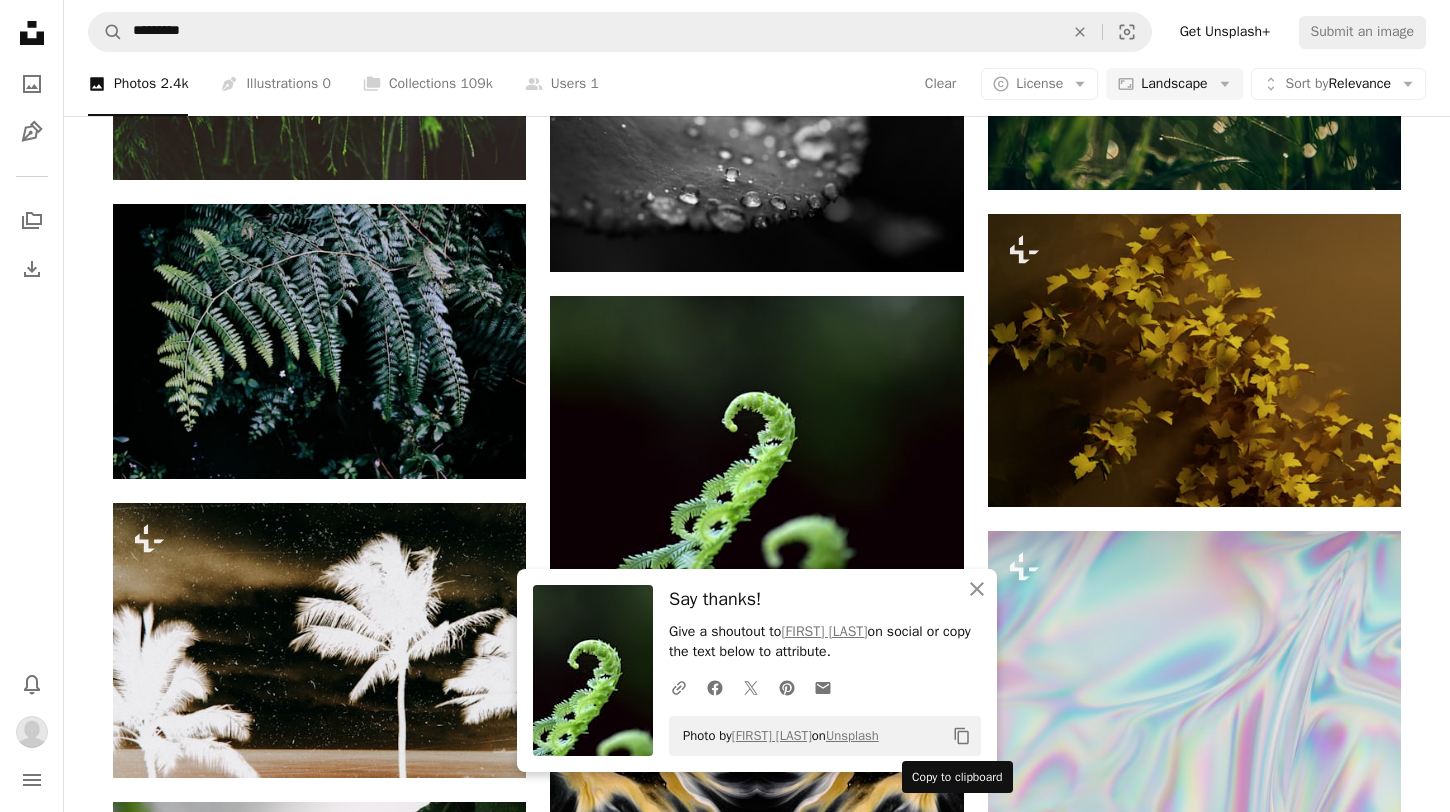 click on "Copy content" 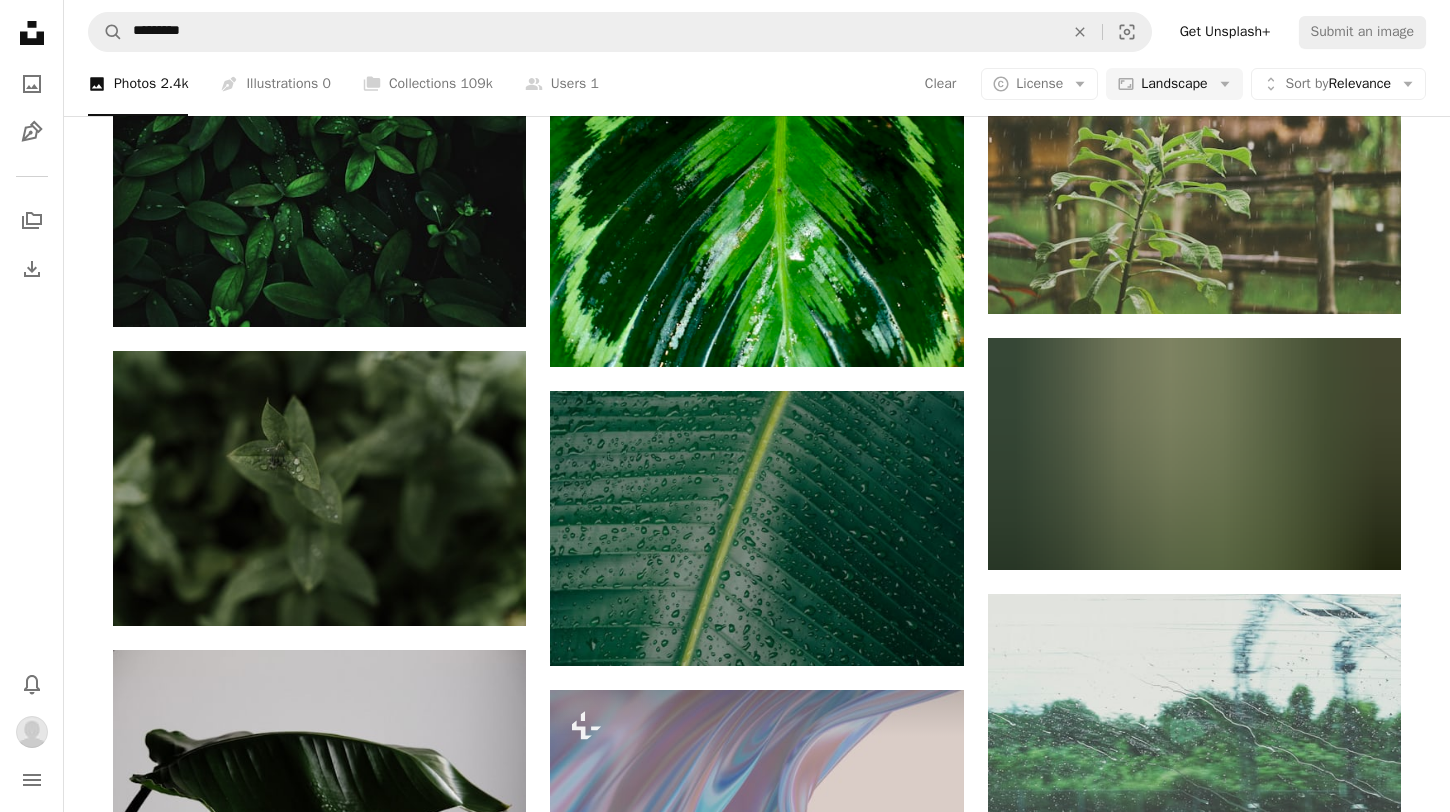 scroll, scrollTop: 16998, scrollLeft: 0, axis: vertical 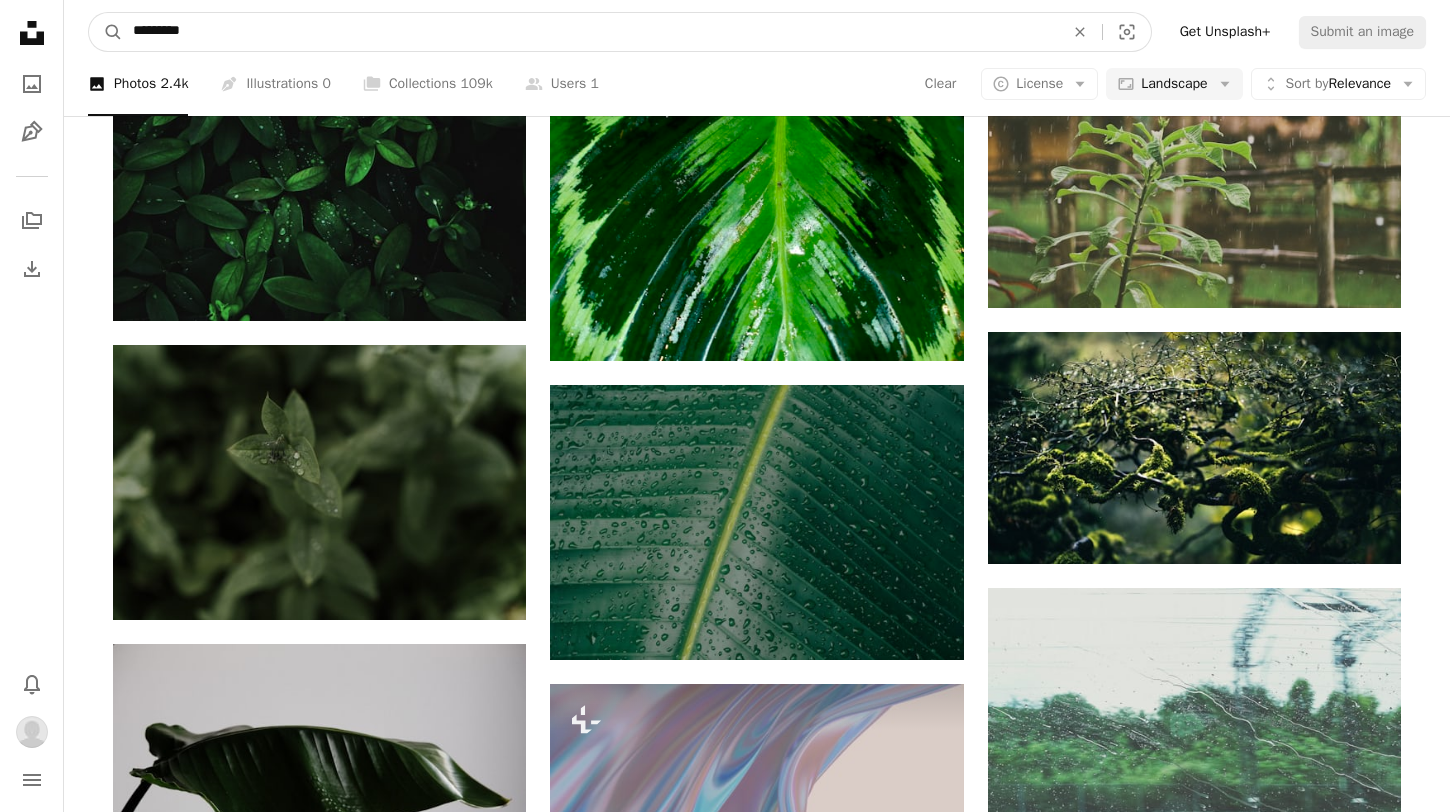 click on "*********" at bounding box center [590, 32] 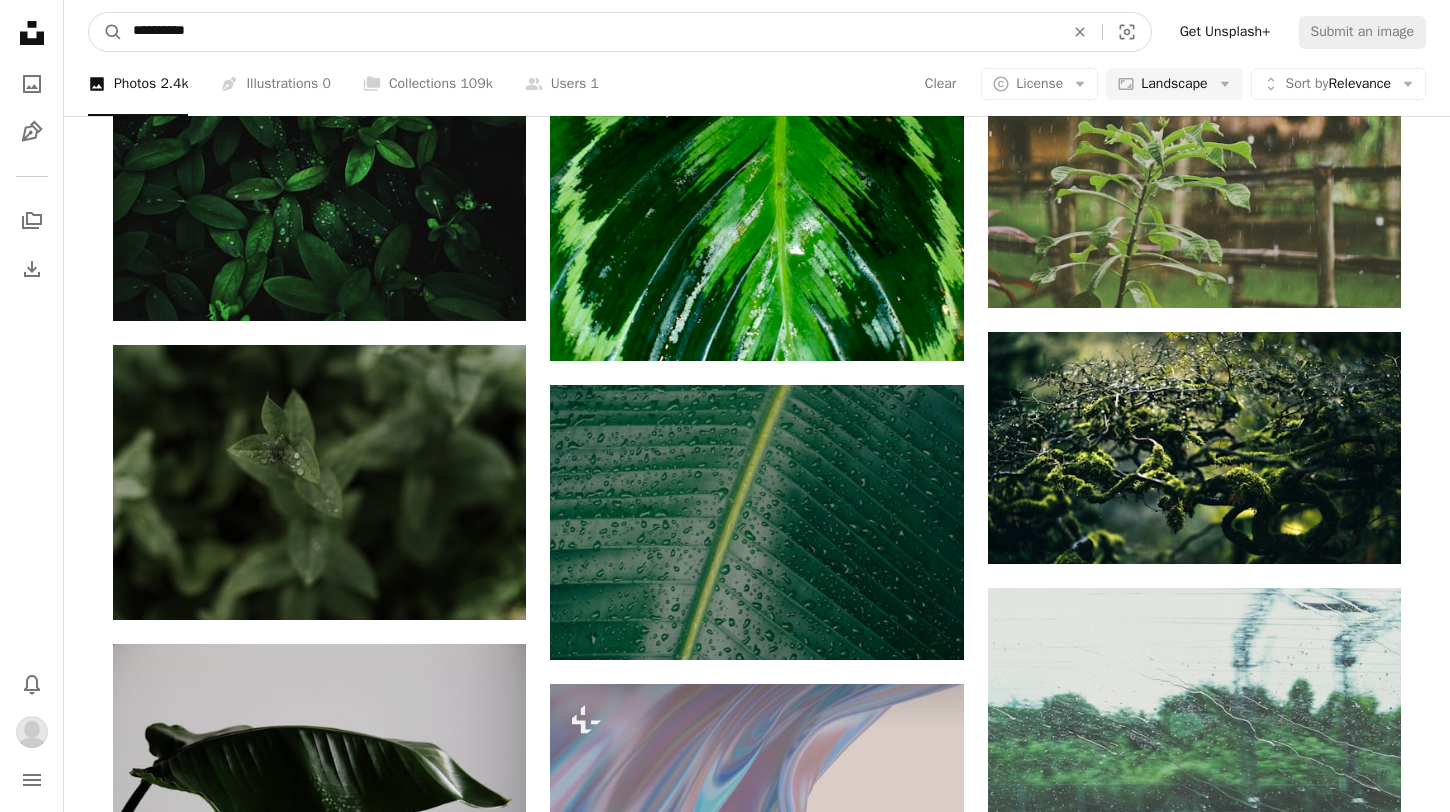 type on "**********" 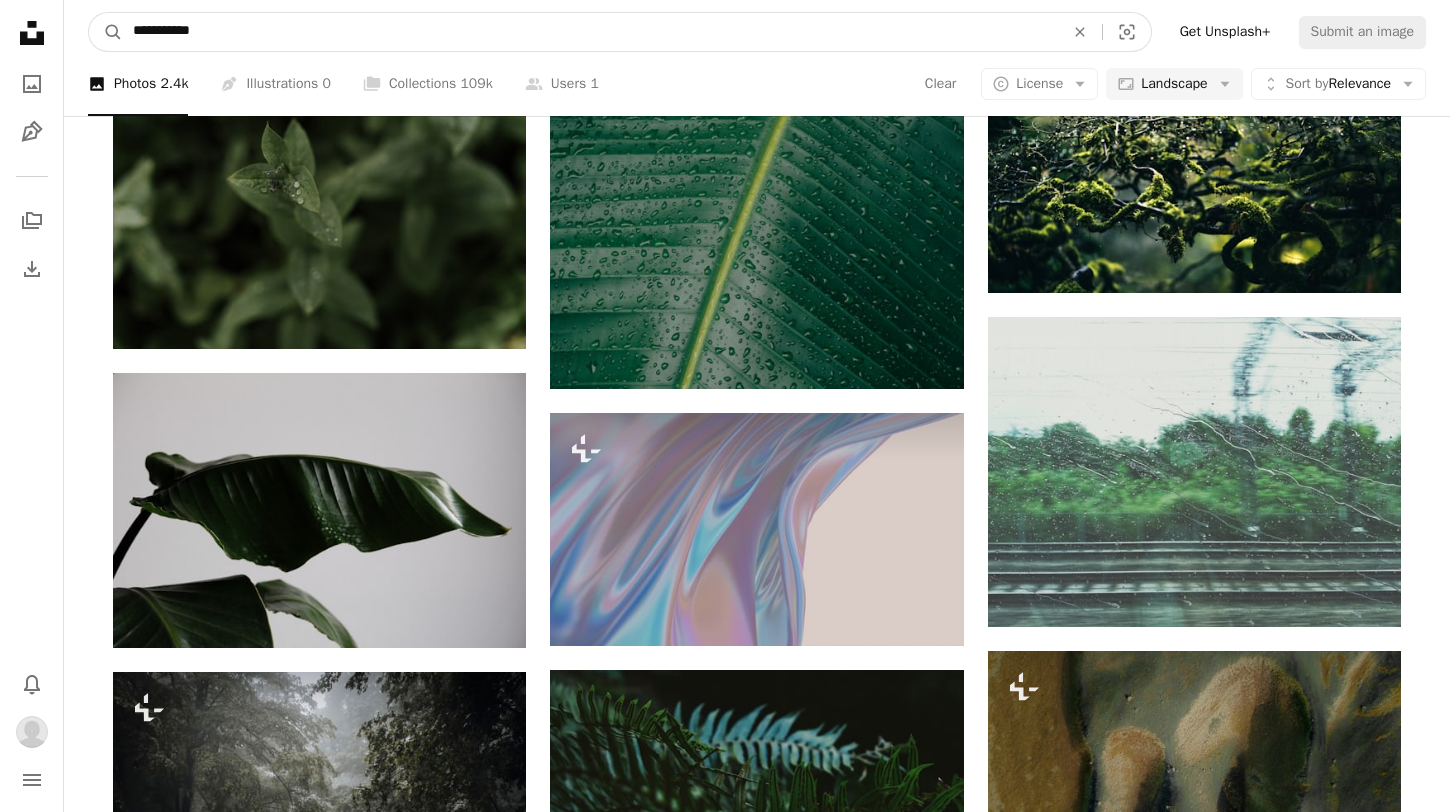 scroll, scrollTop: 17276, scrollLeft: 0, axis: vertical 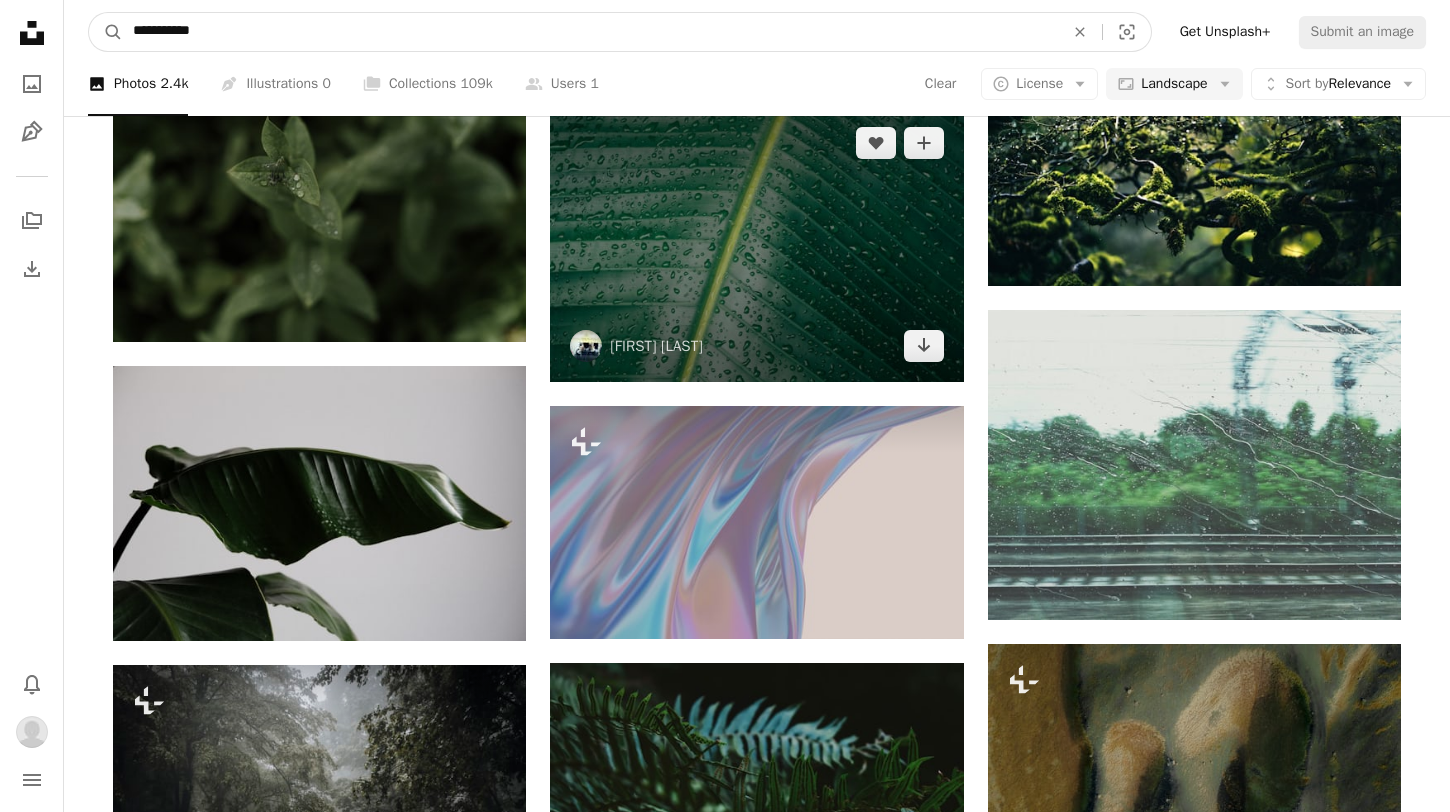 click on "A magnifying glass" at bounding box center (106, 32) 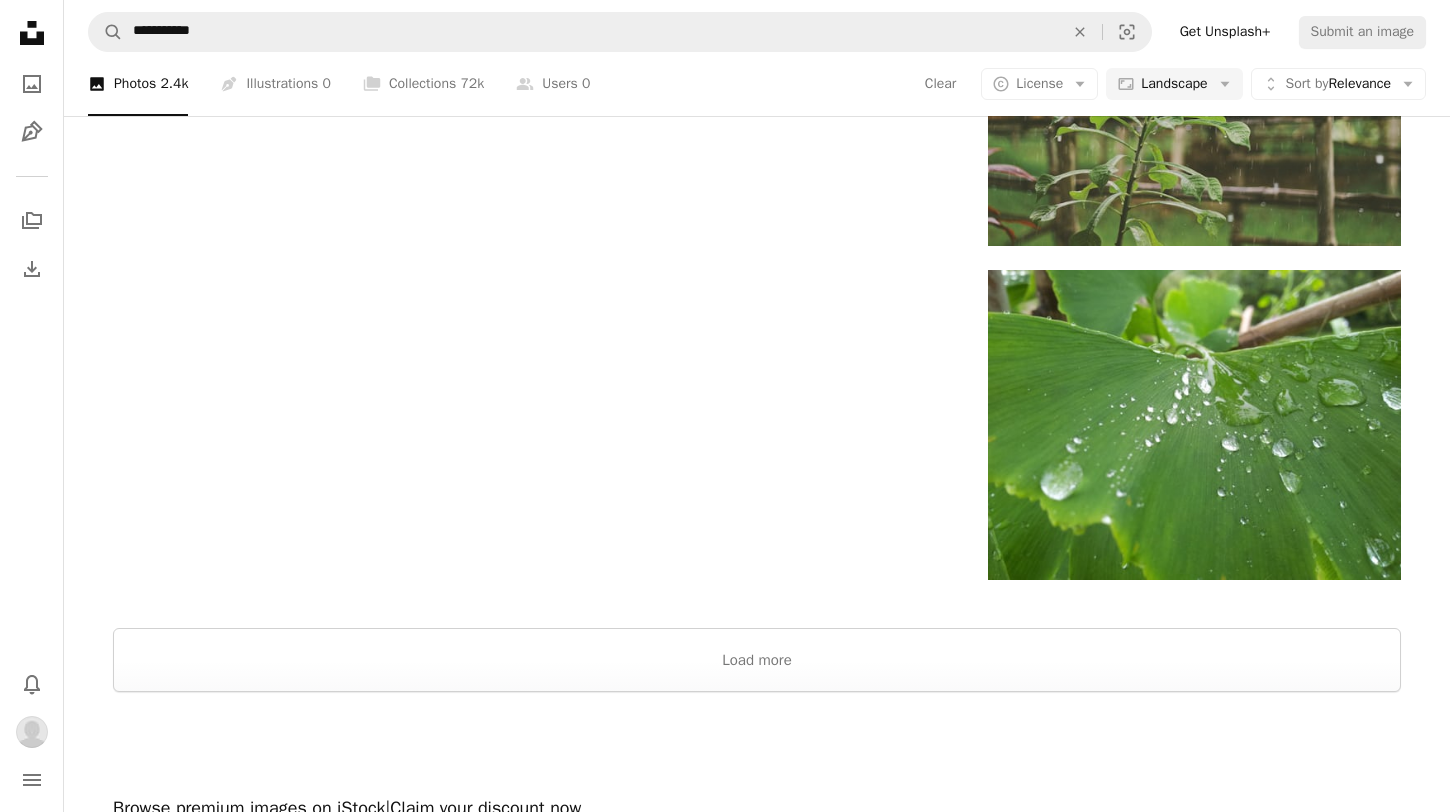 scroll, scrollTop: 2637, scrollLeft: 0, axis: vertical 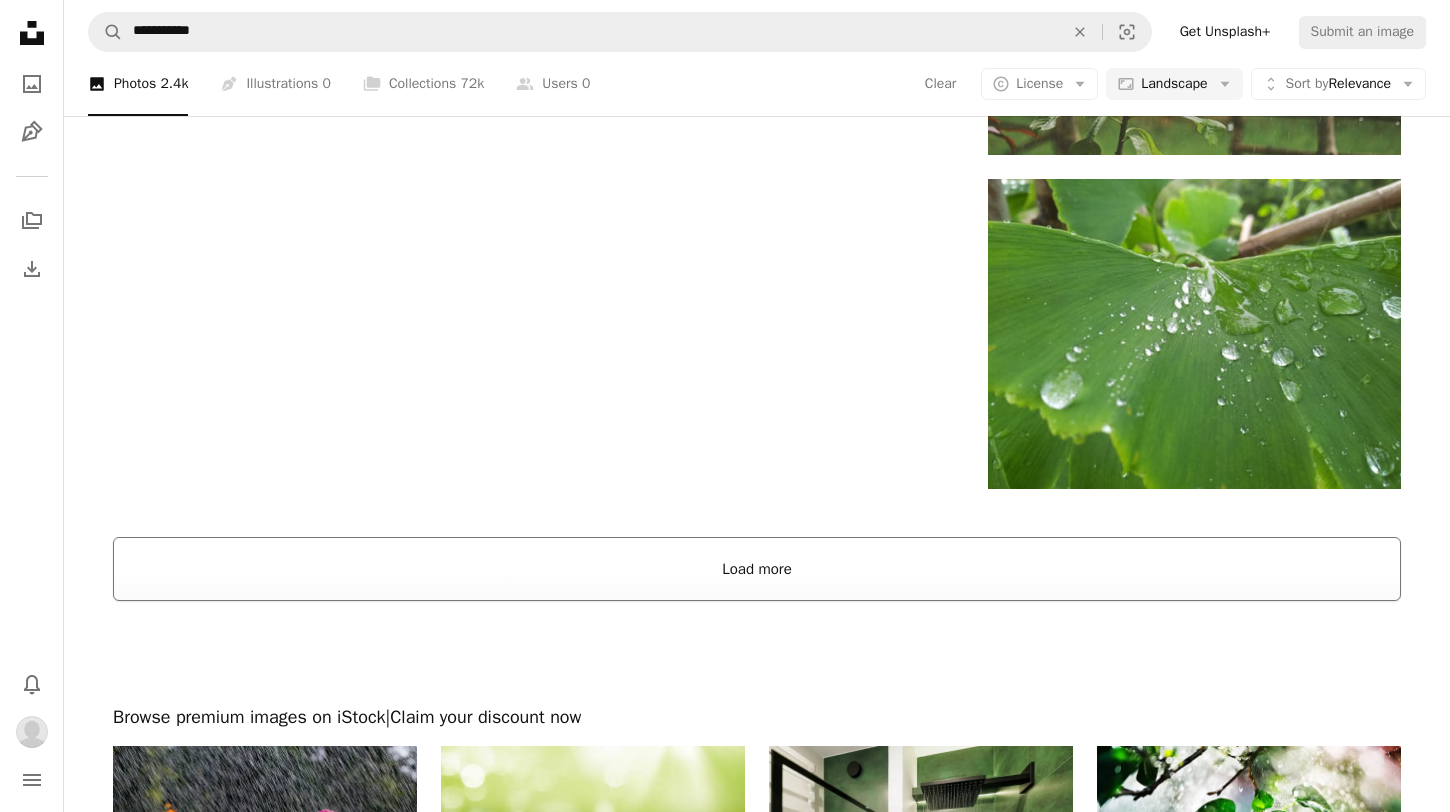 click on "Load more" at bounding box center (757, 569) 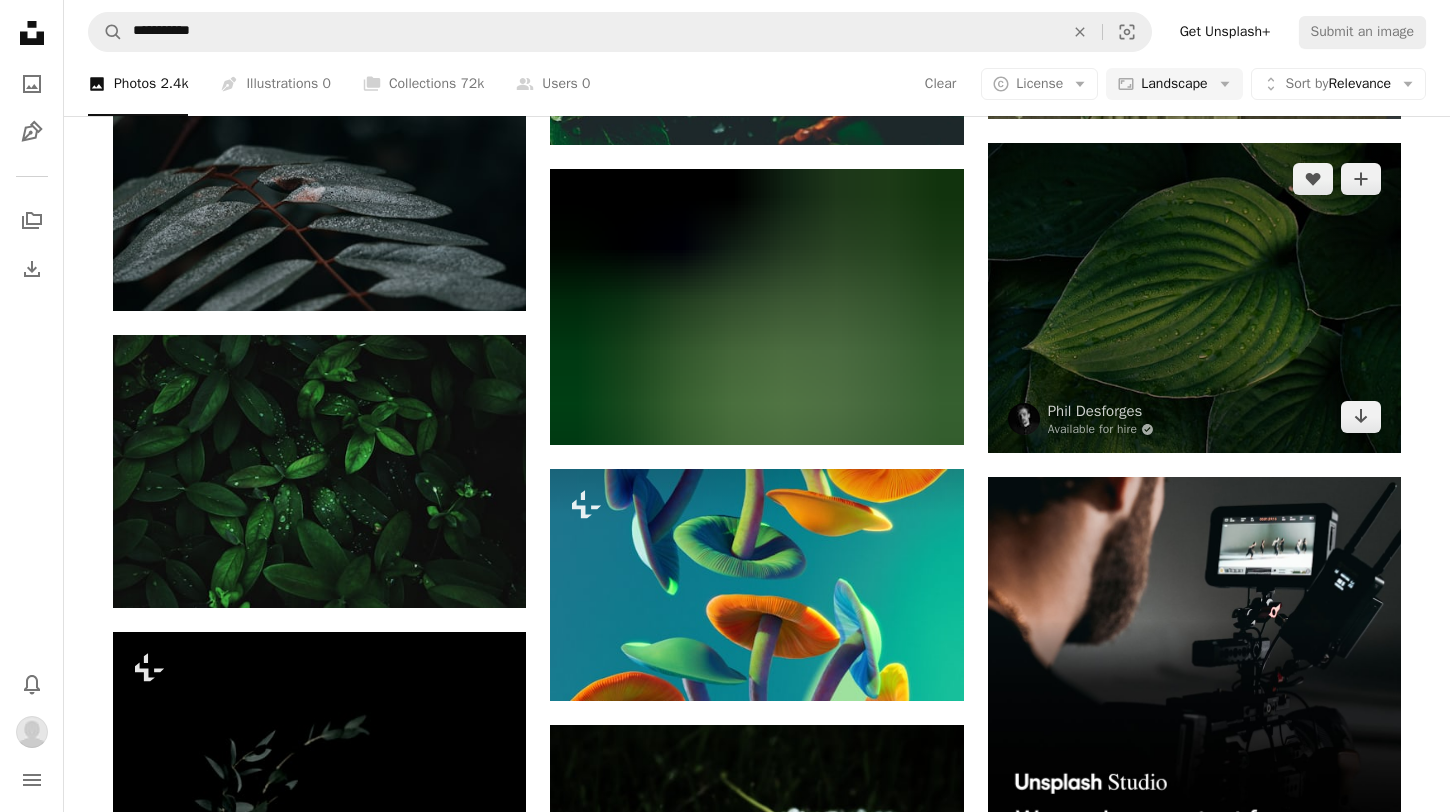 scroll, scrollTop: 6065, scrollLeft: 0, axis: vertical 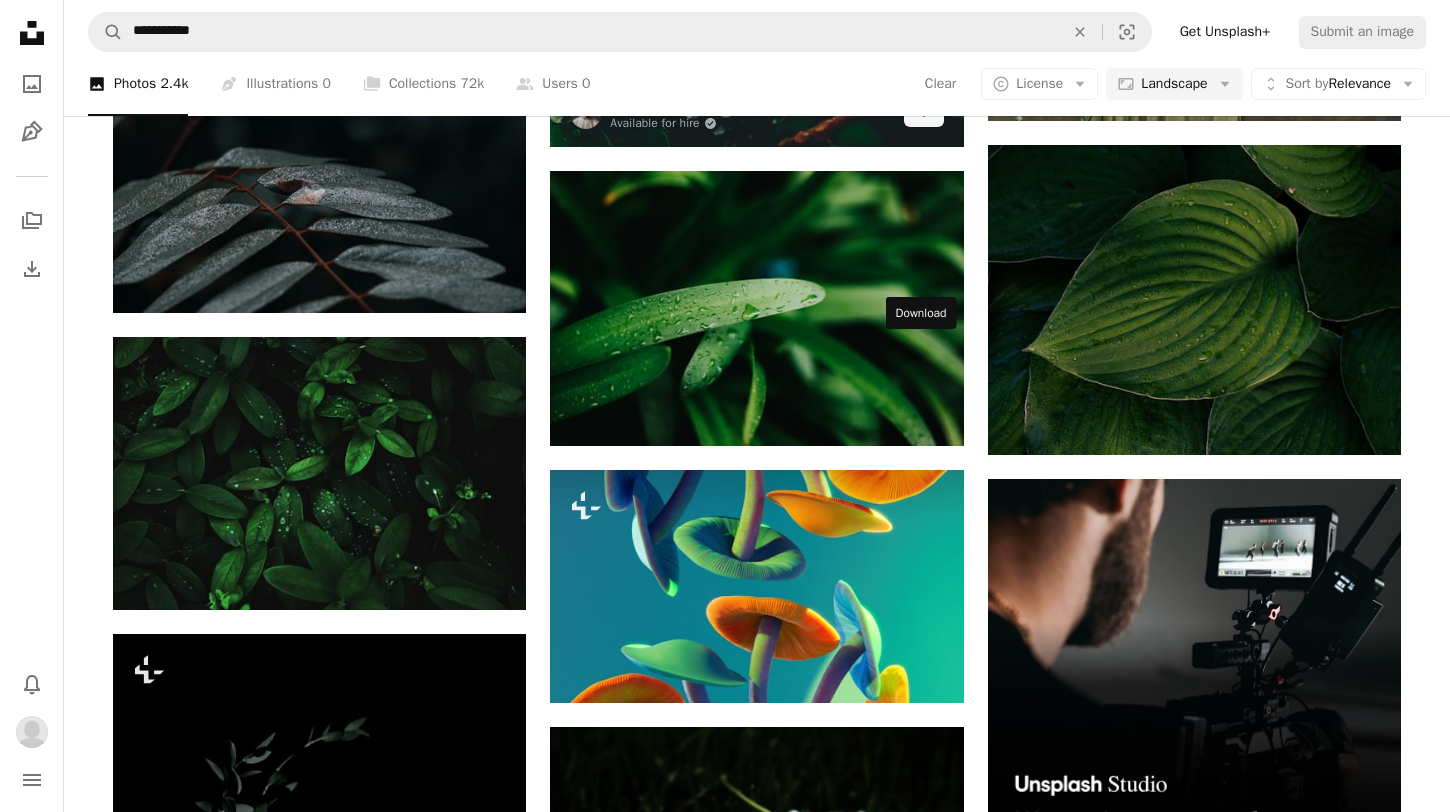 click 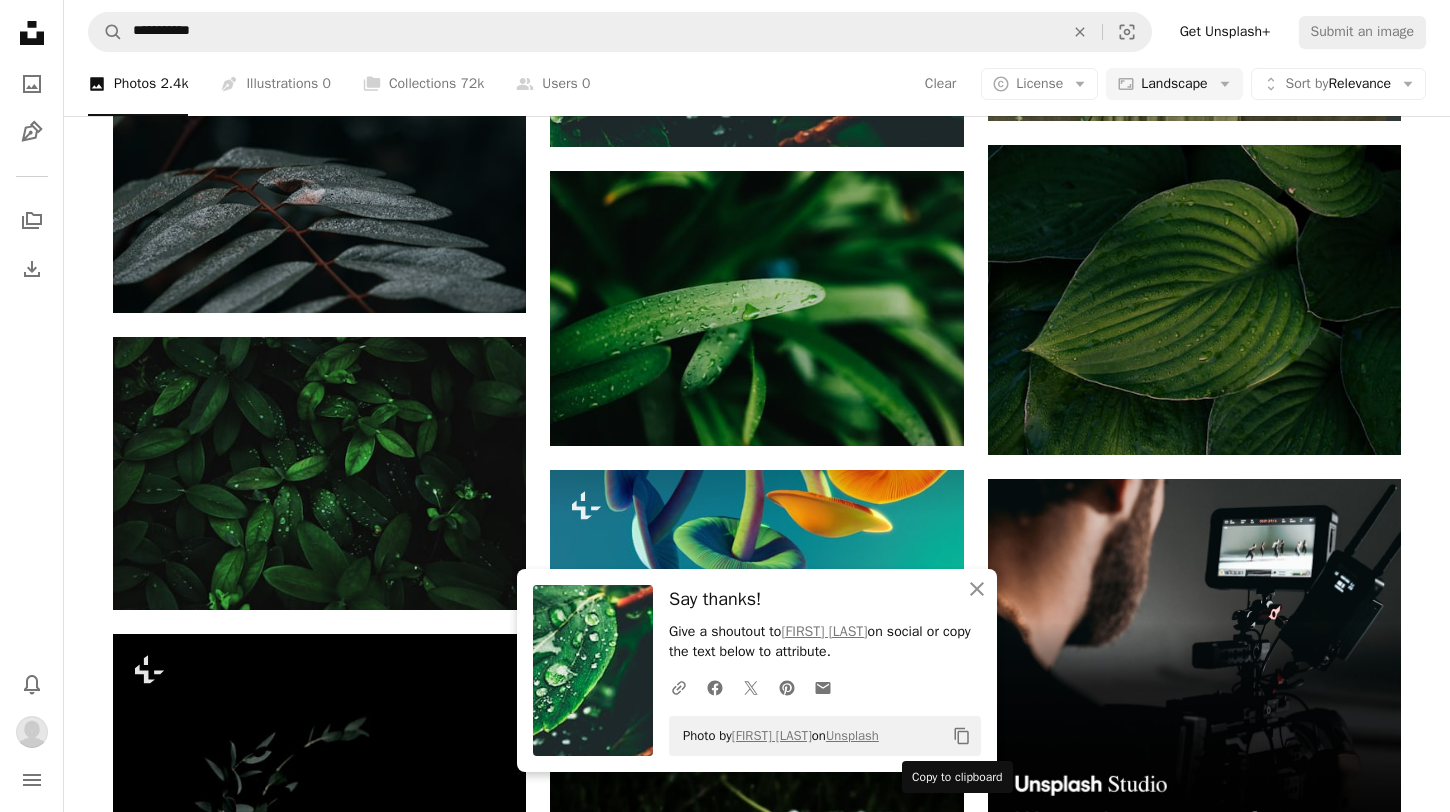 click on "Copy content" 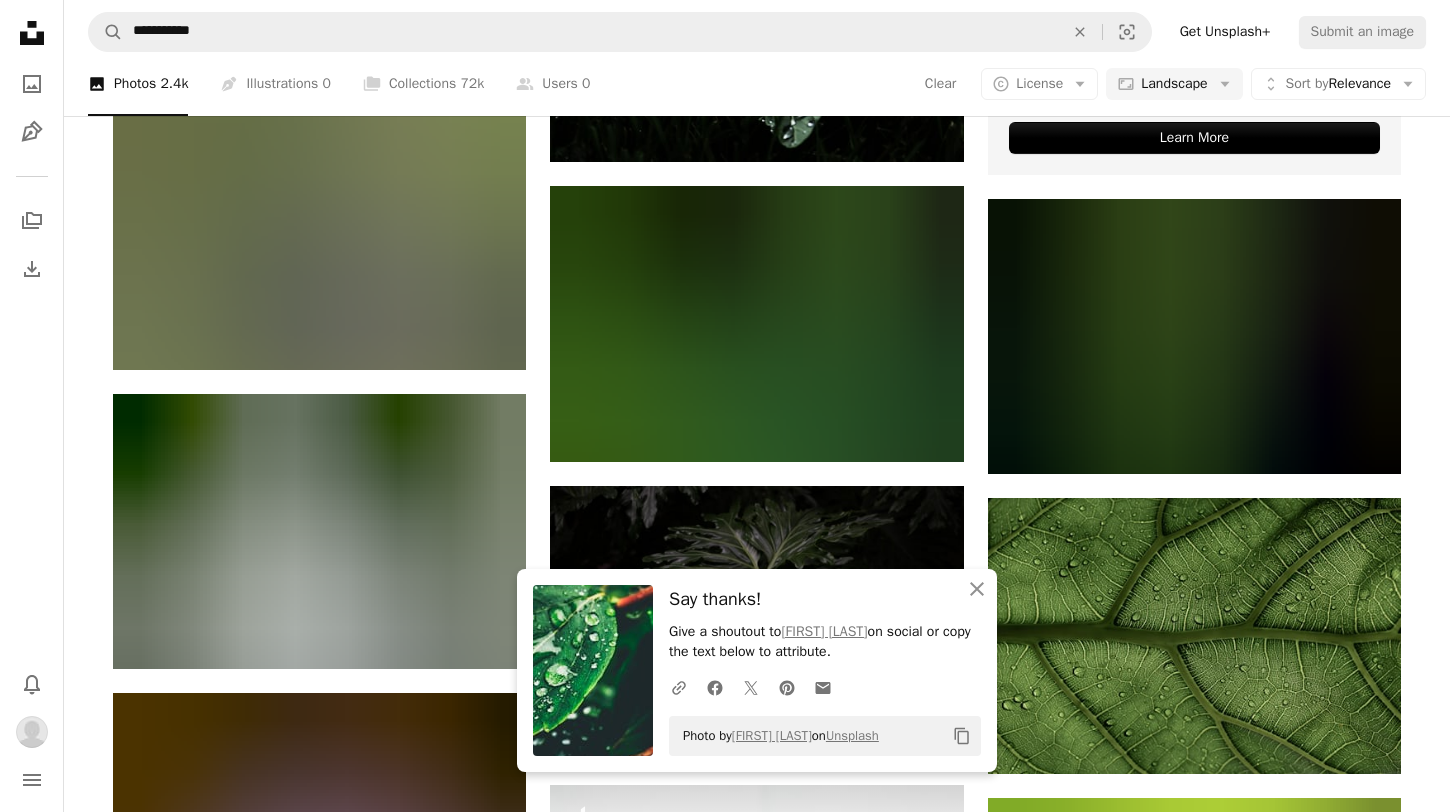 scroll, scrollTop: 6926, scrollLeft: 0, axis: vertical 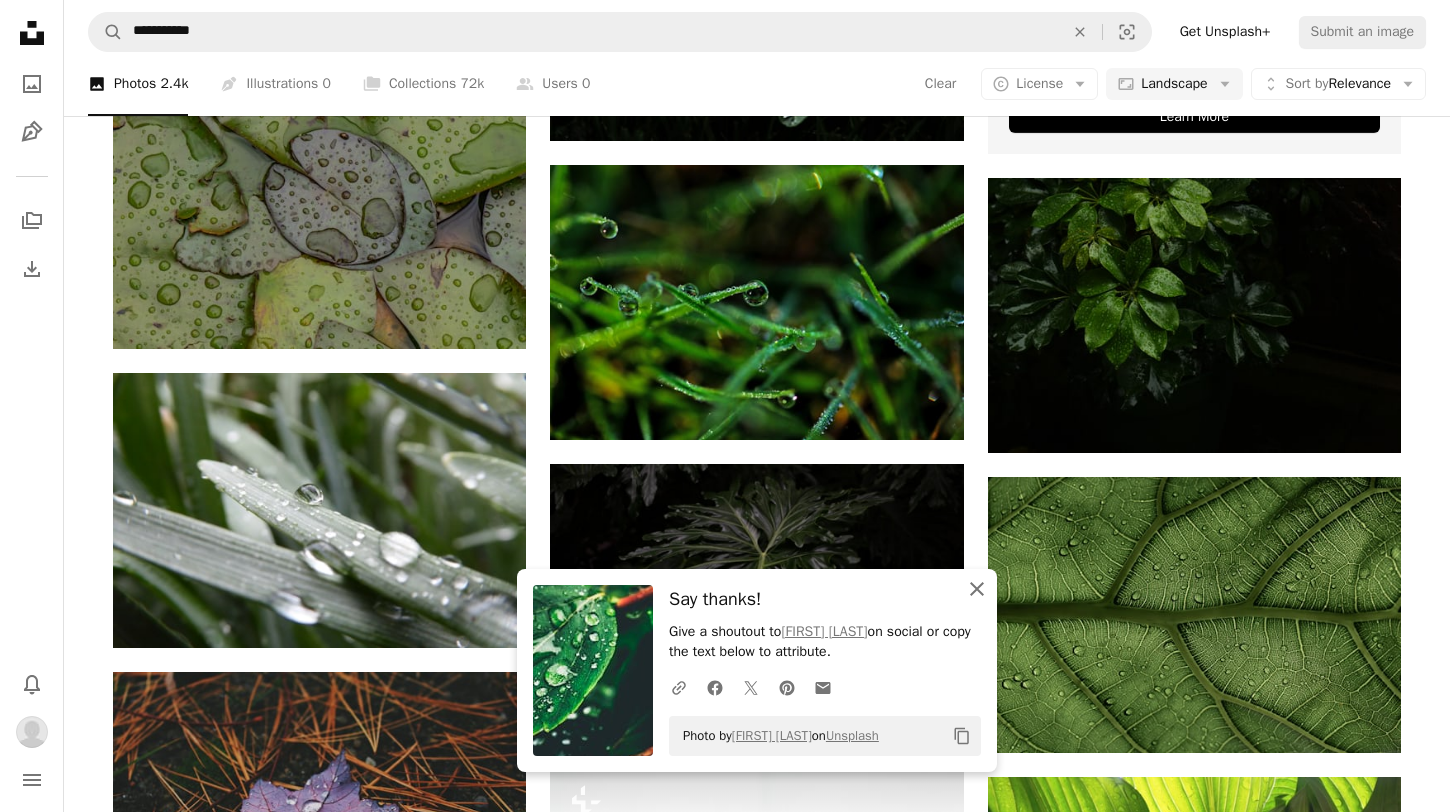 click on "An X shape" 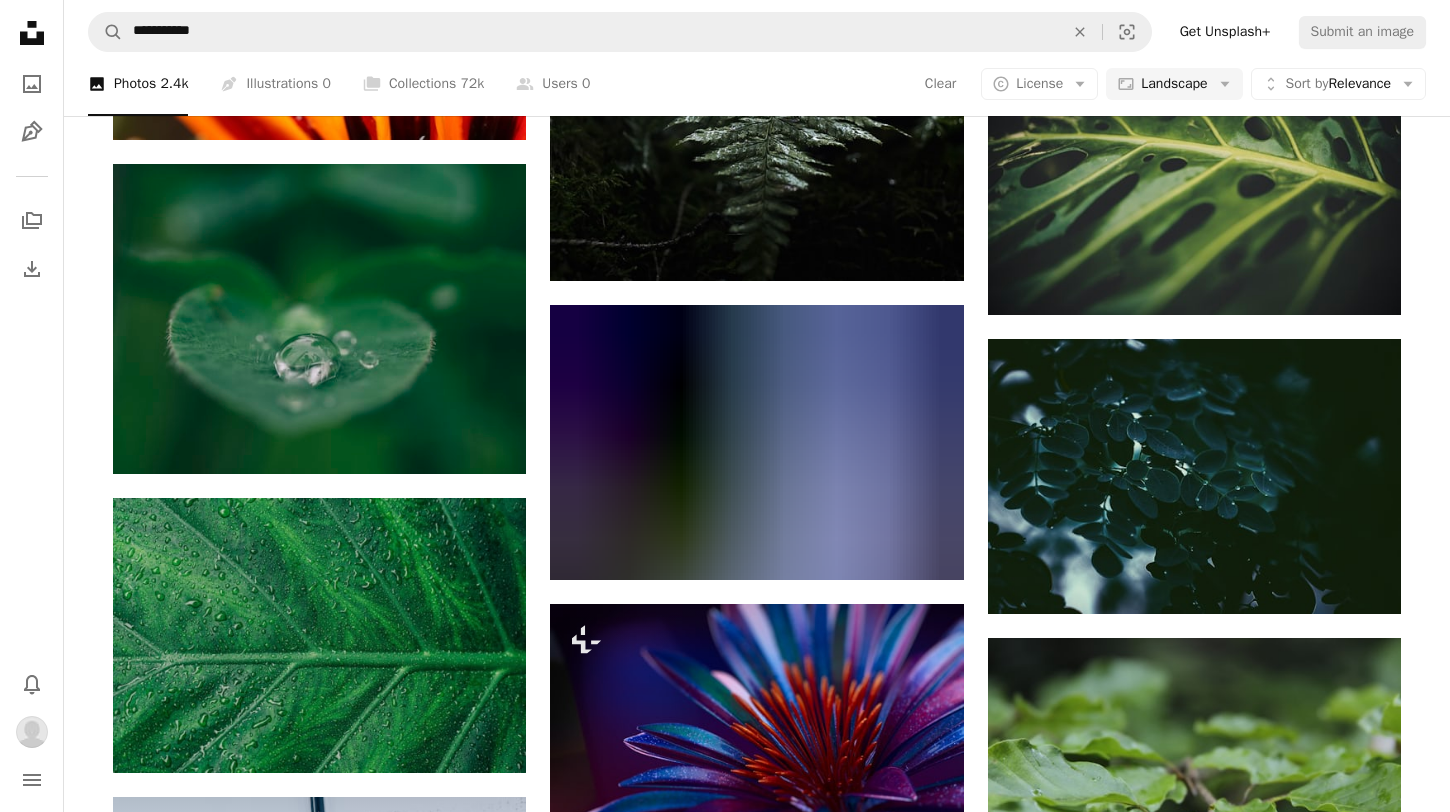 scroll, scrollTop: 9452, scrollLeft: 0, axis: vertical 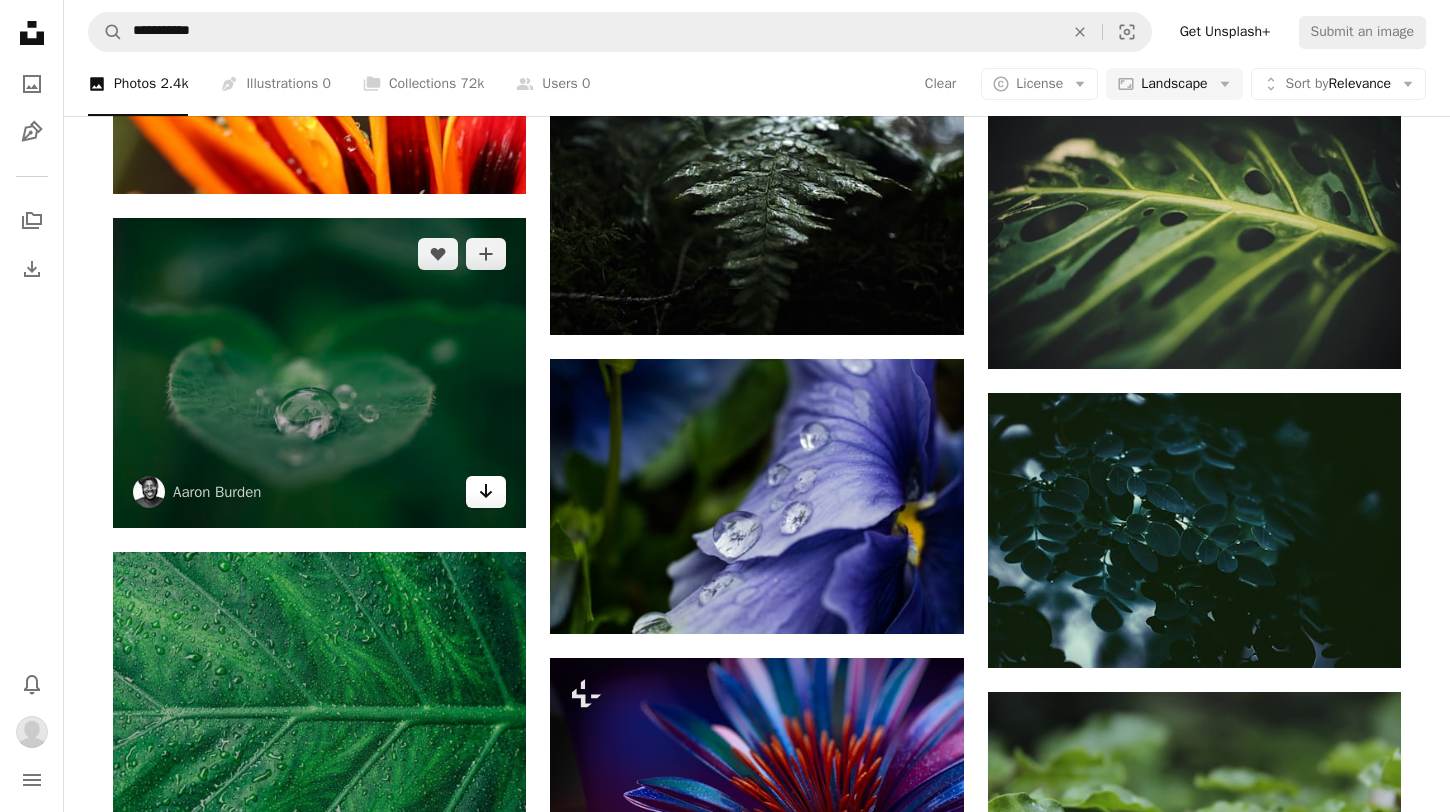 click on "Arrow pointing down" 